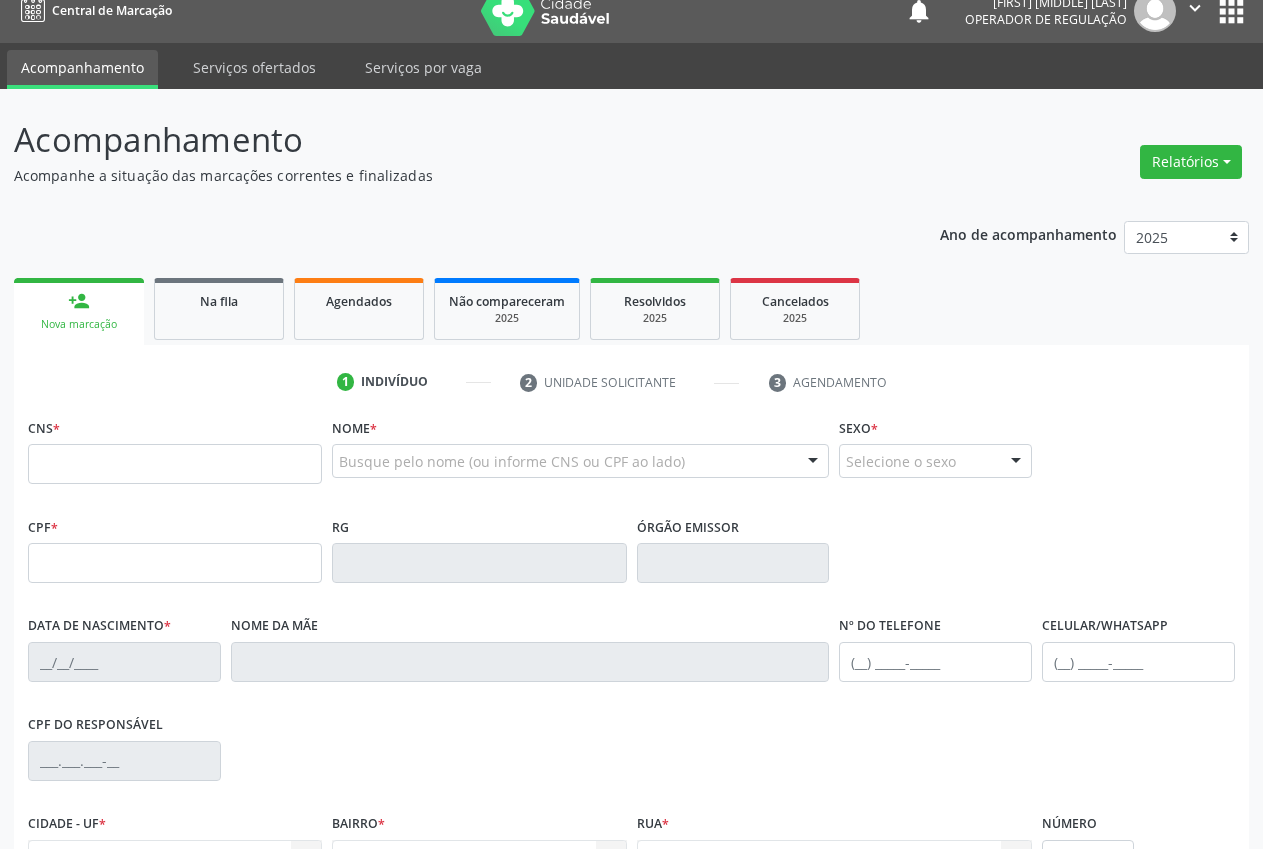 scroll, scrollTop: 21, scrollLeft: 0, axis: vertical 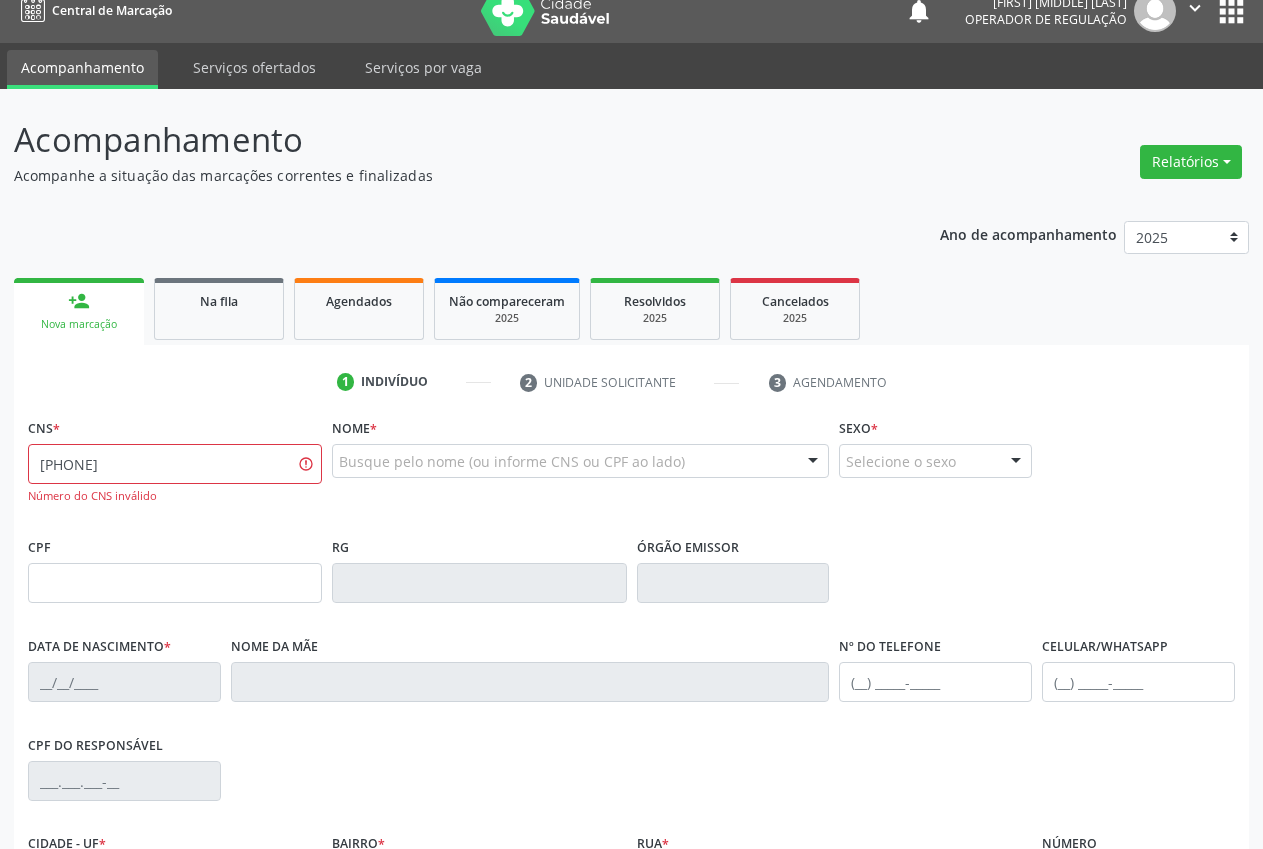 click on "[PHONE]" at bounding box center (175, 464) 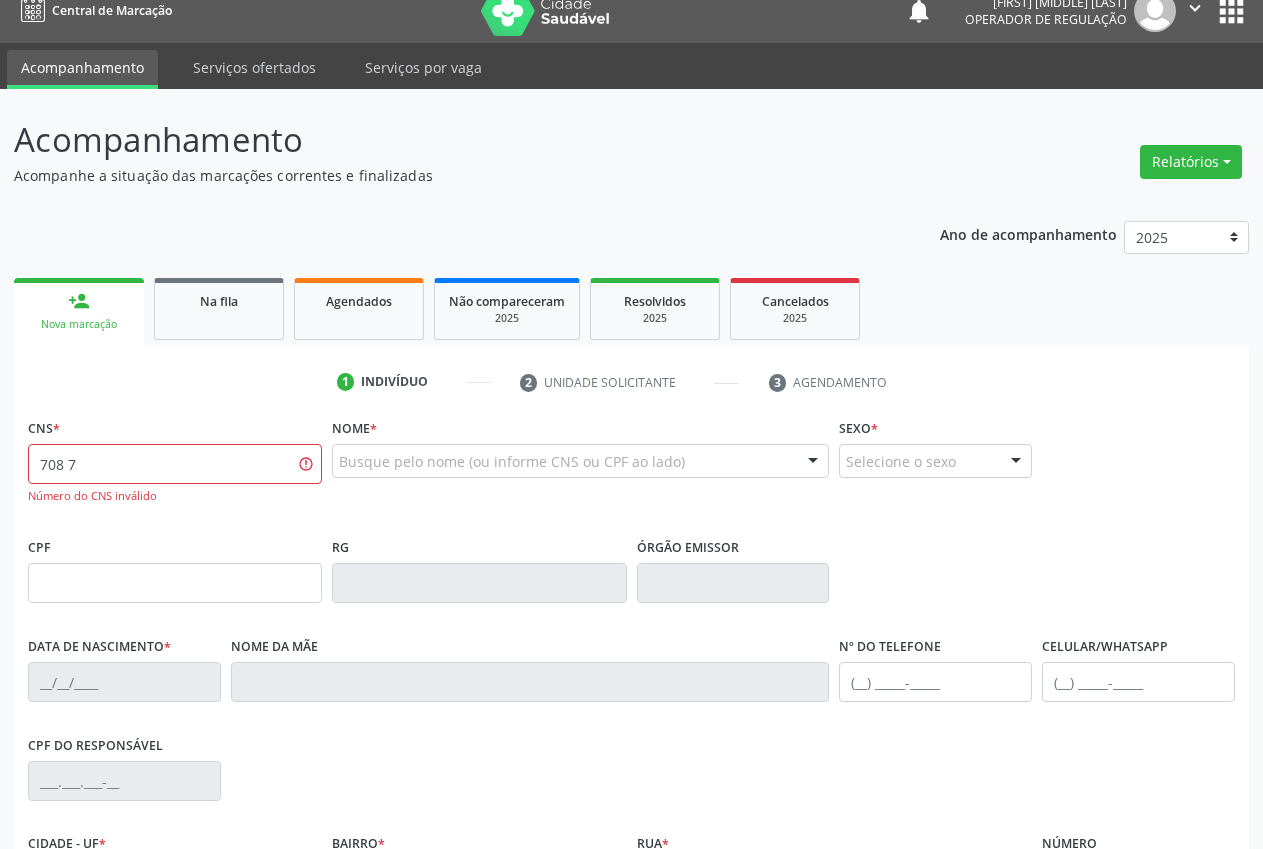 type on "[PHONE]" 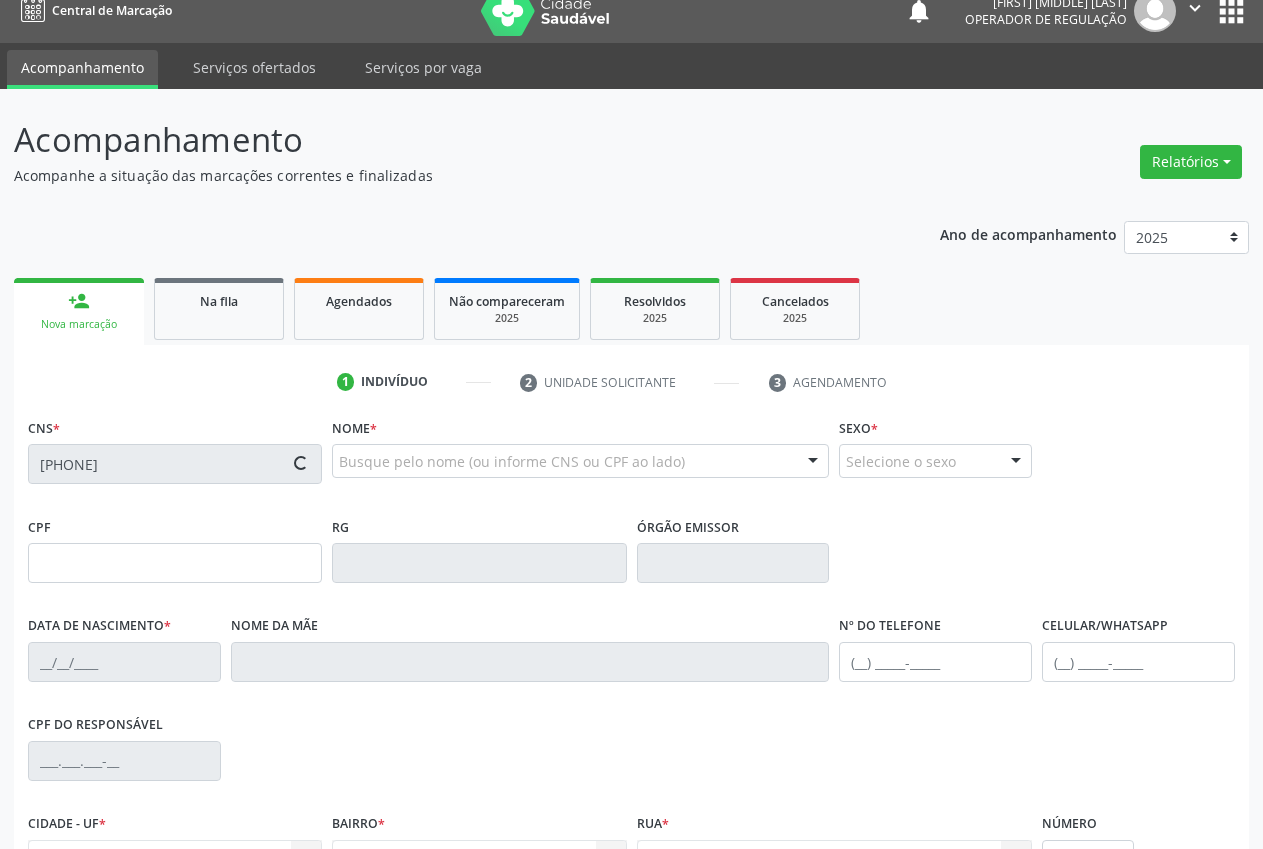 type on "[CPF]" 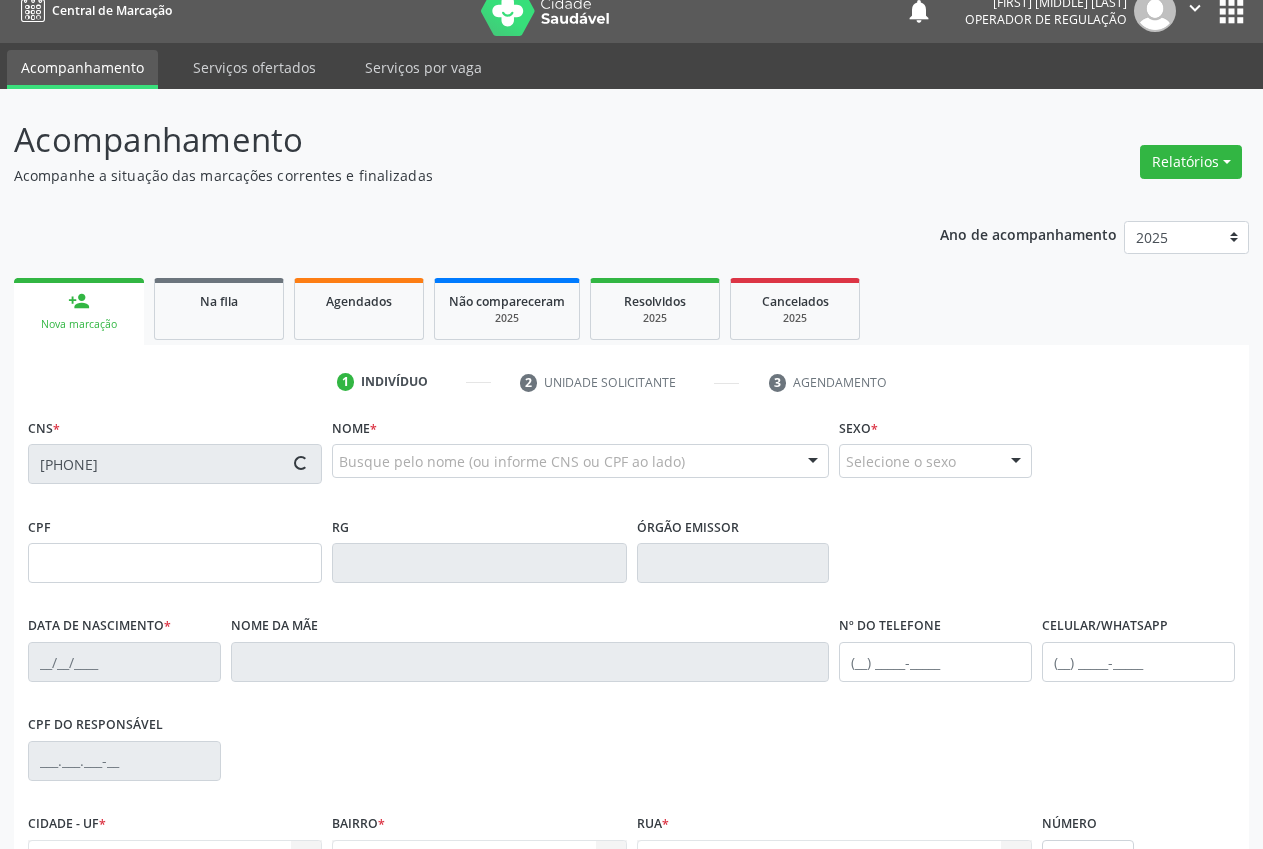 type on "[DATE]" 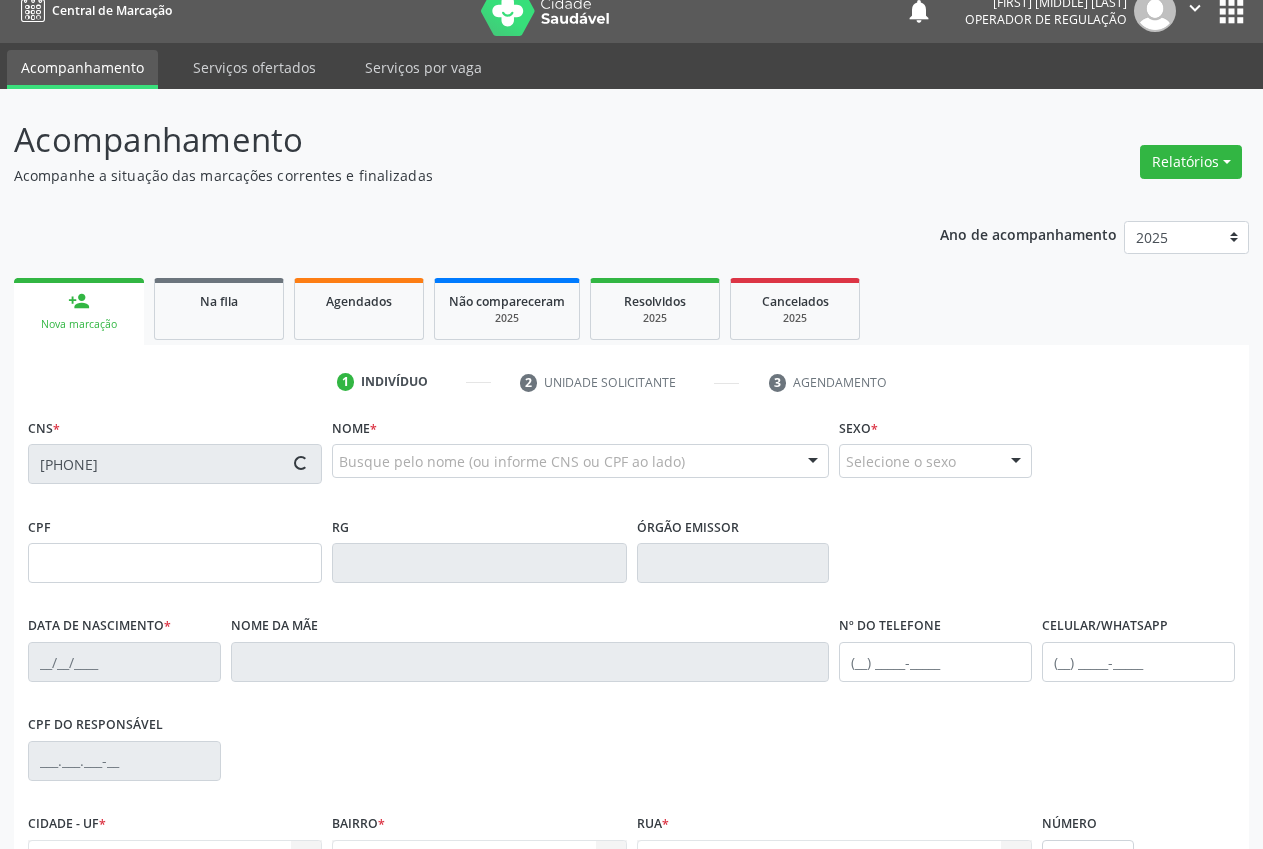 type on "[FIRST] [MIDDLE] [LAST]" 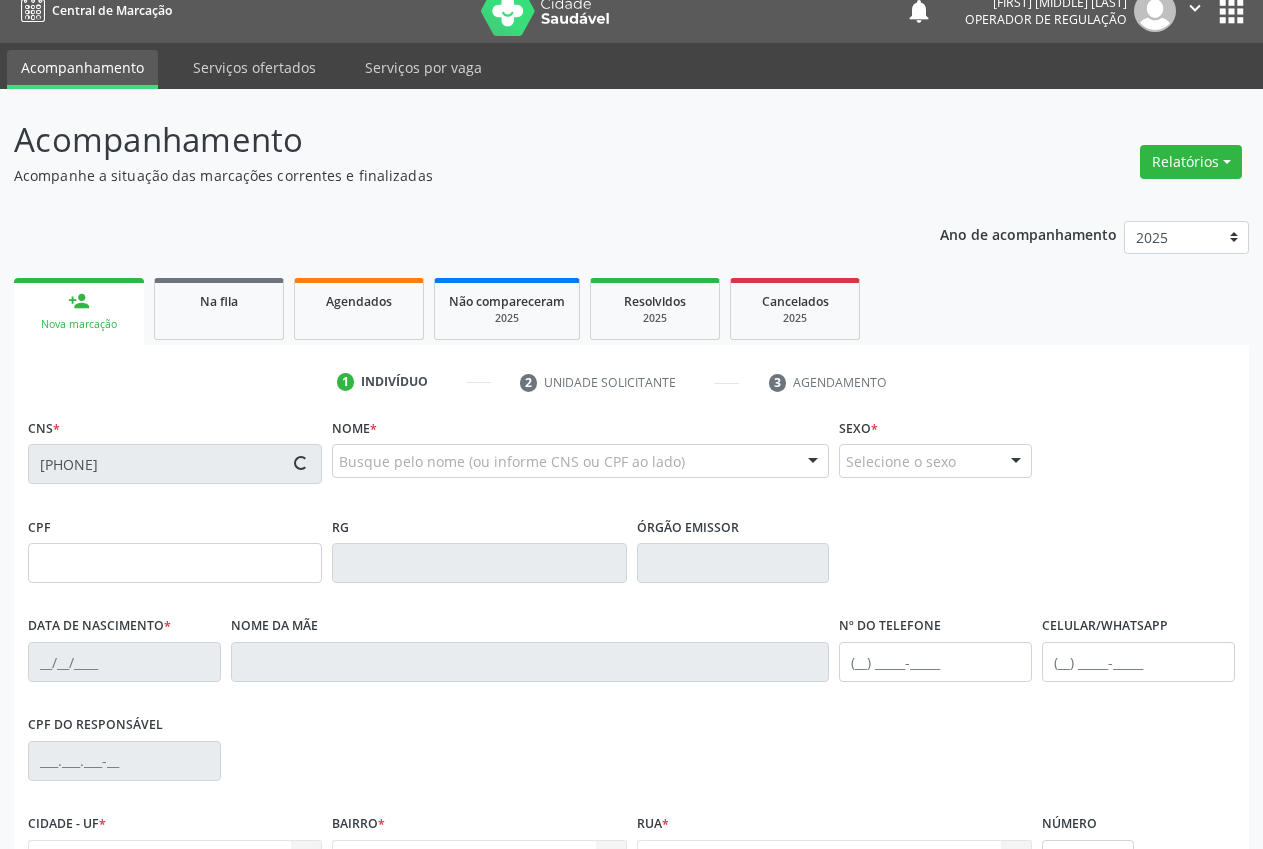 type on "[PHONE]" 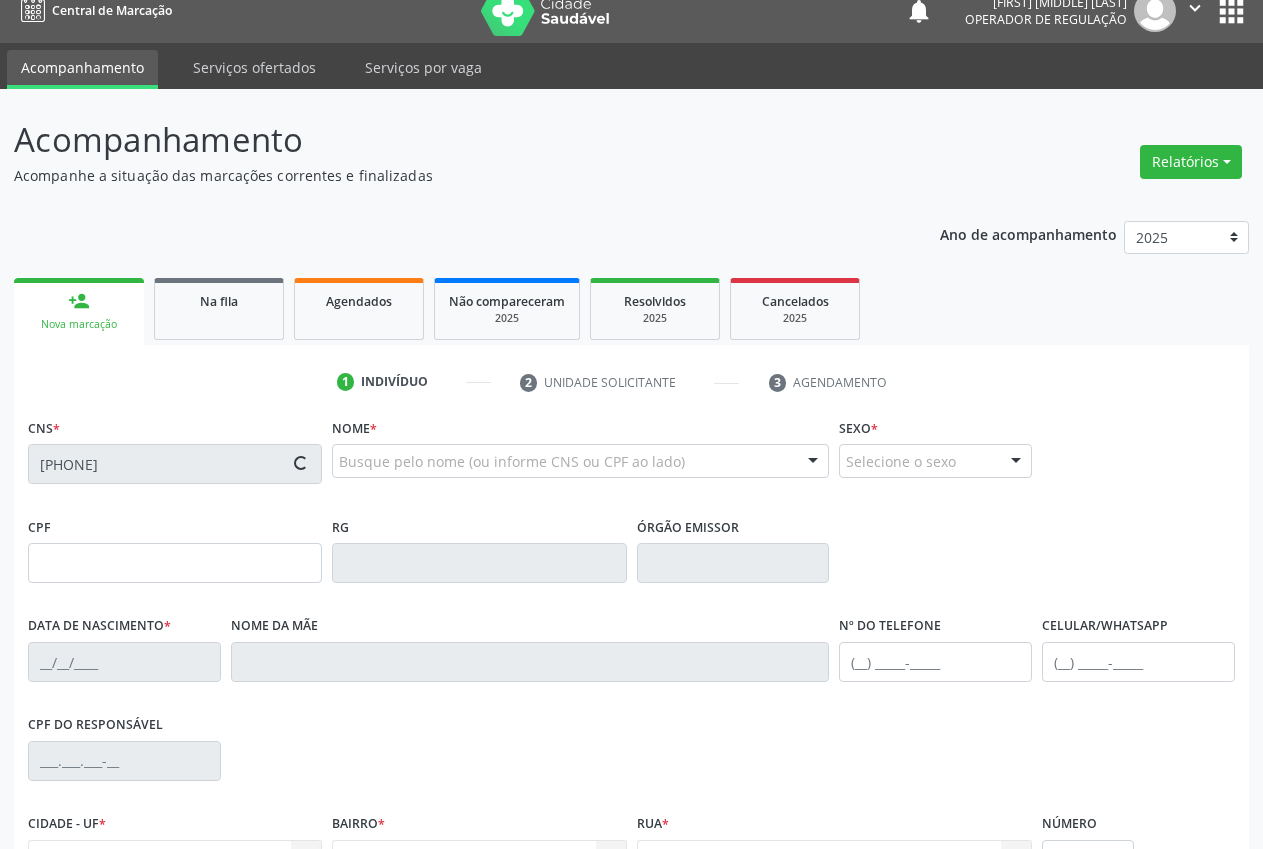 type on "S/N" 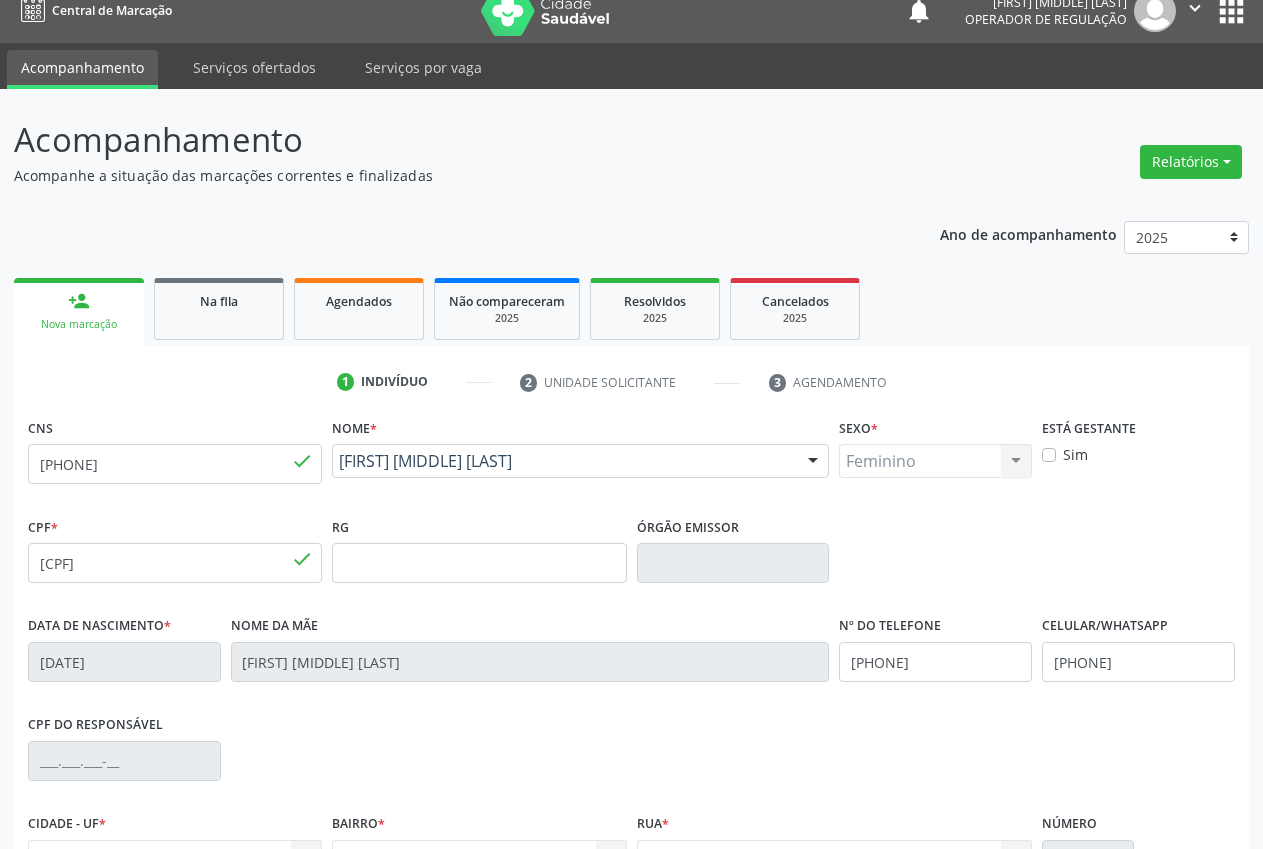 scroll, scrollTop: 235, scrollLeft: 0, axis: vertical 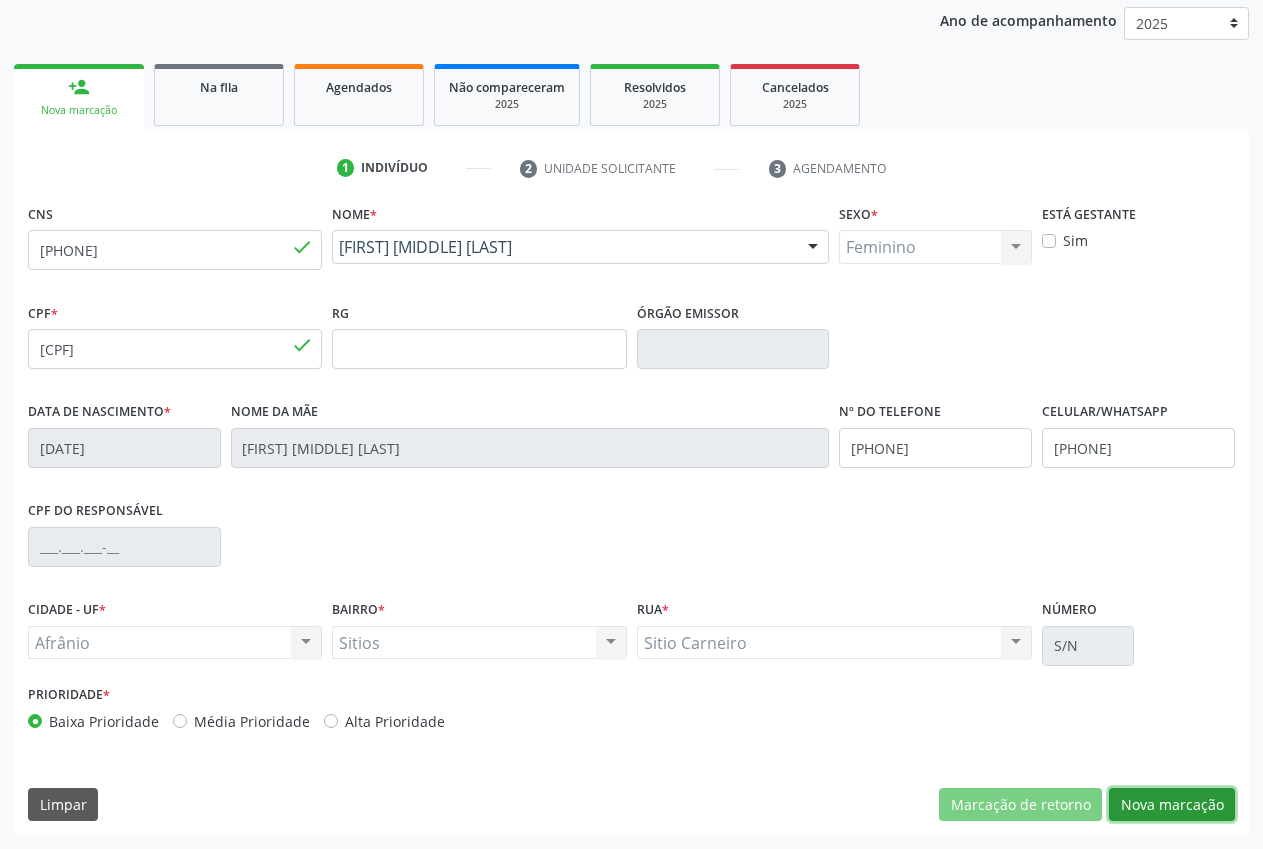 click on "Nova marcação" at bounding box center [1172, 805] 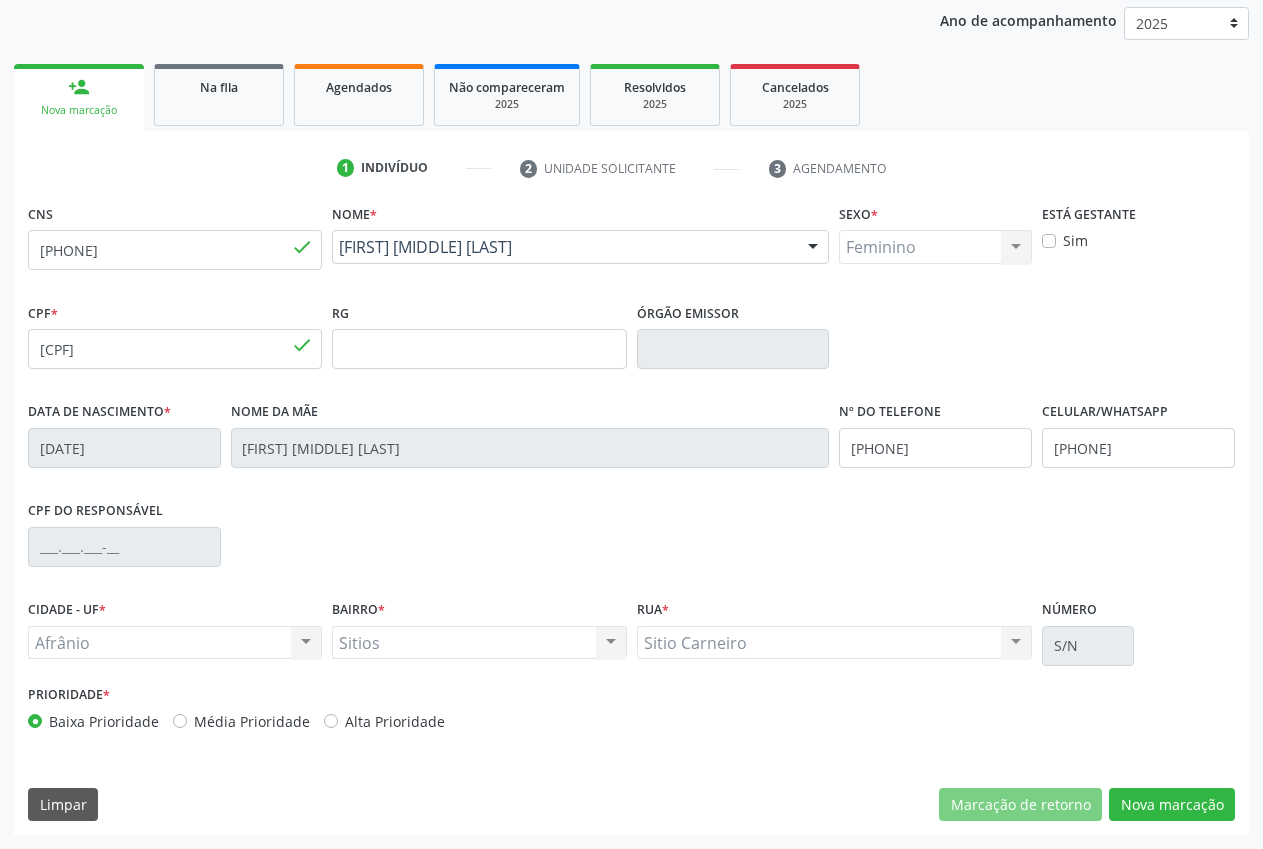 scroll, scrollTop: 57, scrollLeft: 0, axis: vertical 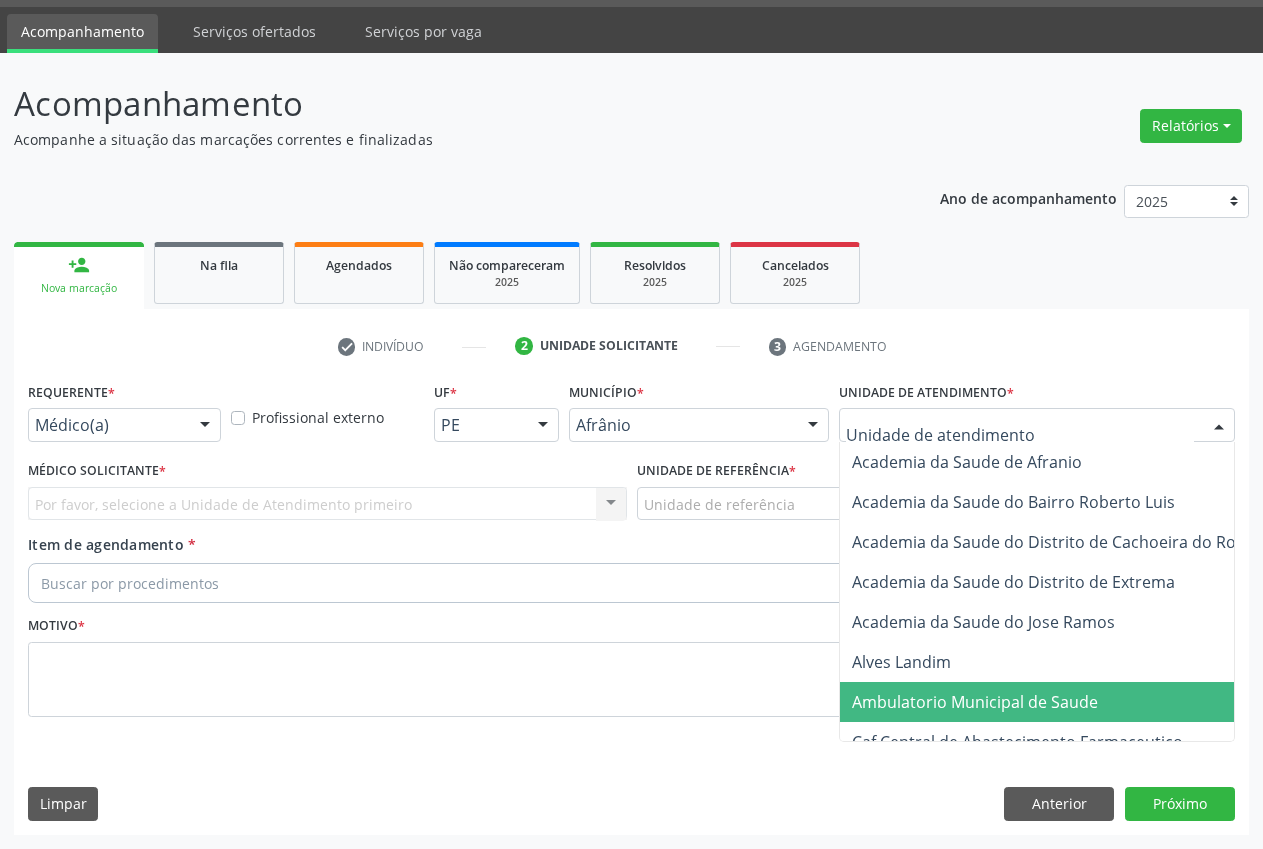 click on "Ambulatorio Municipal de Saude" at bounding box center [975, 702] 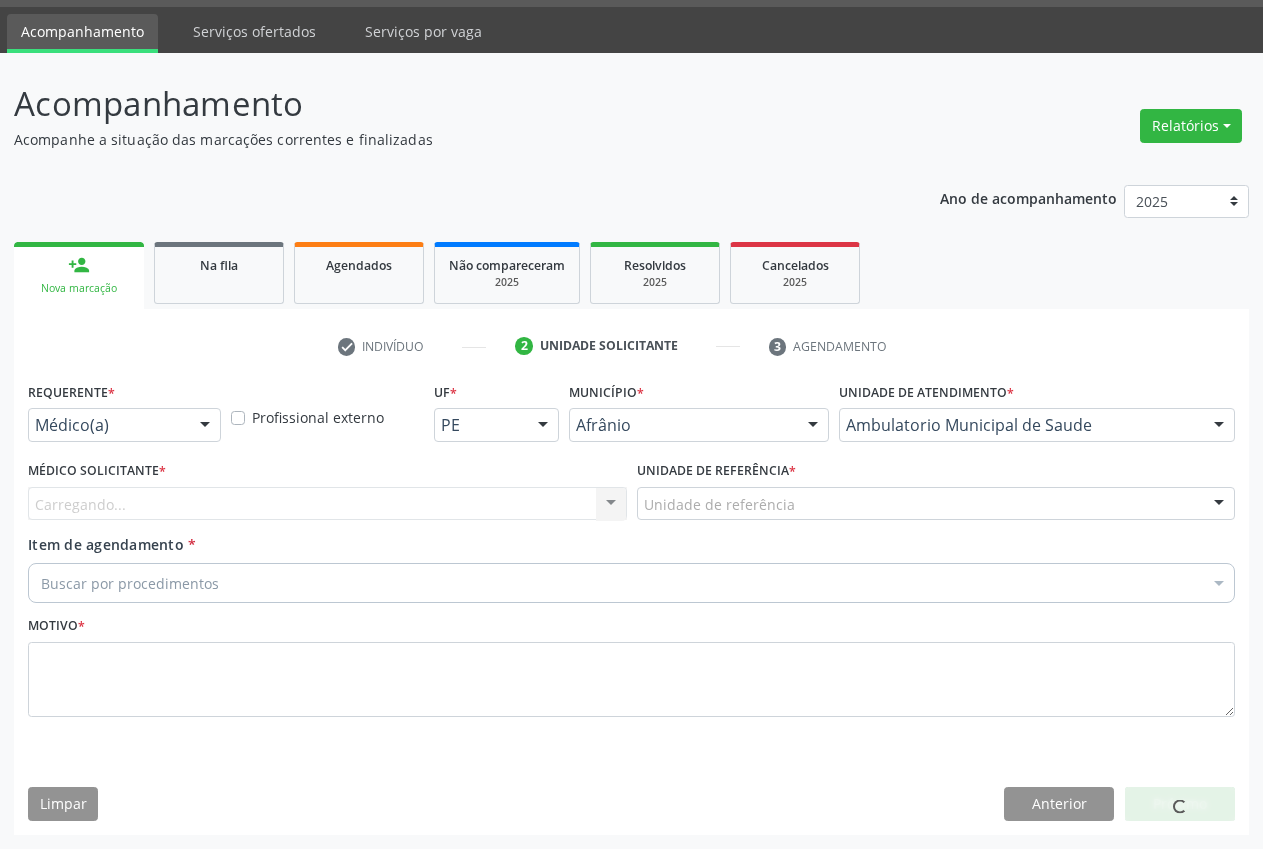 click on "Unidade de referência" at bounding box center (936, 504) 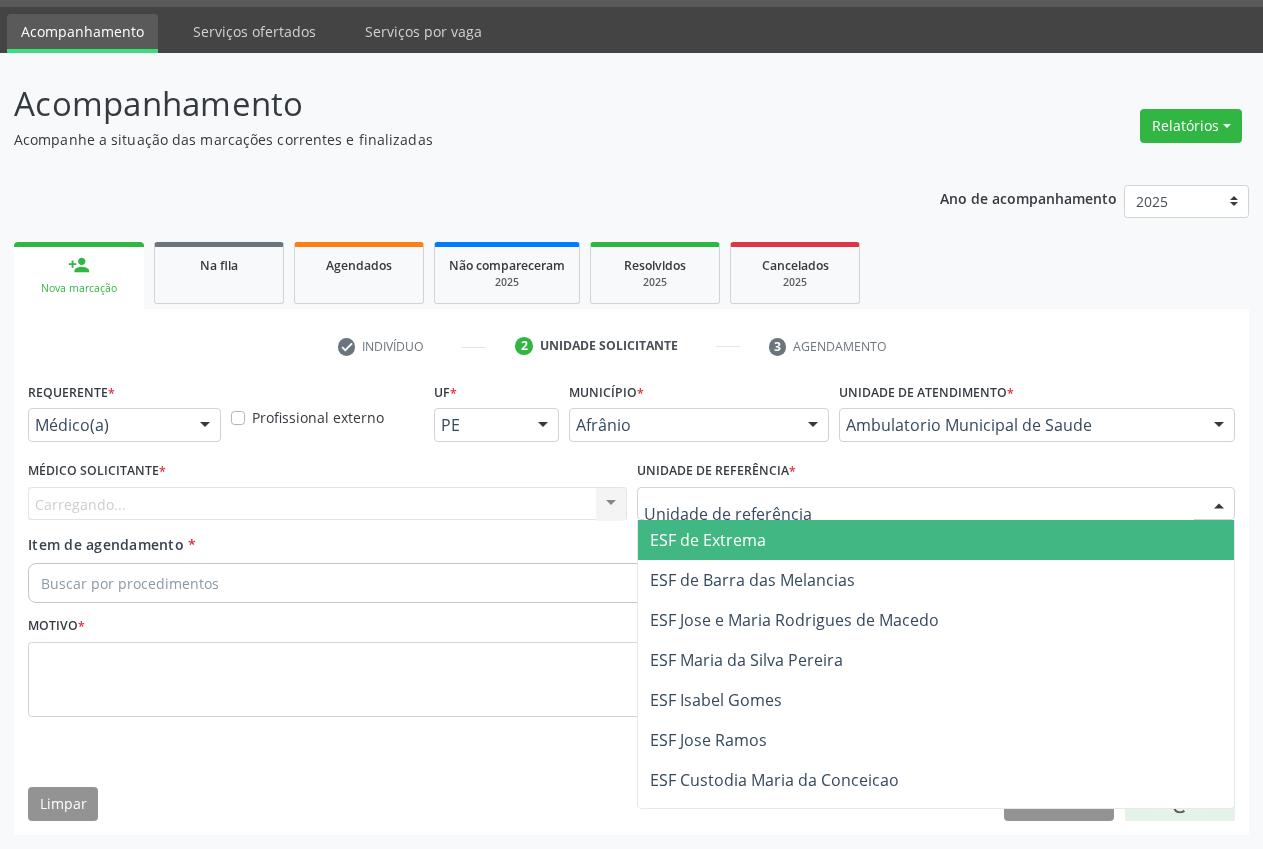 click on "ESF de Extrema" at bounding box center (936, 540) 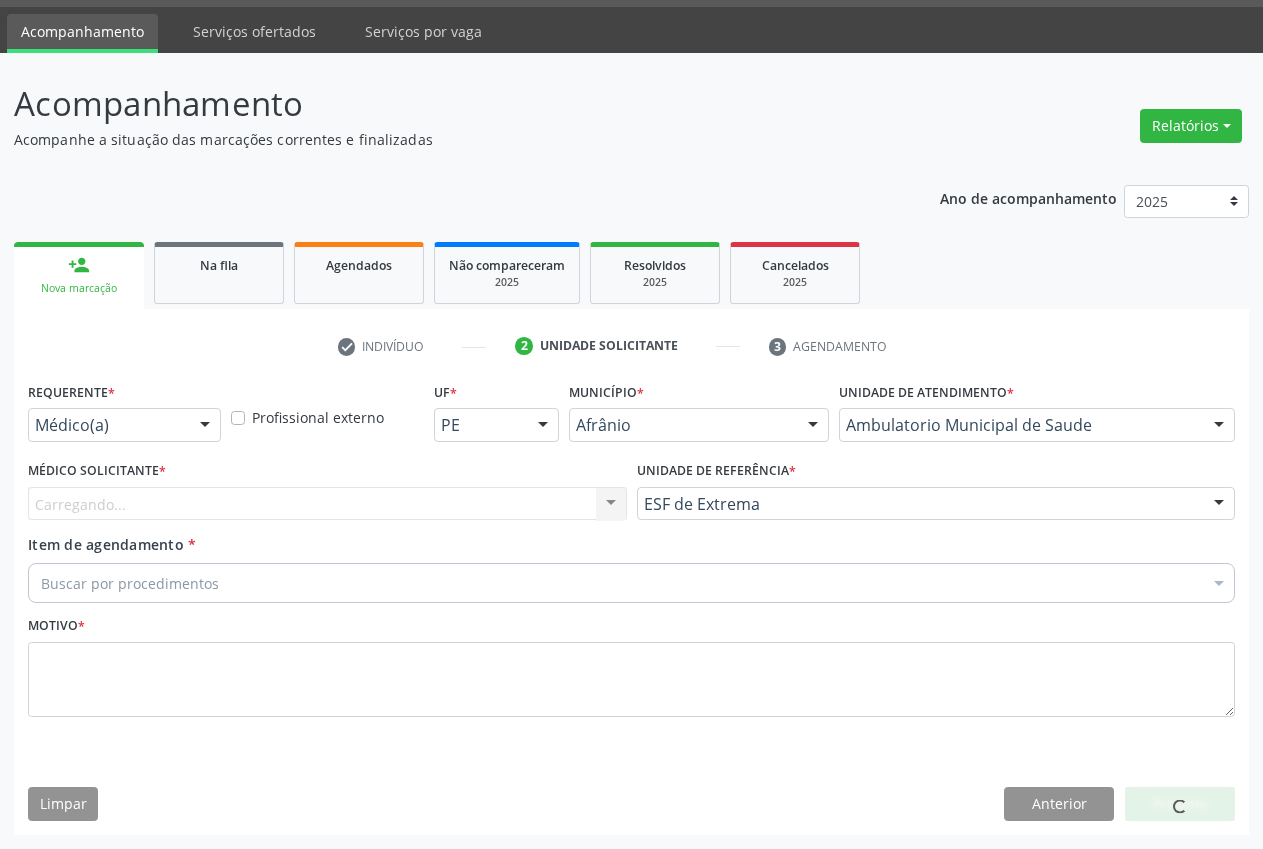click on "Carregando...
Nenhum resultado encontrado para: "   "
Não há nenhuma opção para ser exibida." at bounding box center (327, 504) 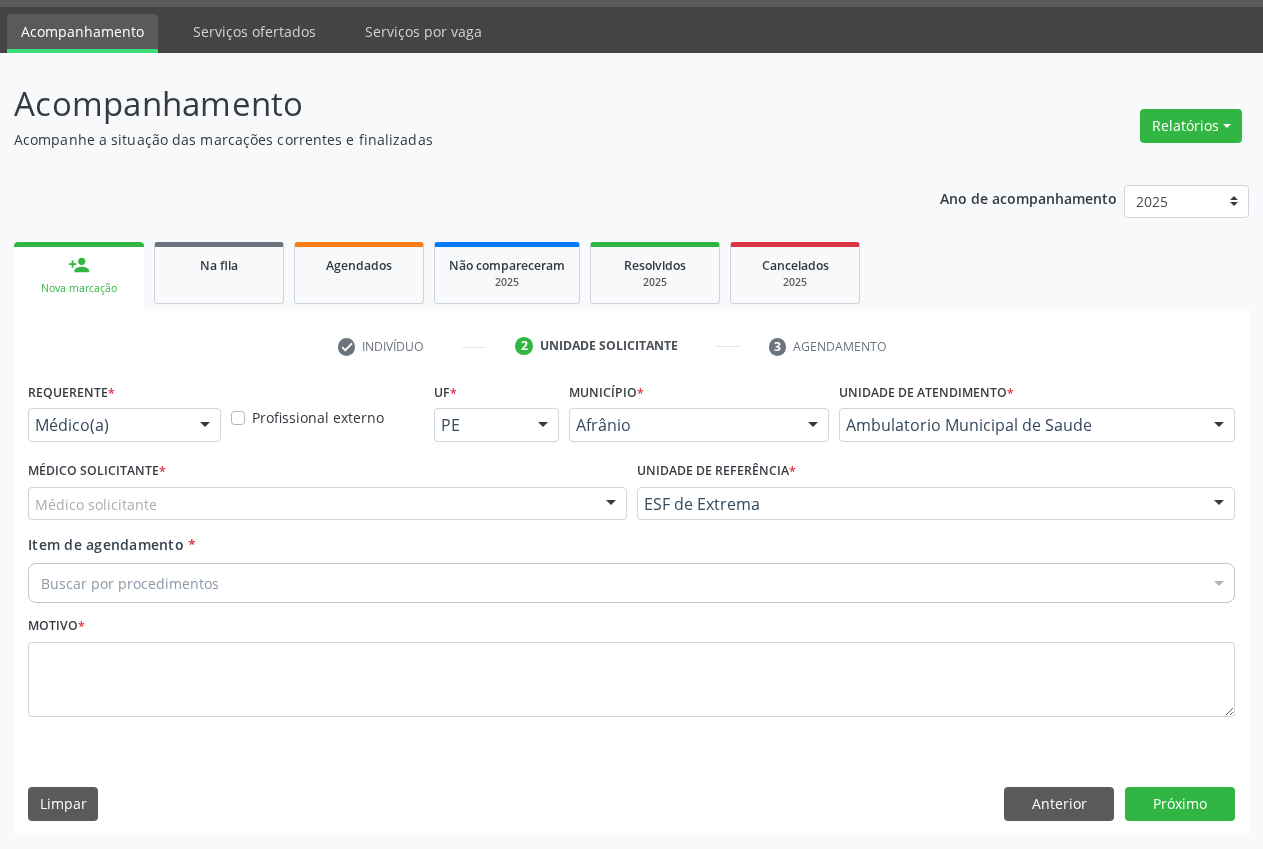 click on "Médico solicitante" at bounding box center [327, 504] 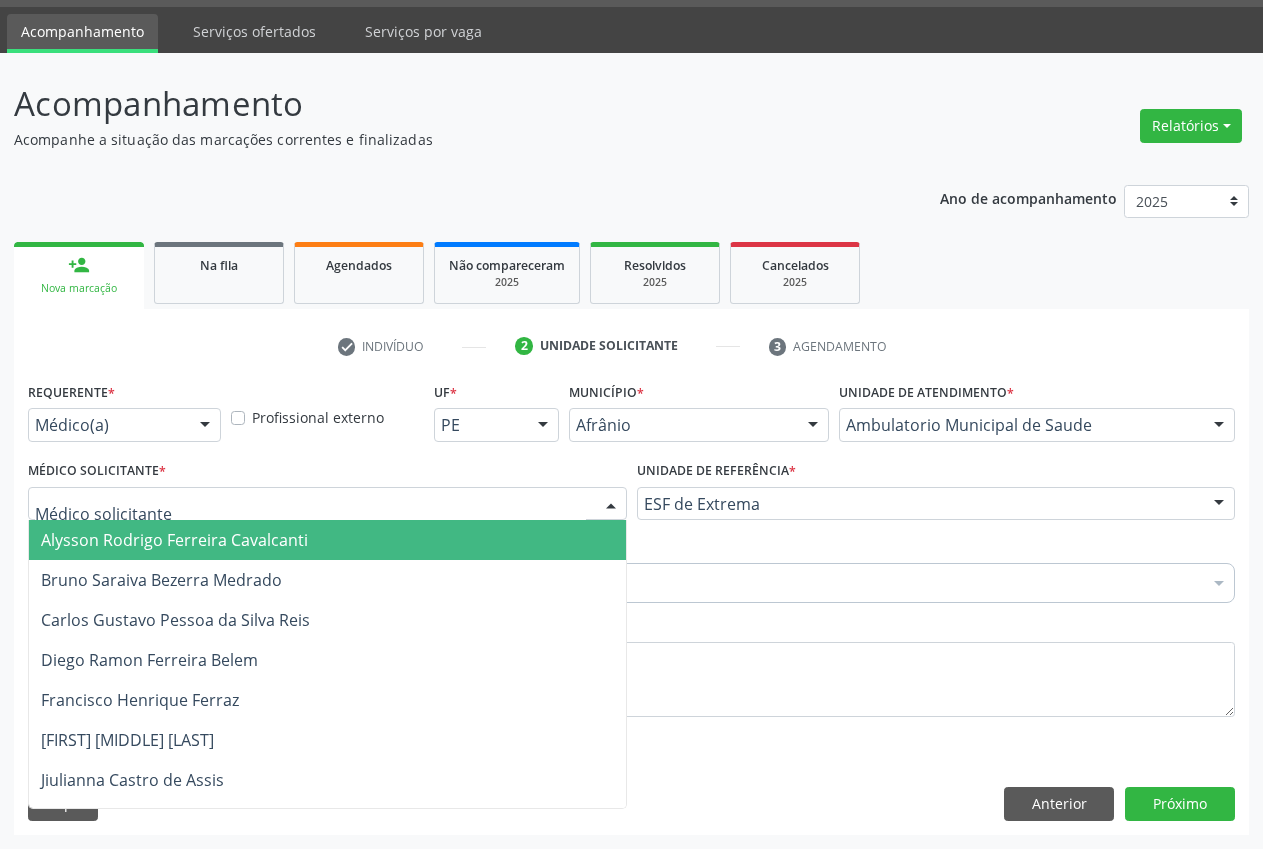 click on "Alysson Rodrigo Ferreira Cavalcanti" at bounding box center (174, 540) 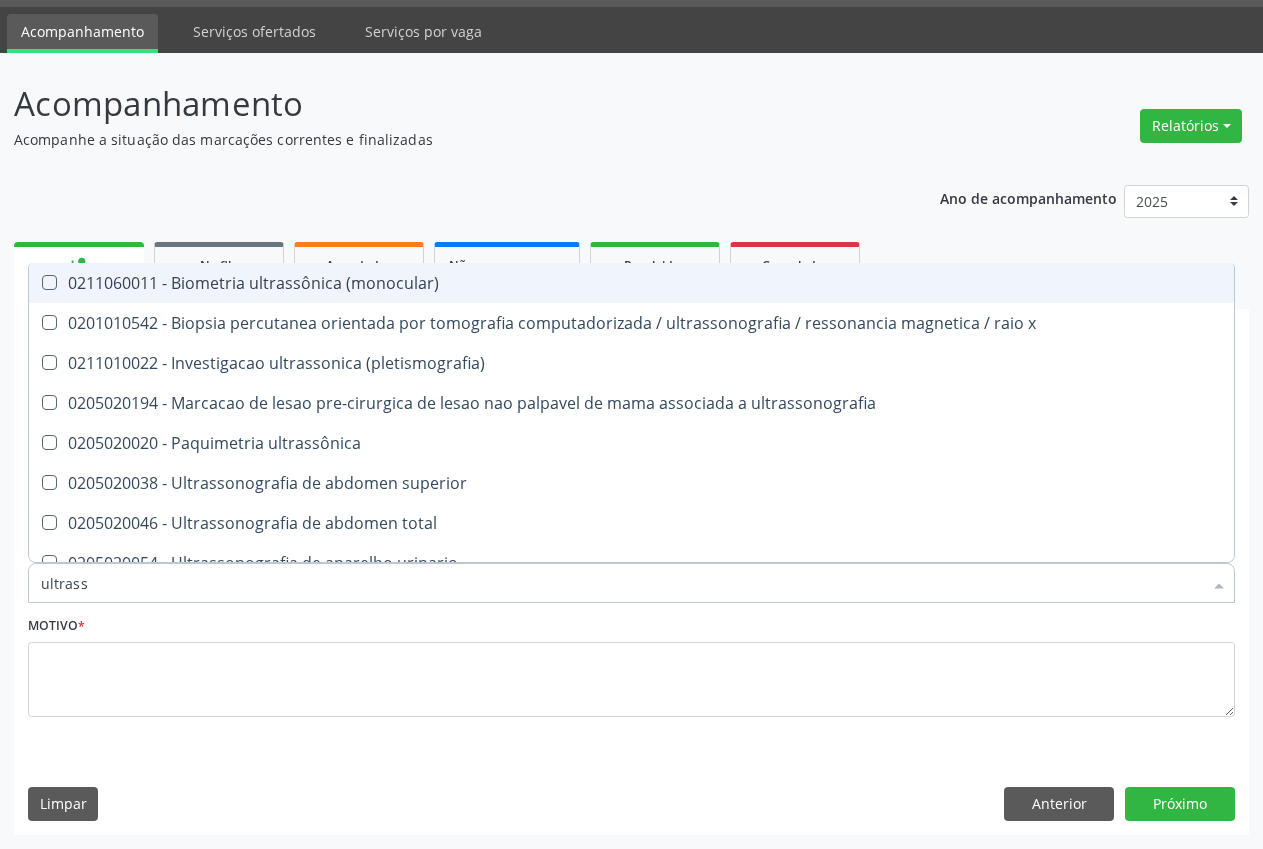 type on "ultrasso" 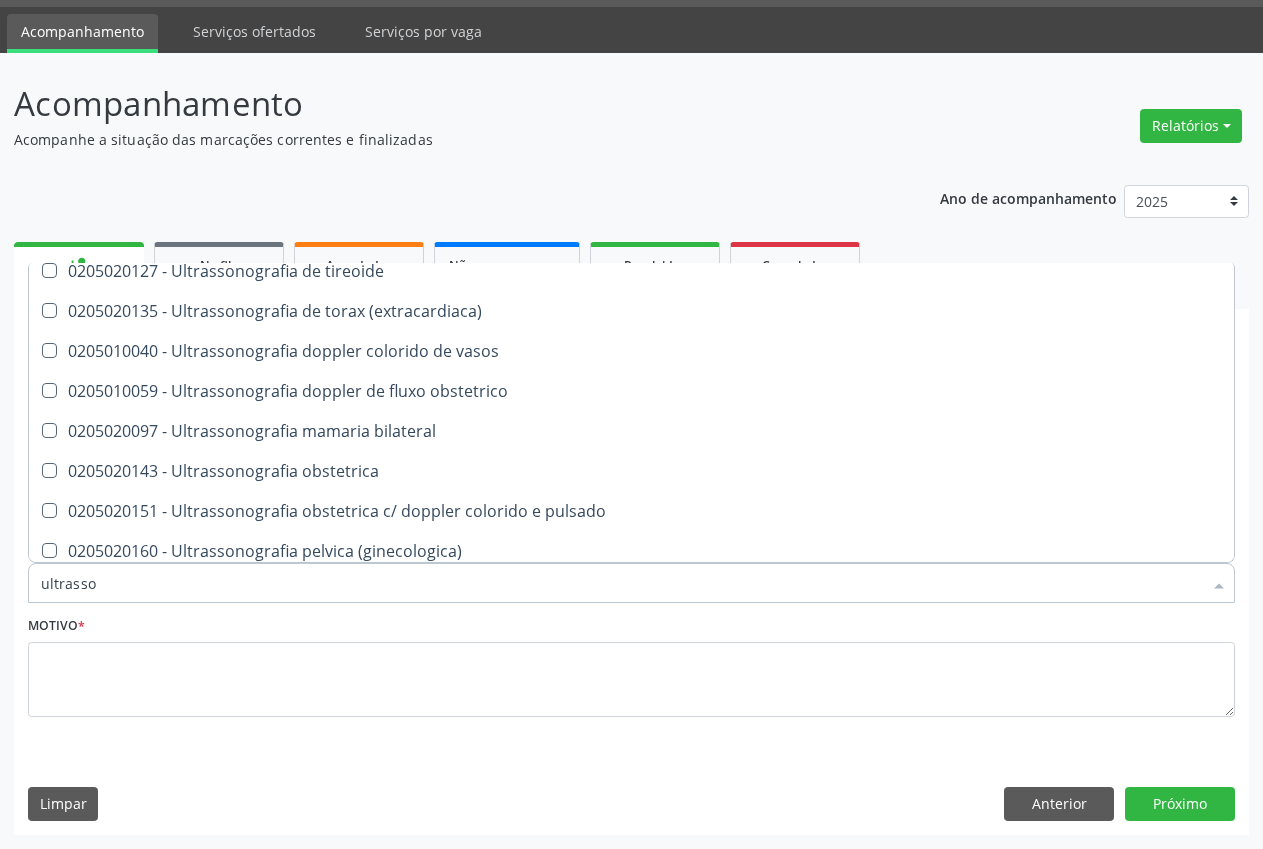 scroll, scrollTop: 440, scrollLeft: 0, axis: vertical 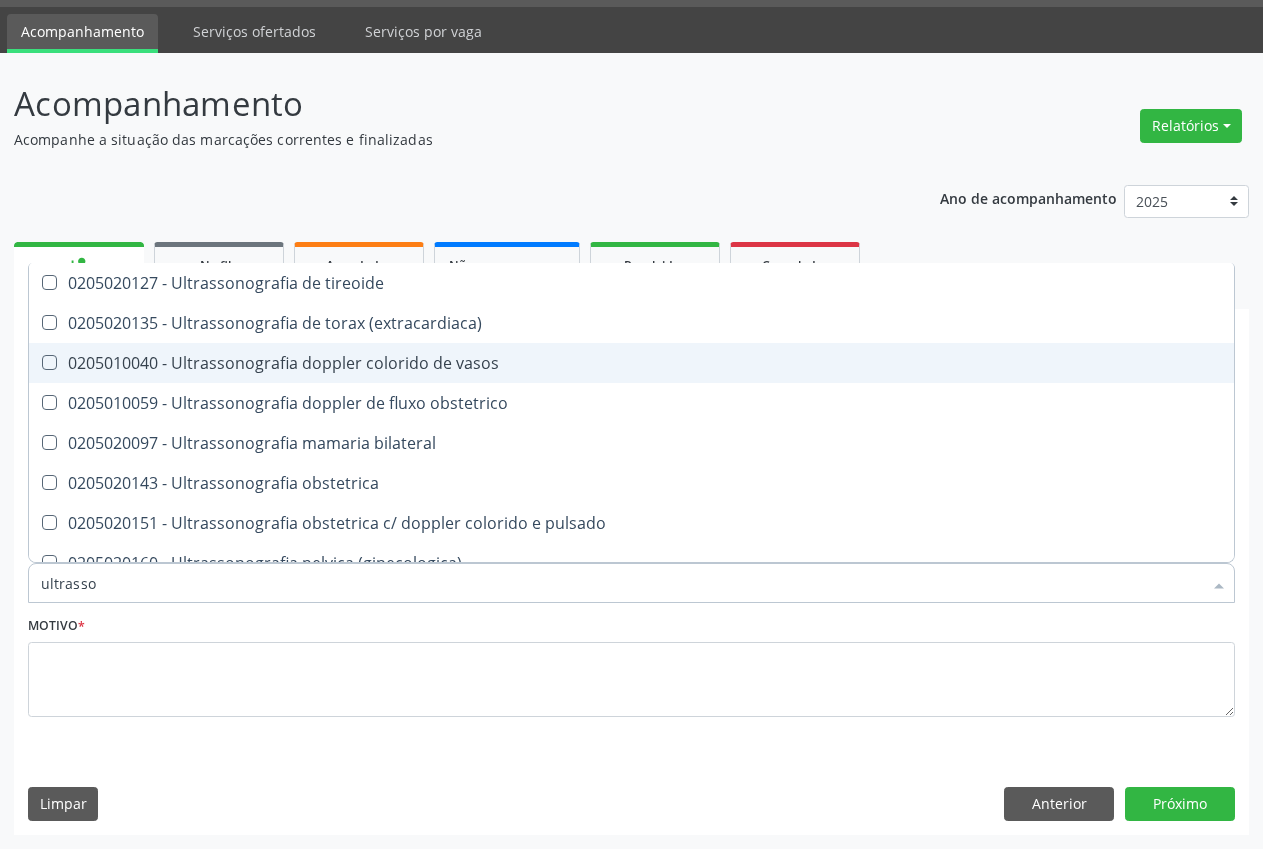 click on "0205010040 - Ultrassonografia doppler colorido de vasos" at bounding box center [631, 363] 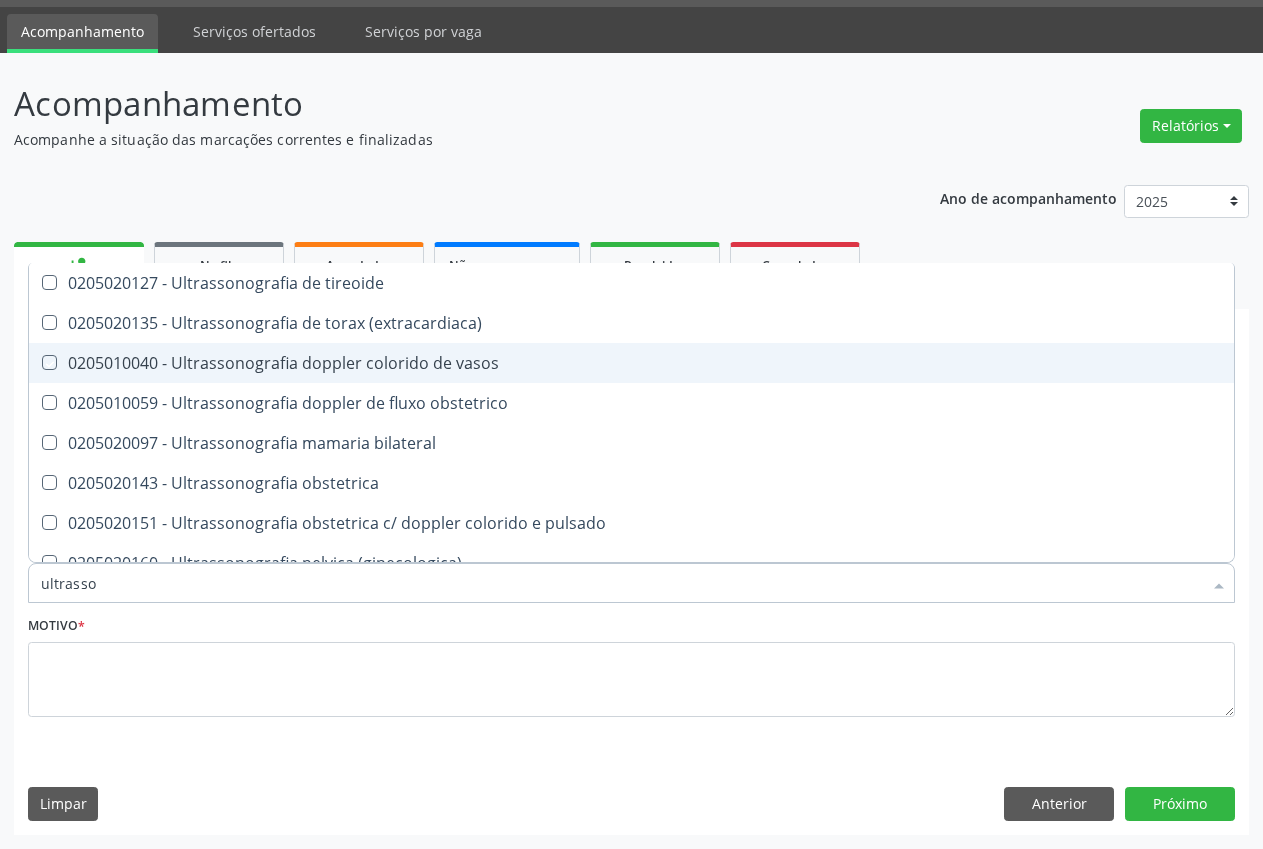 checkbox on "true" 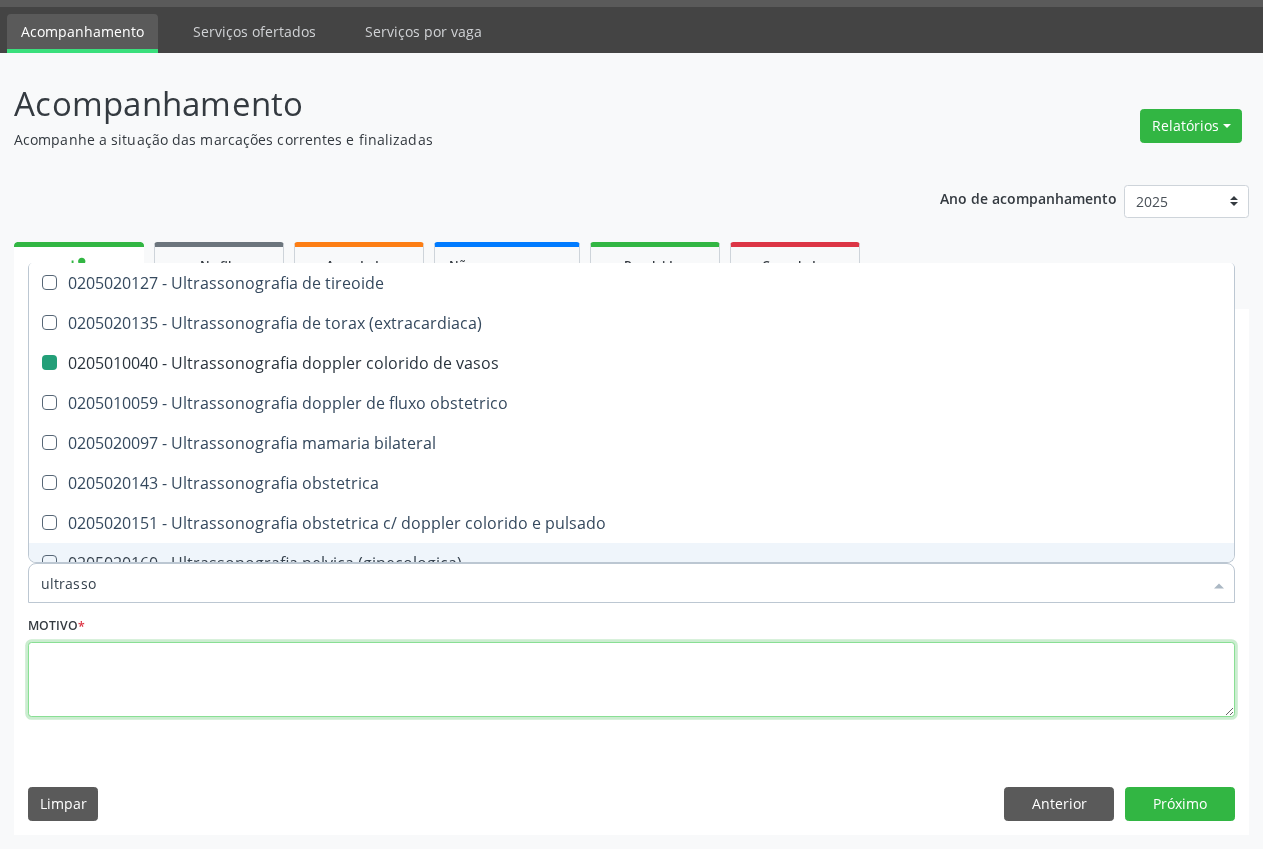 click at bounding box center (631, 680) 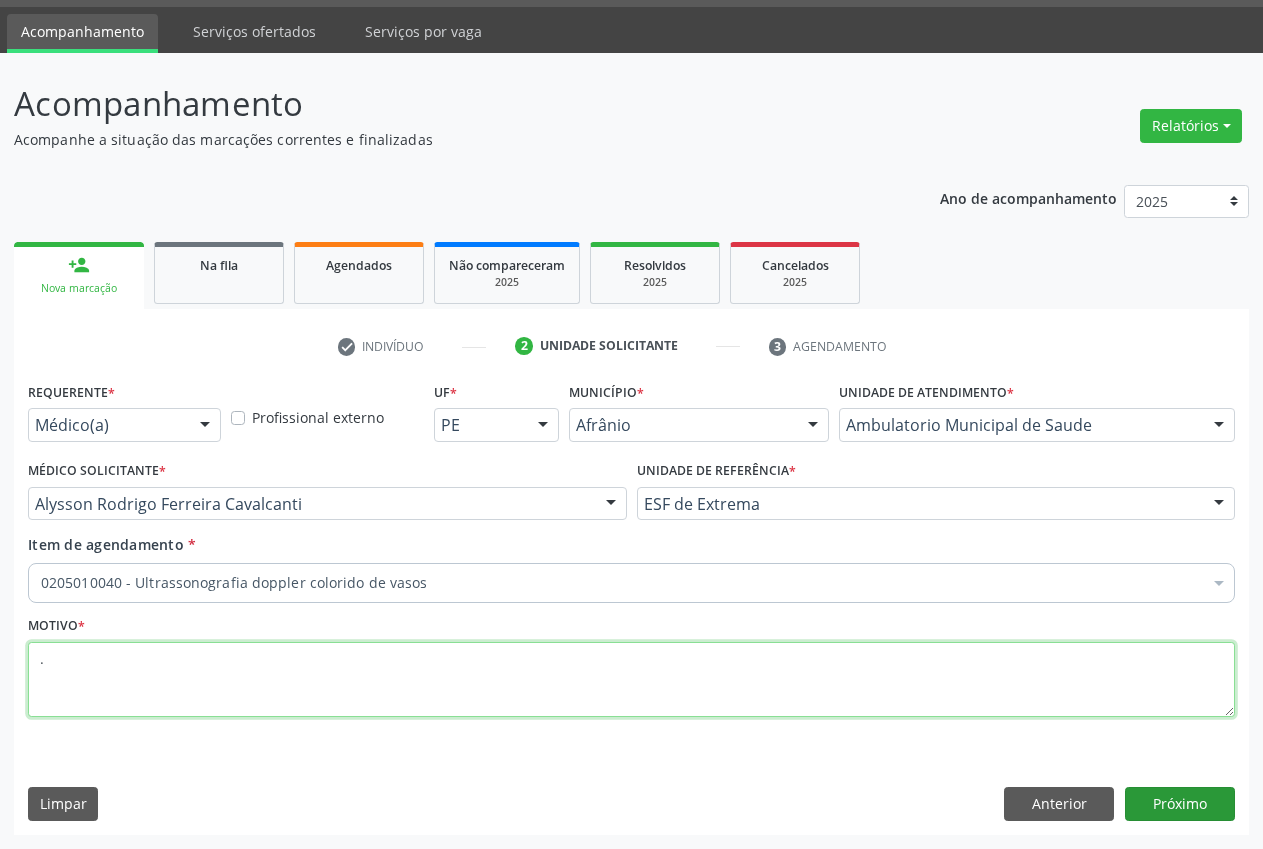 scroll, scrollTop: 0, scrollLeft: 0, axis: both 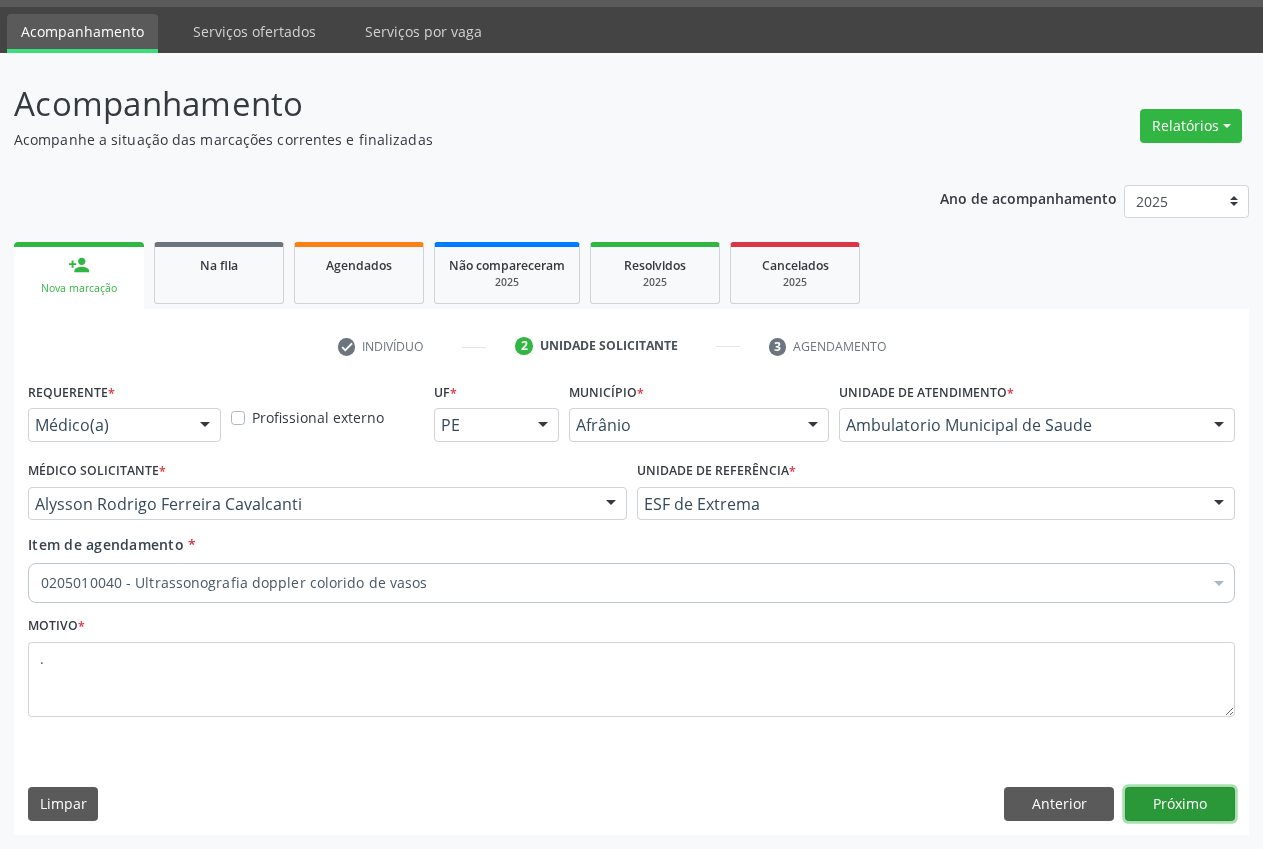 click on "Próximo" at bounding box center [1180, 804] 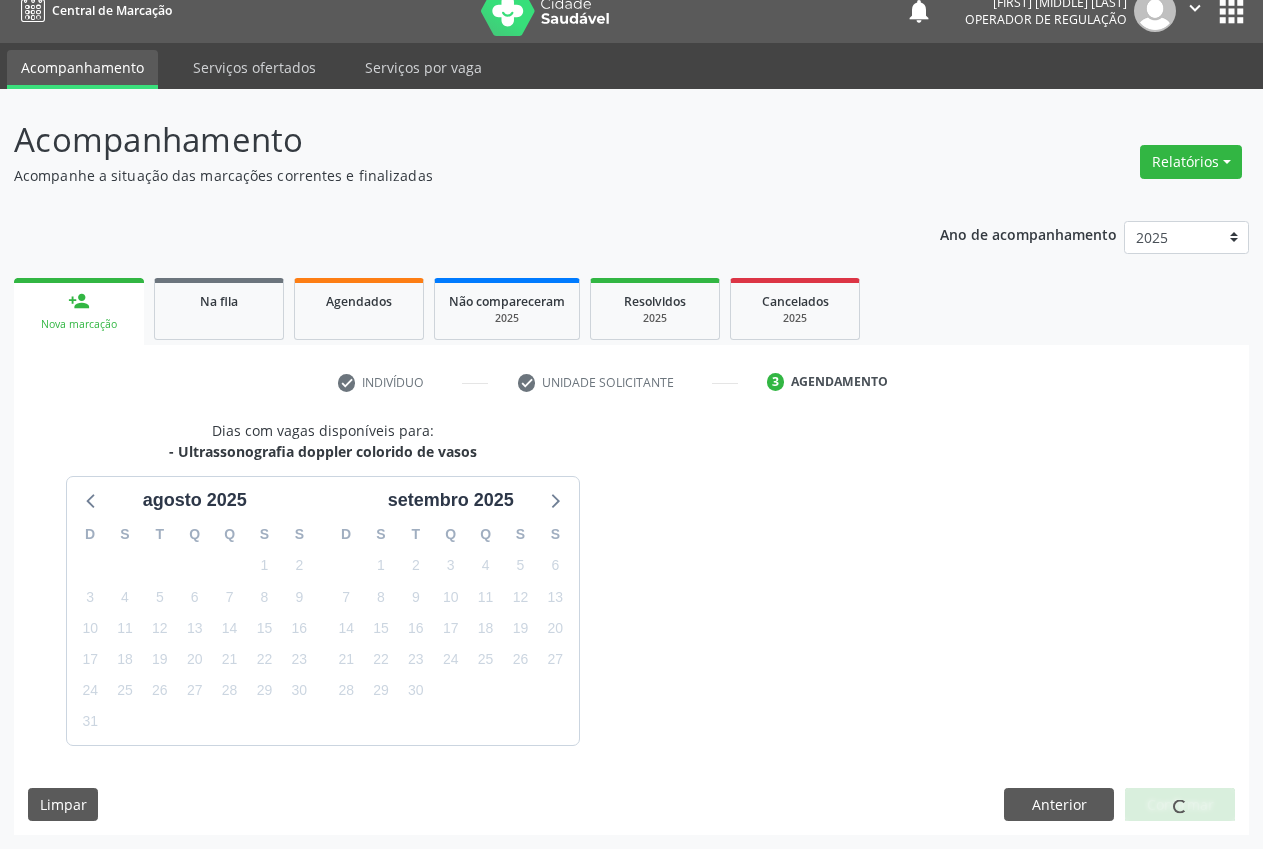 scroll, scrollTop: 57, scrollLeft: 0, axis: vertical 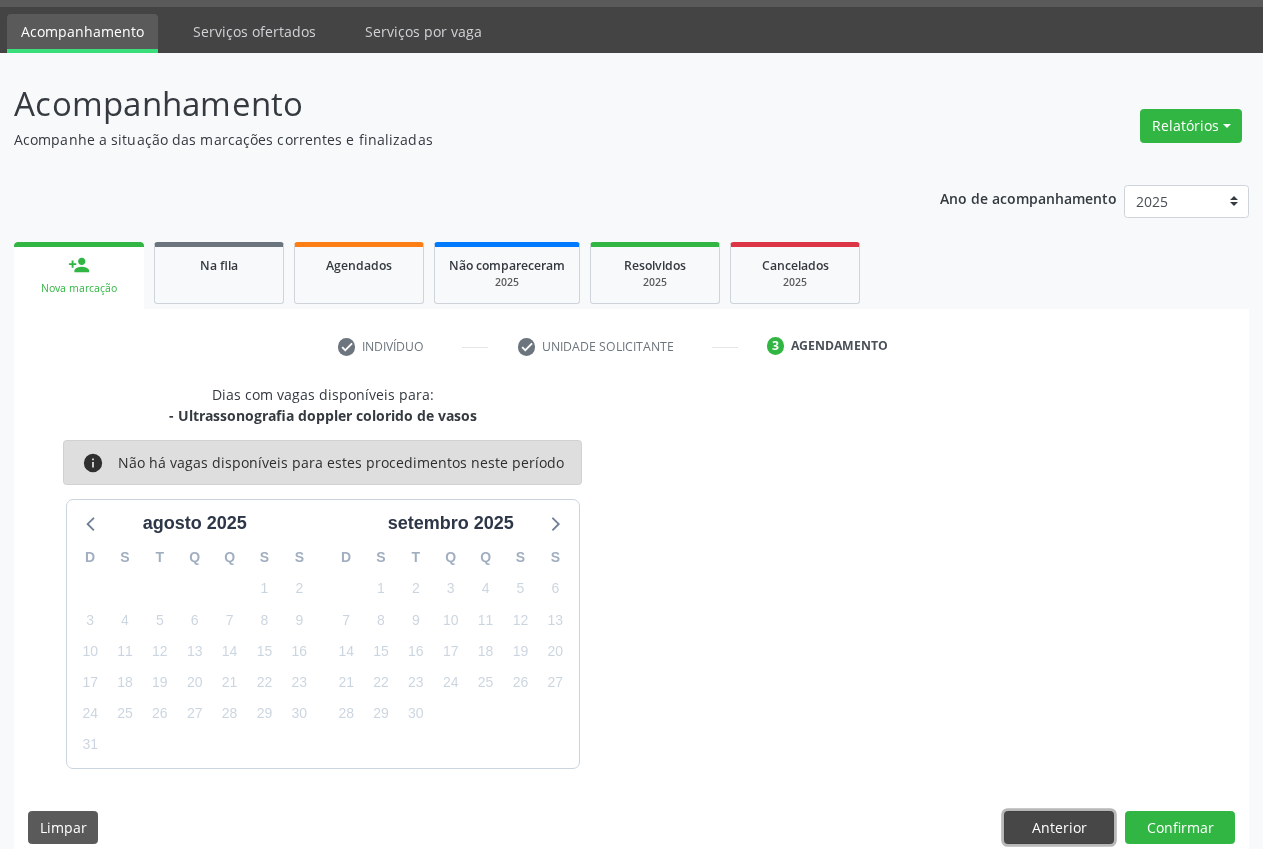 click on "Anterior" at bounding box center [1059, 828] 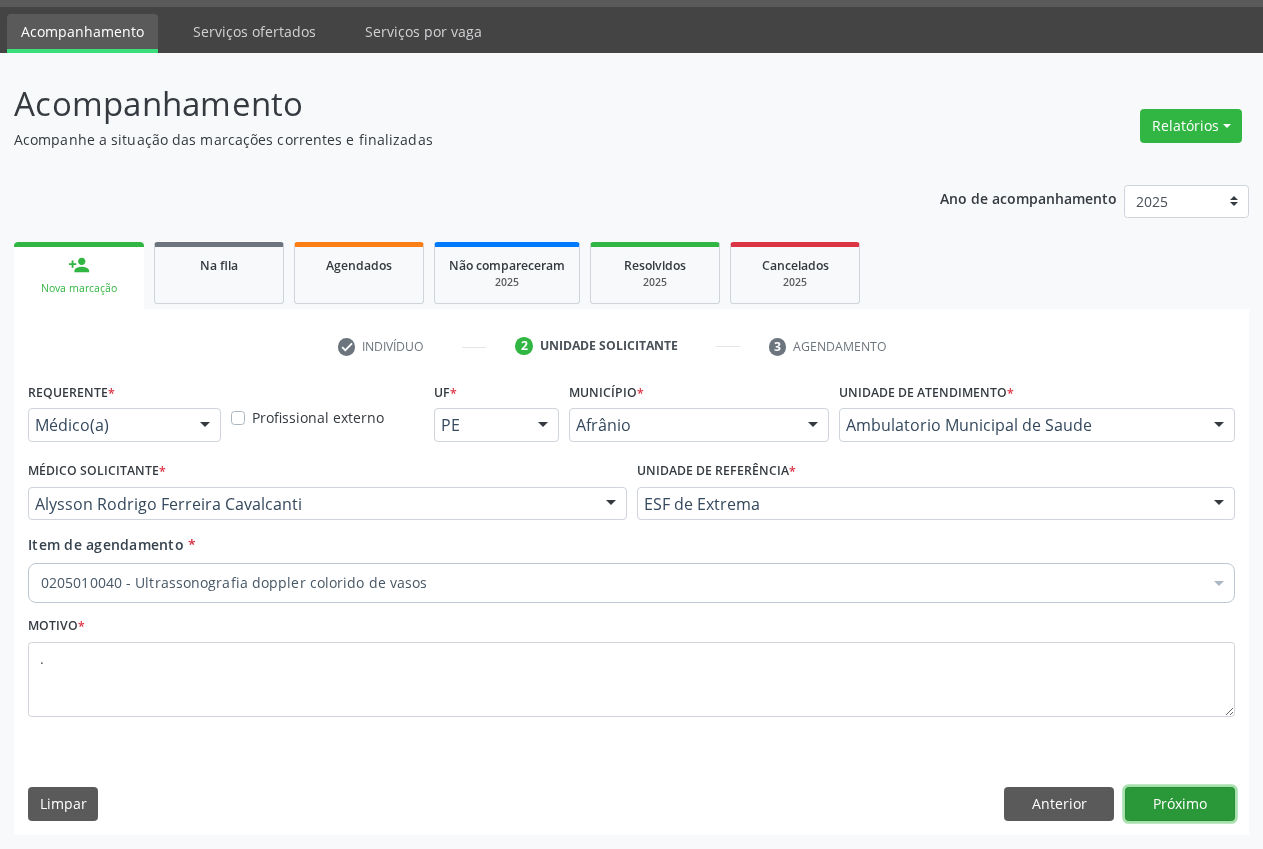 click on "Próximo" at bounding box center (1180, 804) 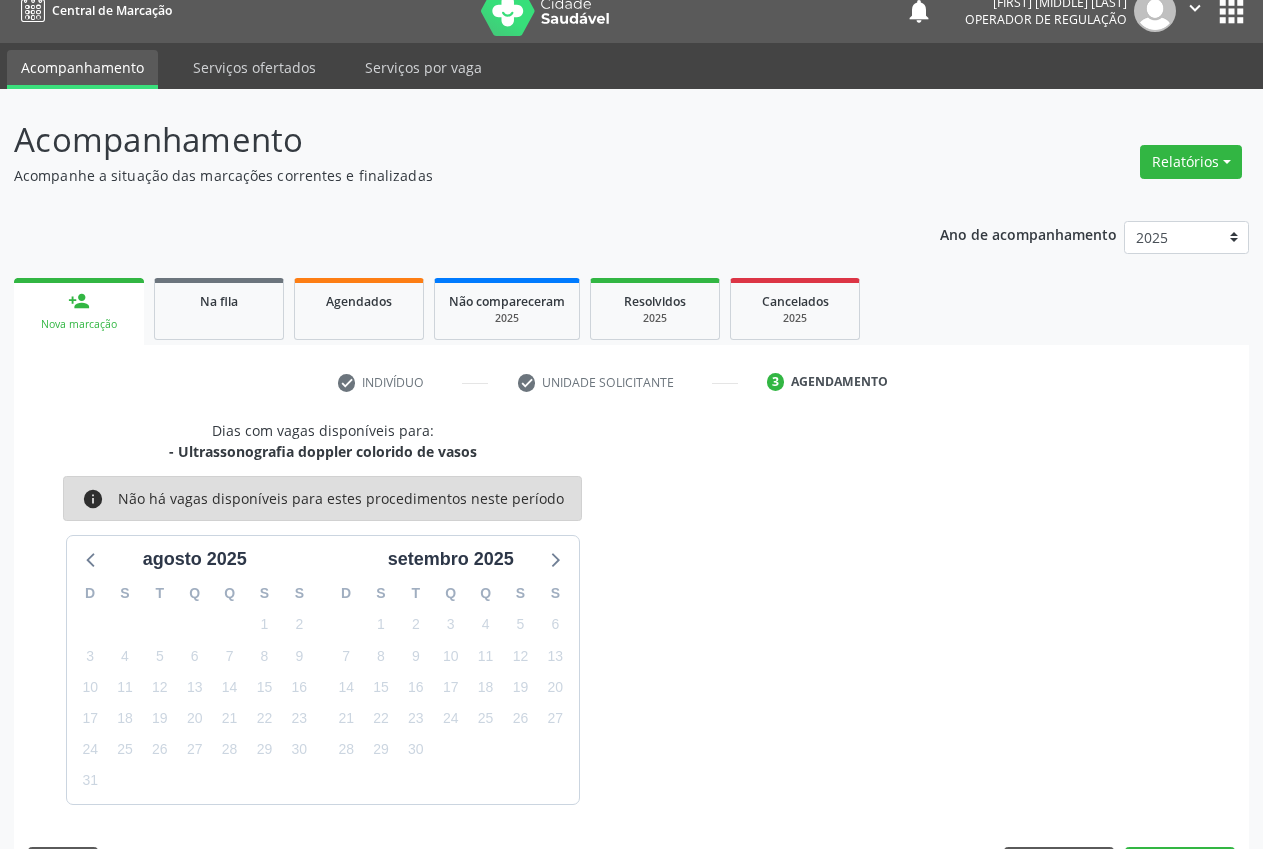scroll, scrollTop: 57, scrollLeft: 0, axis: vertical 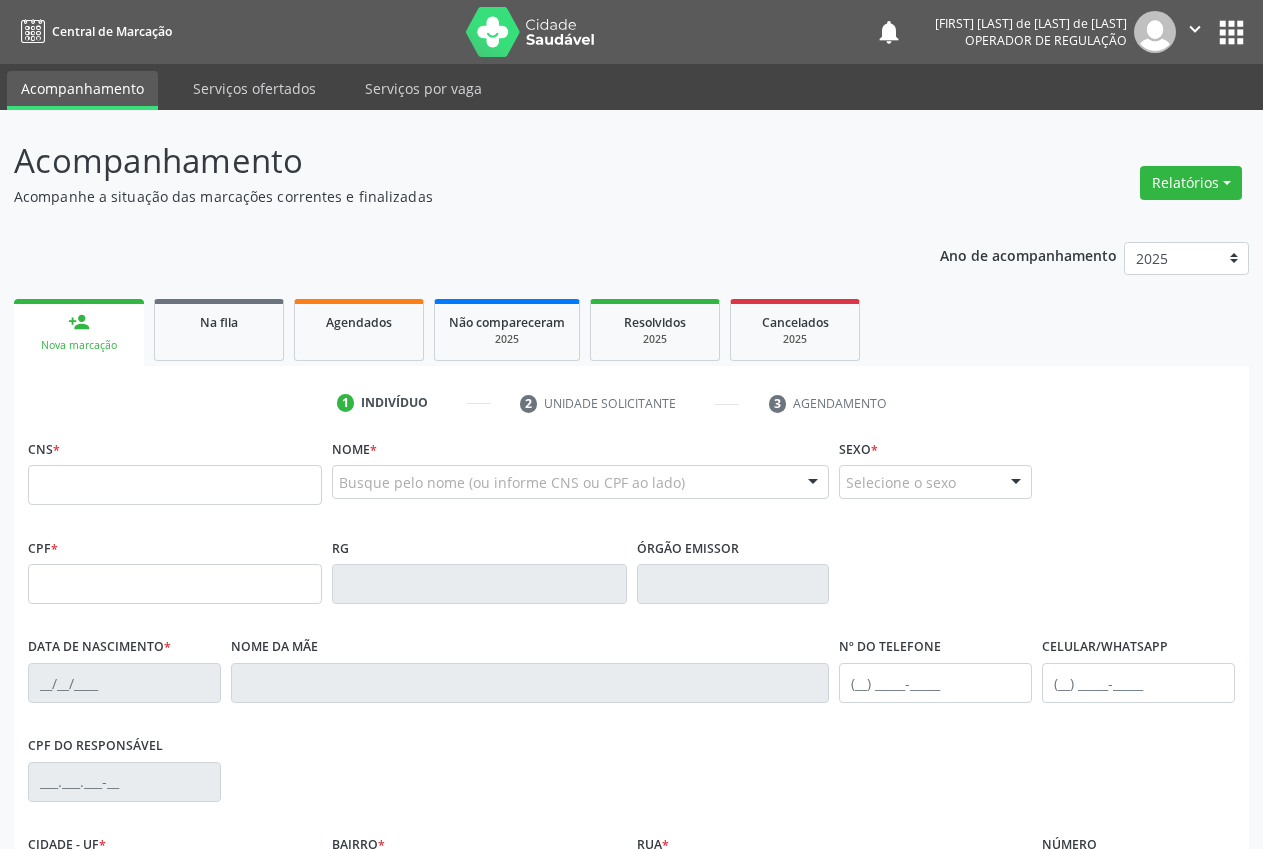 click at bounding box center (175, 485) 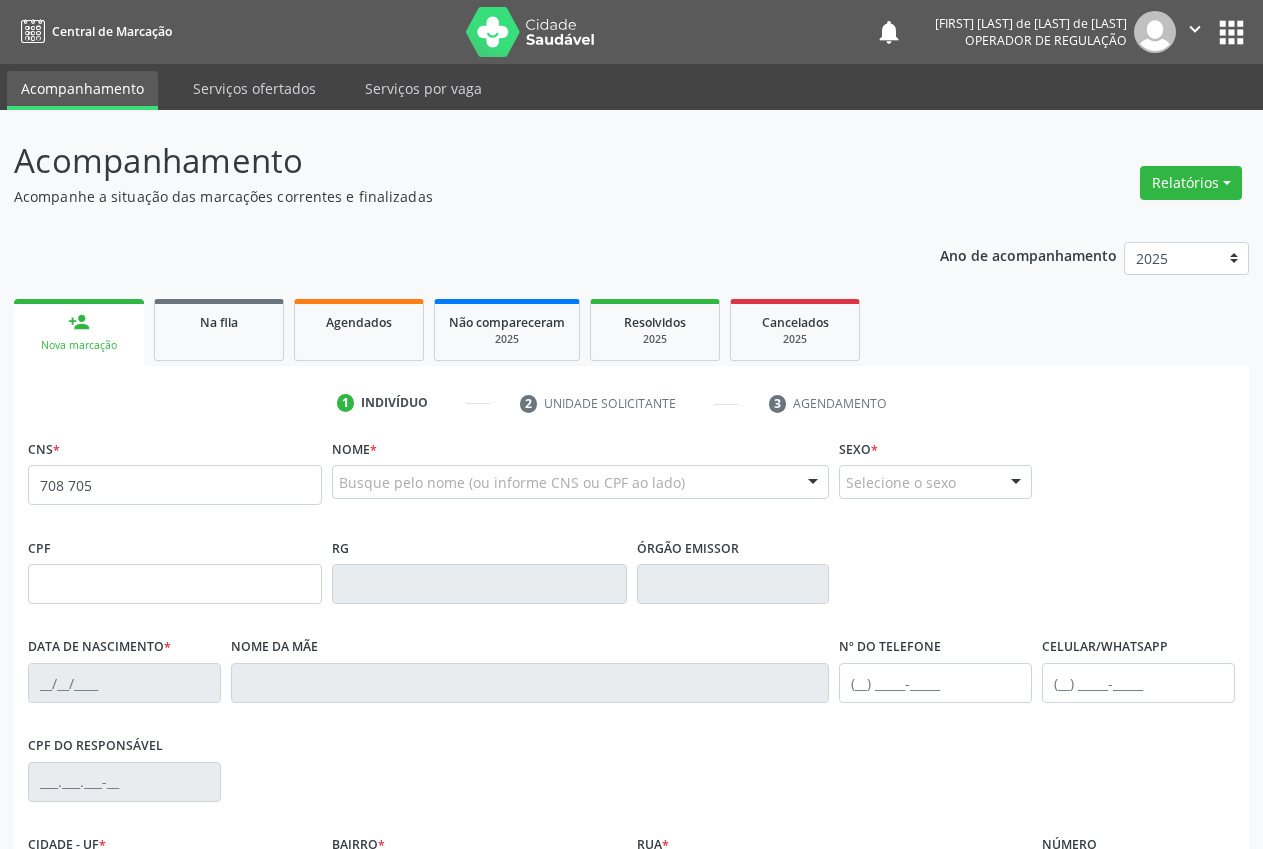type on "708 7051 4811 7595" 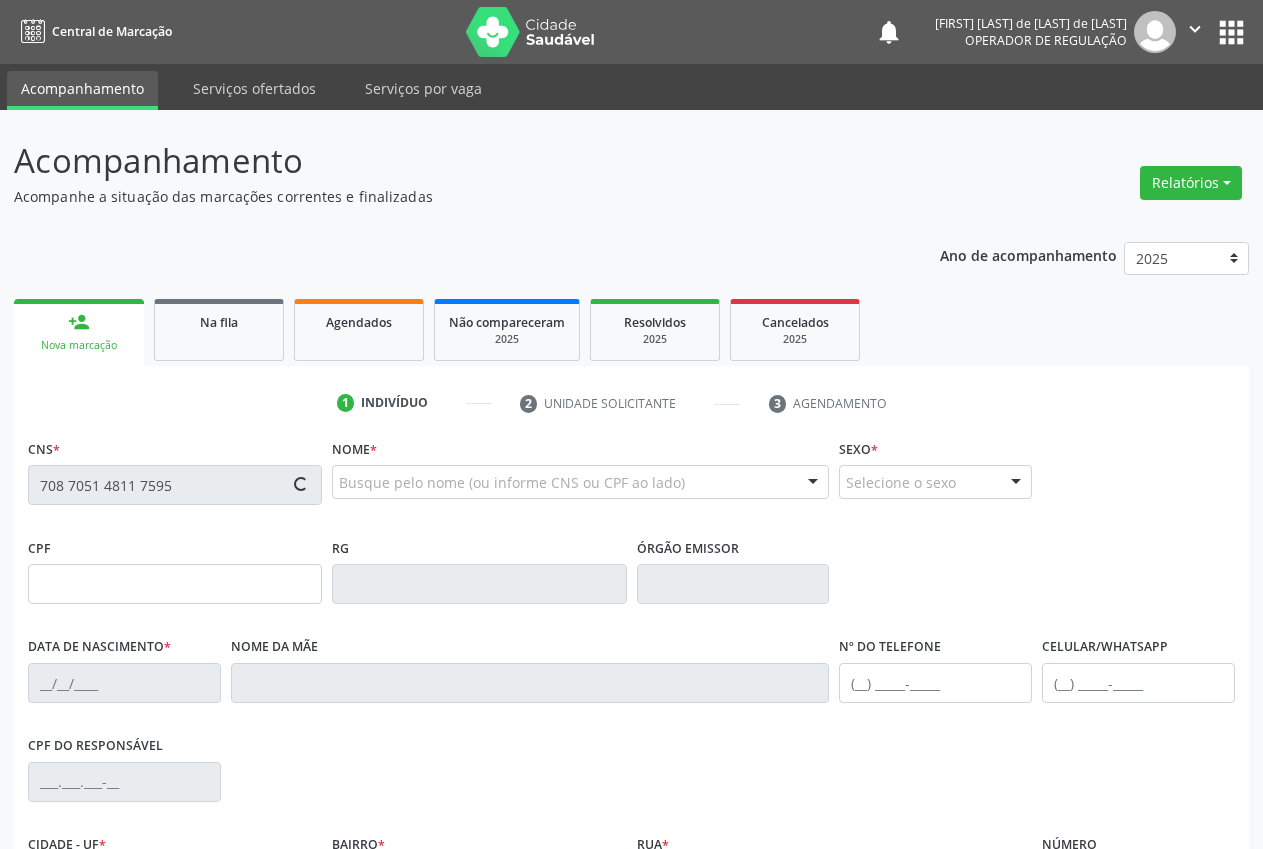 type on "[CPF]" 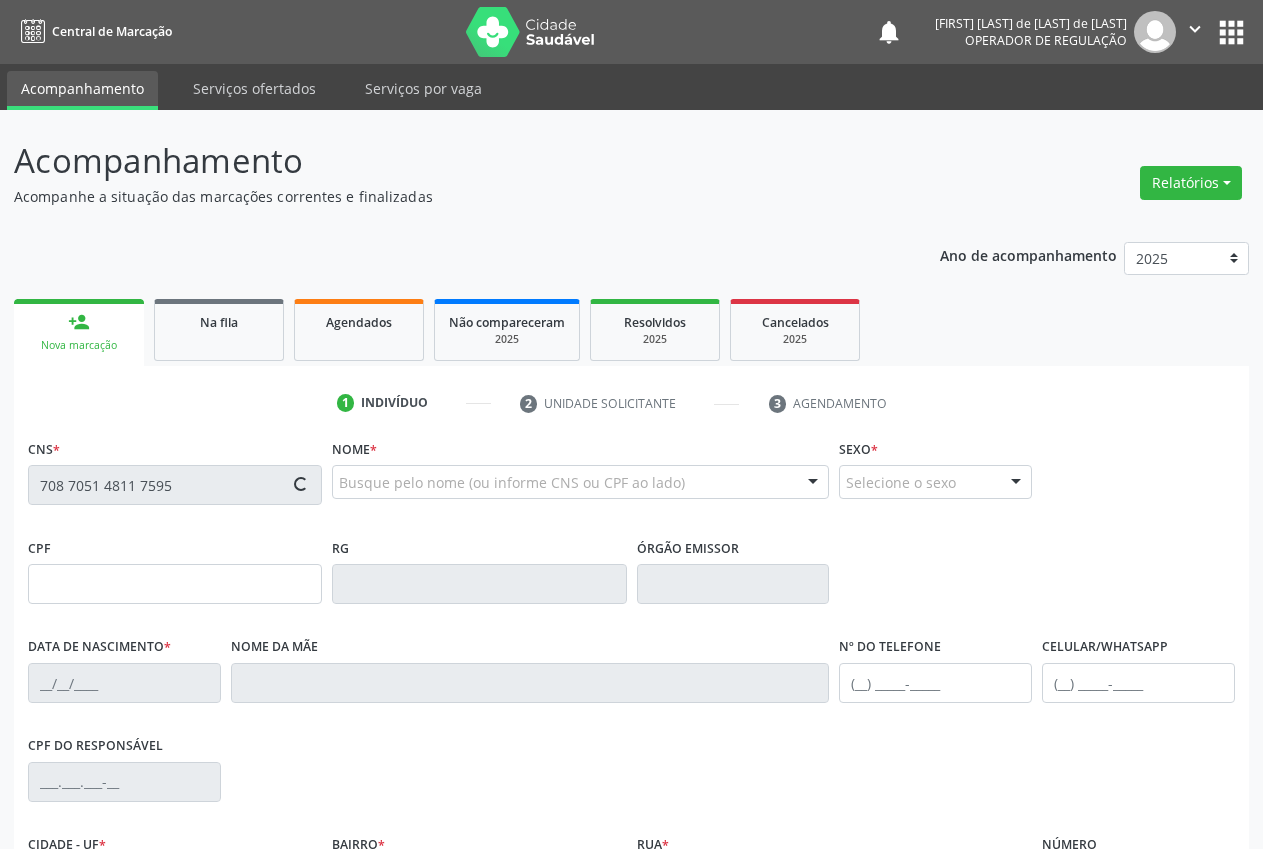 type on "[DATE]" 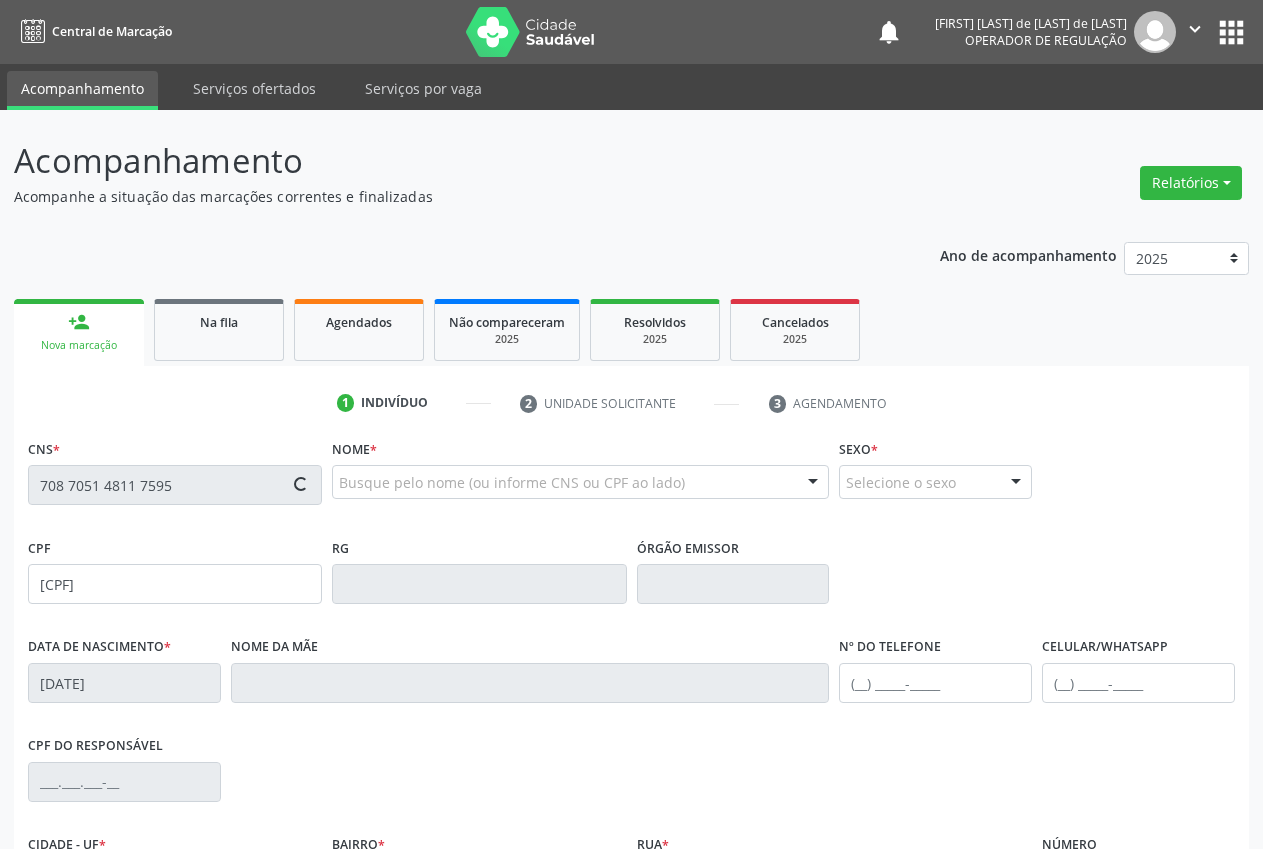 type on "[FIRST] [LAST] dos [LAST] [LAST]" 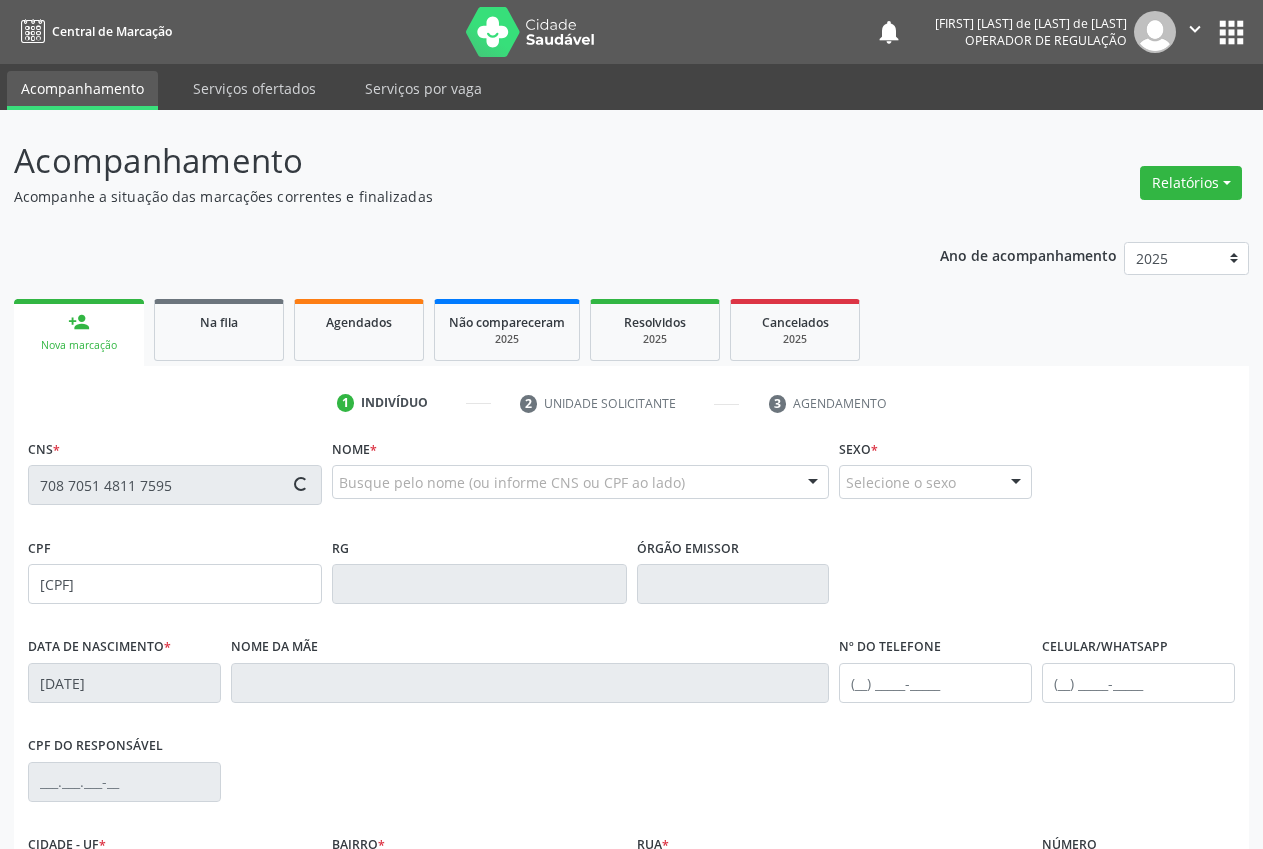 type on "(87) [PHONE]" 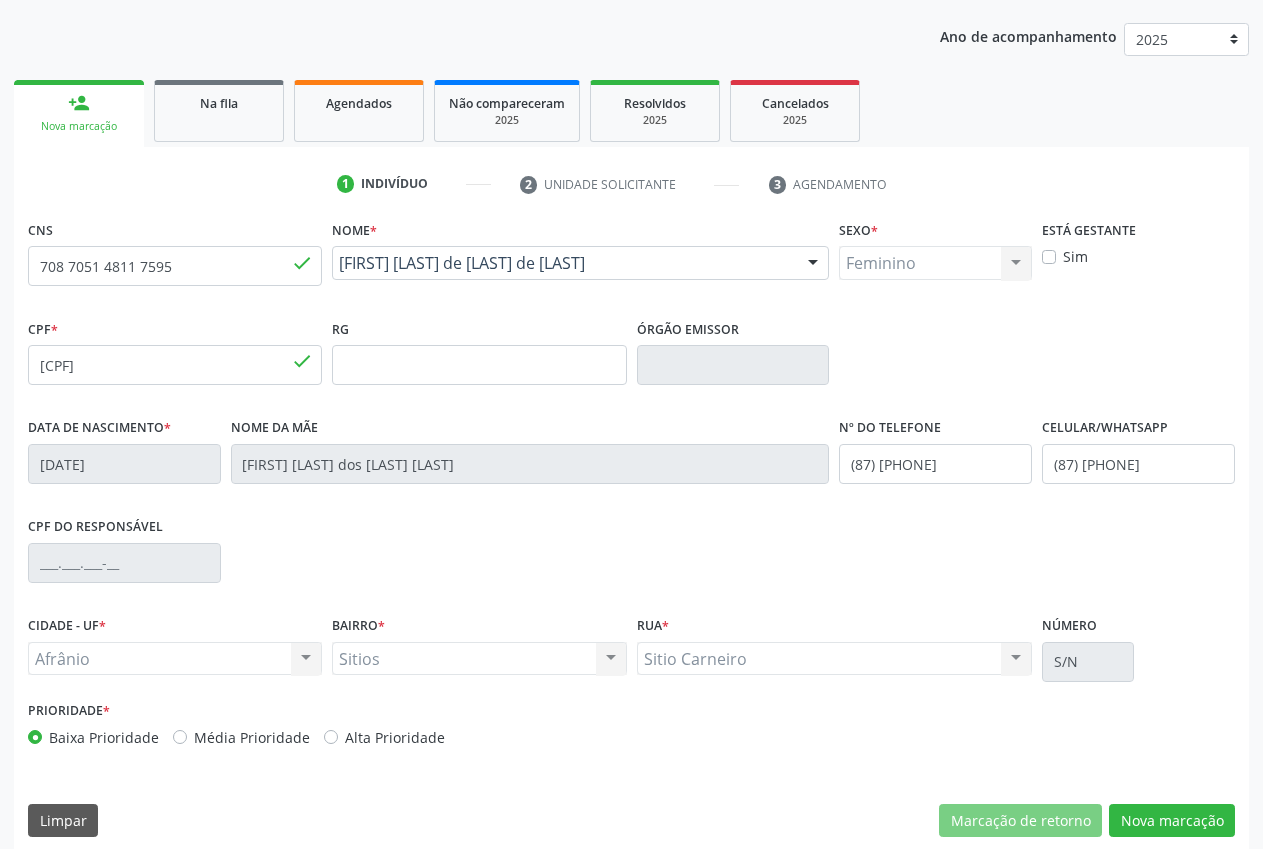 scroll, scrollTop: 235, scrollLeft: 0, axis: vertical 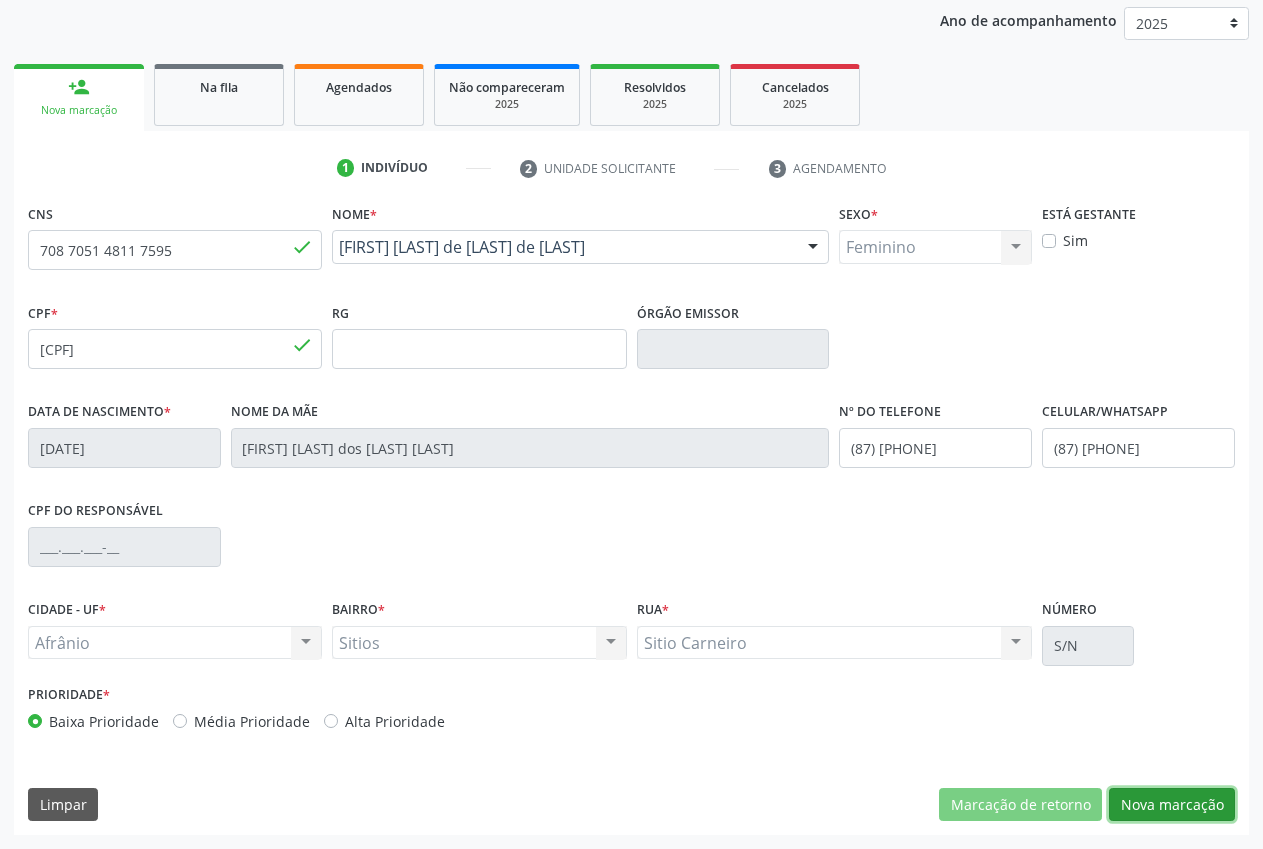 click on "Nova marcação" at bounding box center (1172, 805) 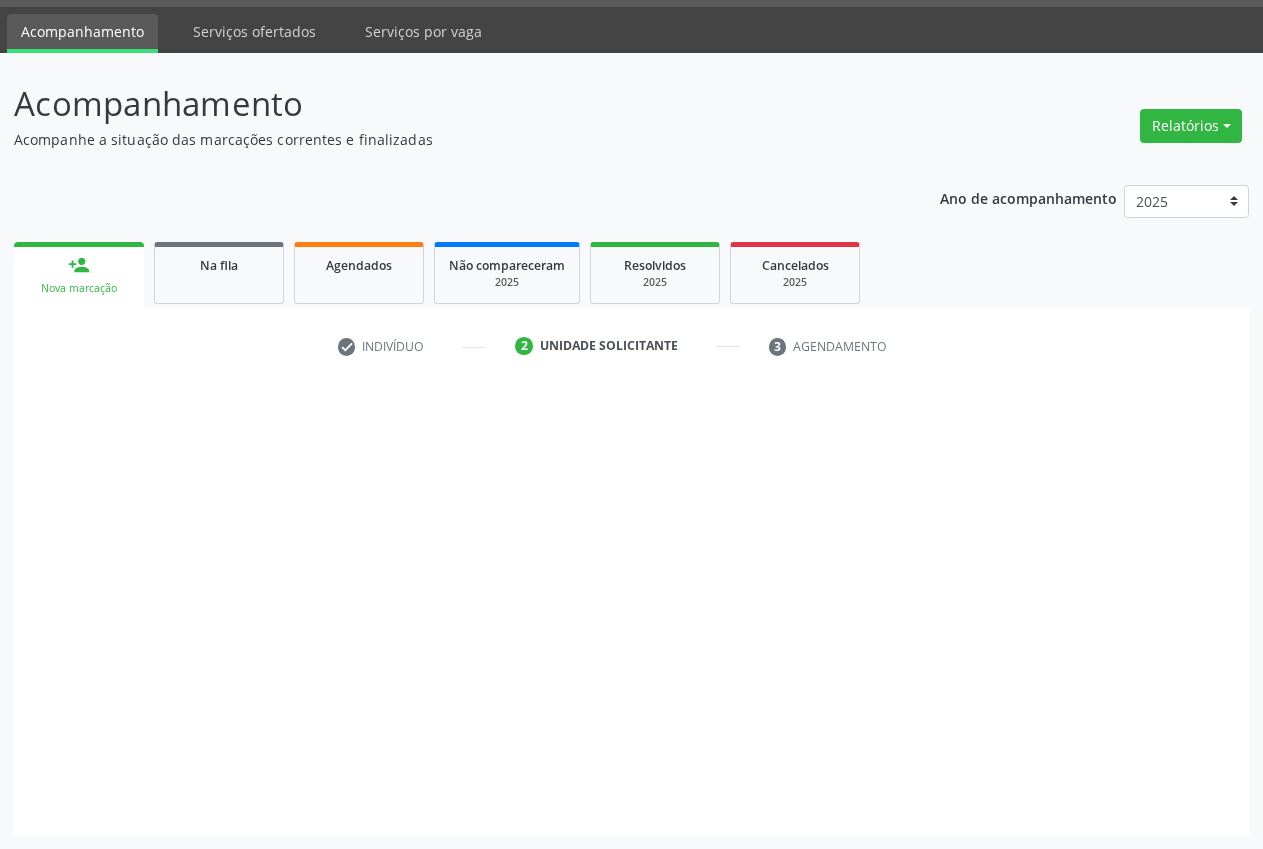scroll, scrollTop: 57, scrollLeft: 0, axis: vertical 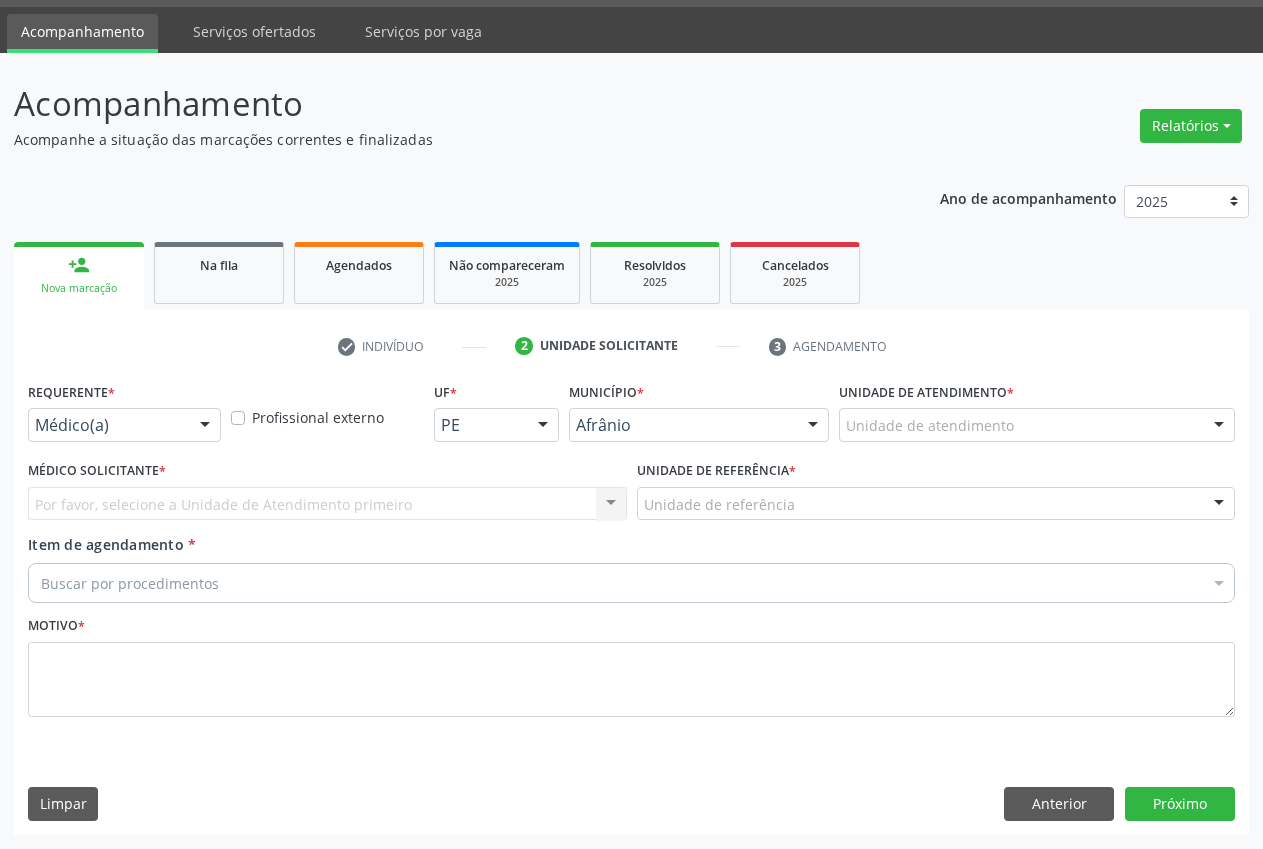 click on "Unidade de atendimento" at bounding box center [1037, 425] 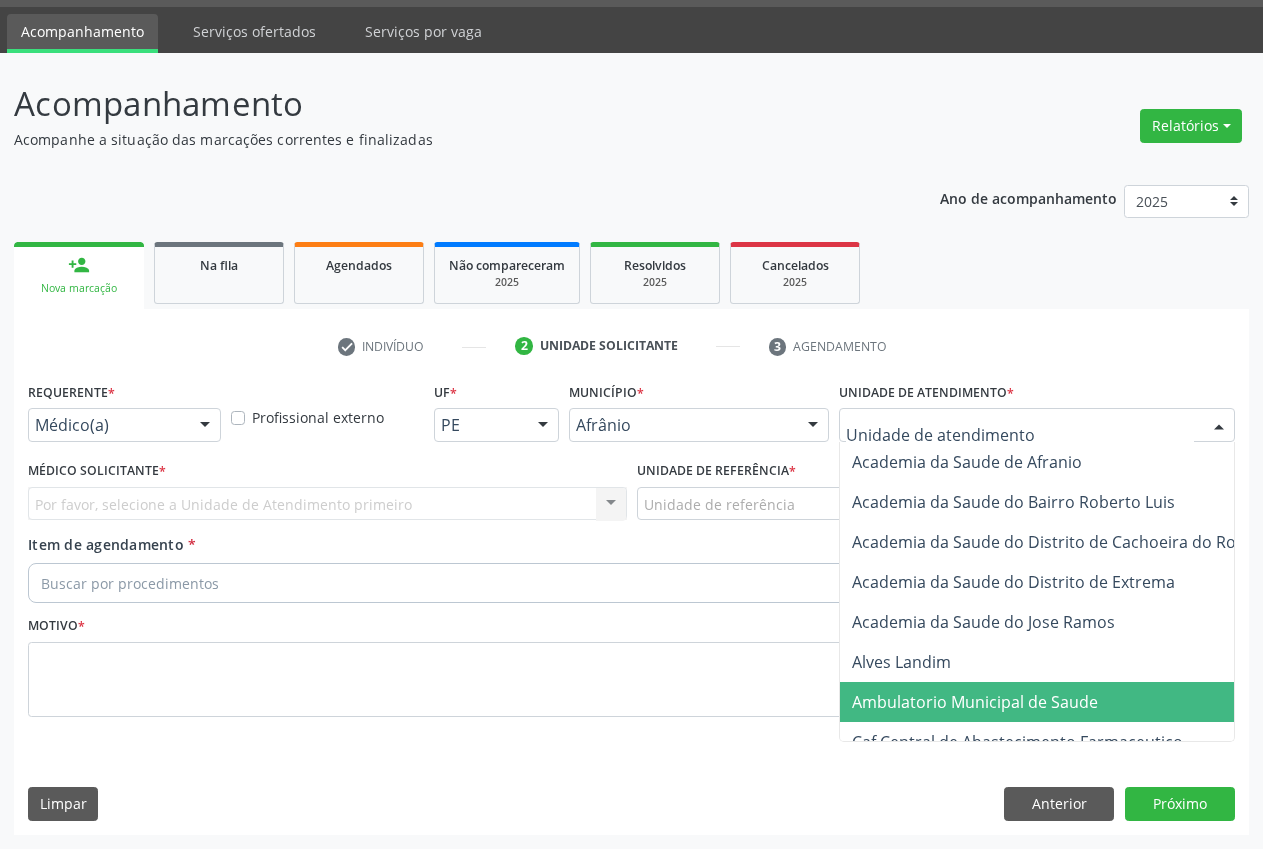 click on "Ambulatorio Municipal de Saude" at bounding box center (975, 702) 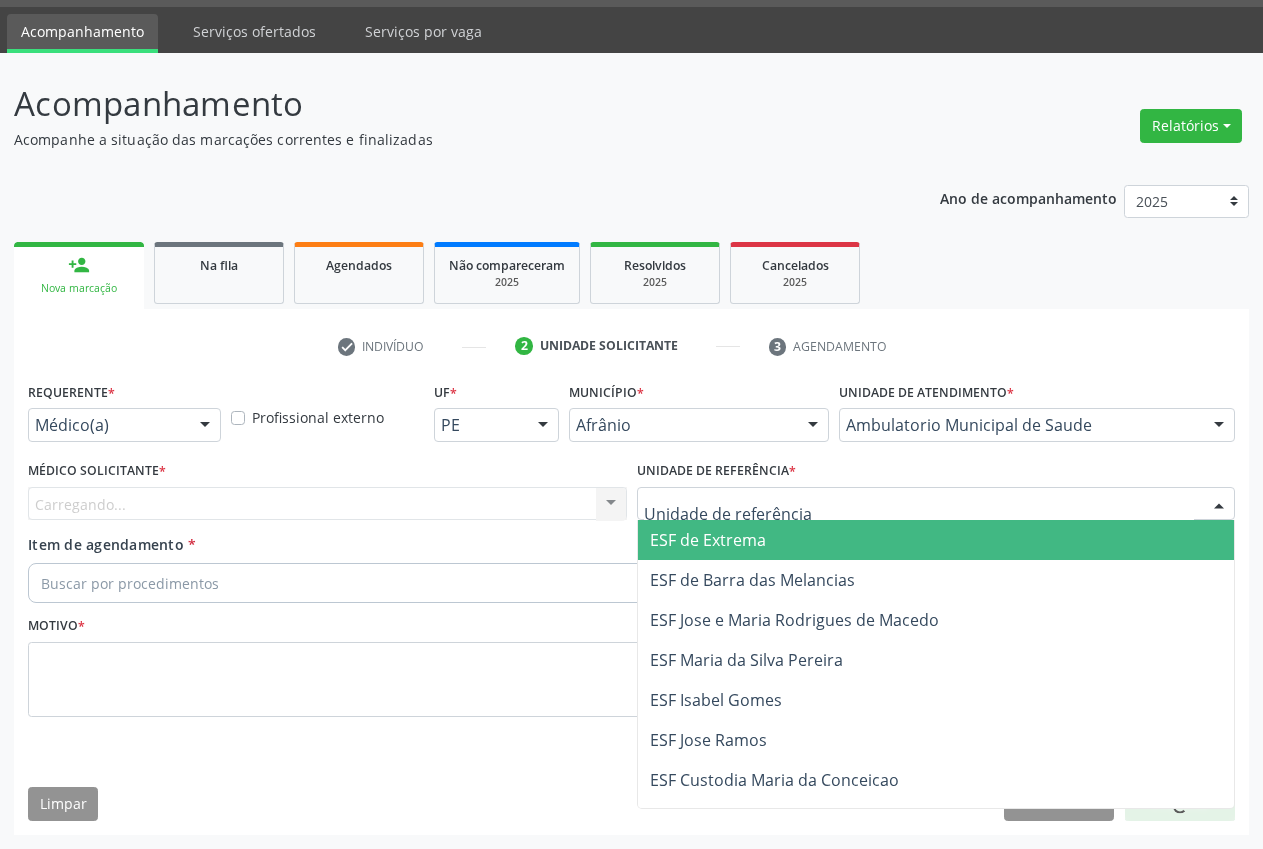drag, startPoint x: 743, startPoint y: 540, endPoint x: 510, endPoint y: 489, distance: 238.51625 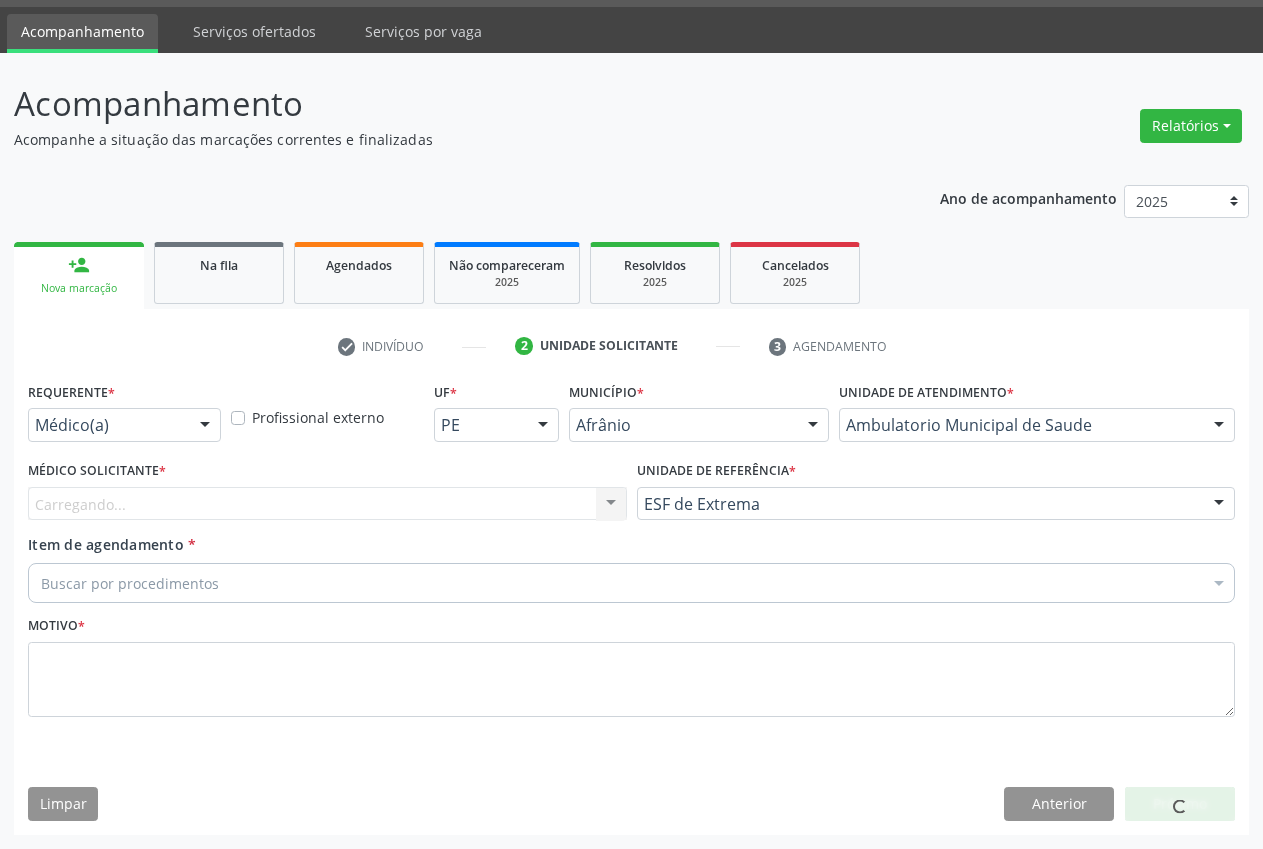 click on "Carregando...
Nenhum resultado encontrado para: "   "
Não há nenhuma opção para ser exibida." at bounding box center [327, 504] 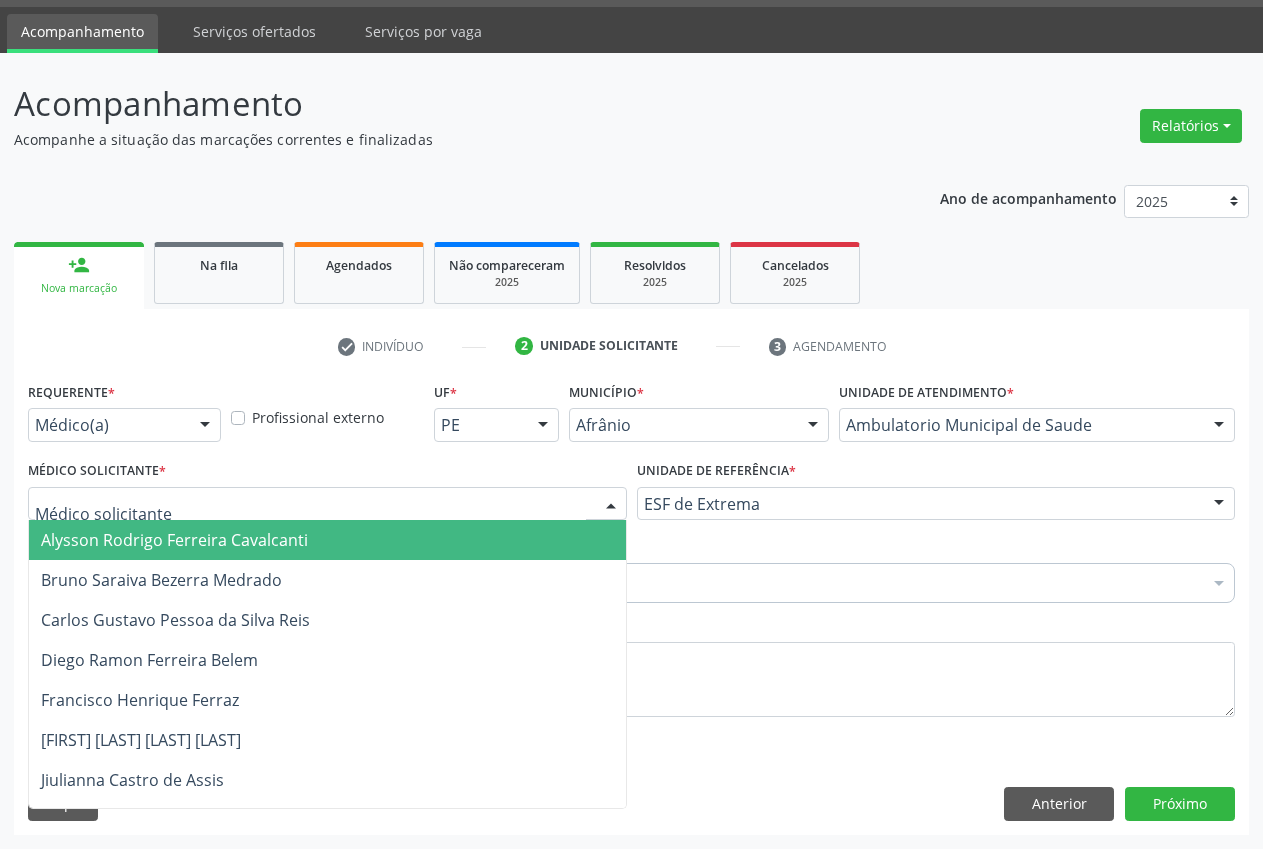 click at bounding box center (611, 505) 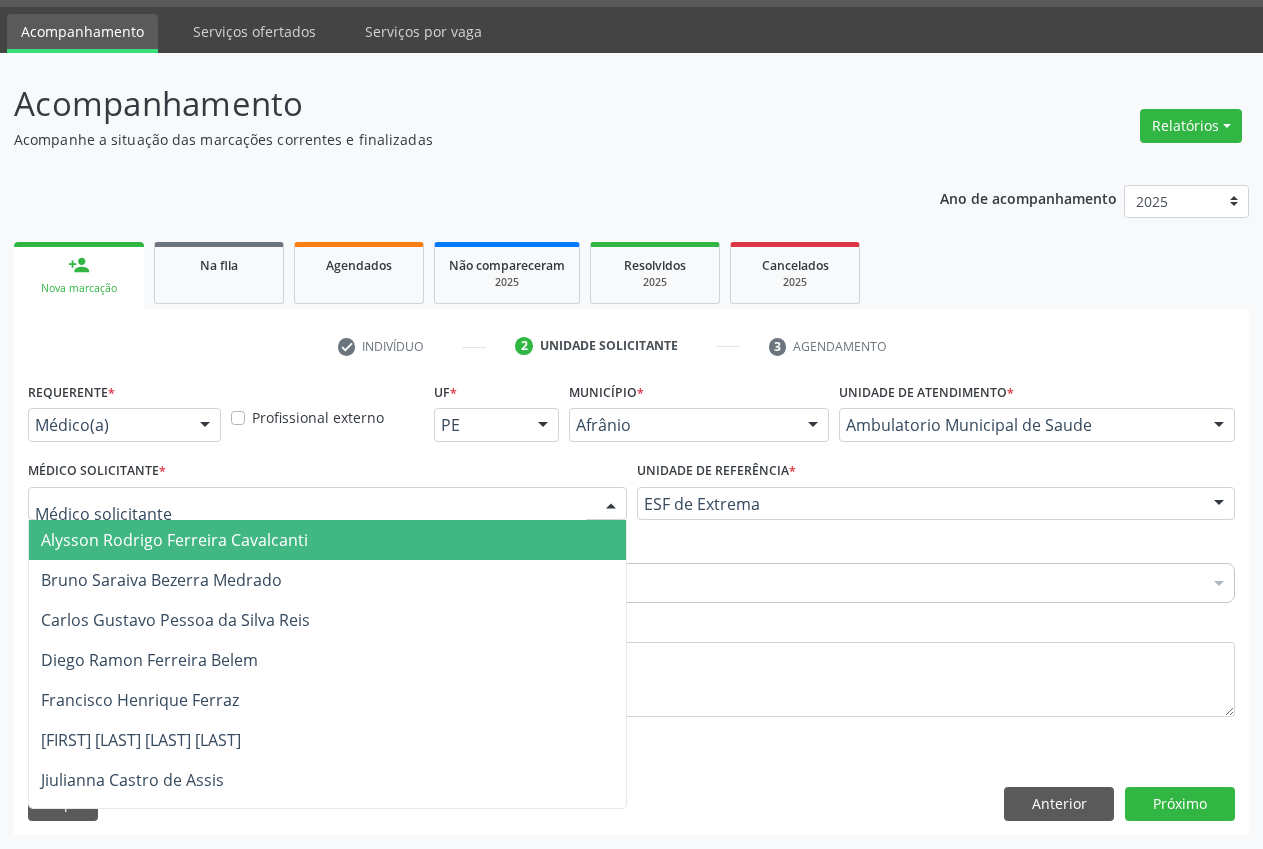click on "Alysson Rodrigo Ferreira Cavalcanti" at bounding box center [327, 540] 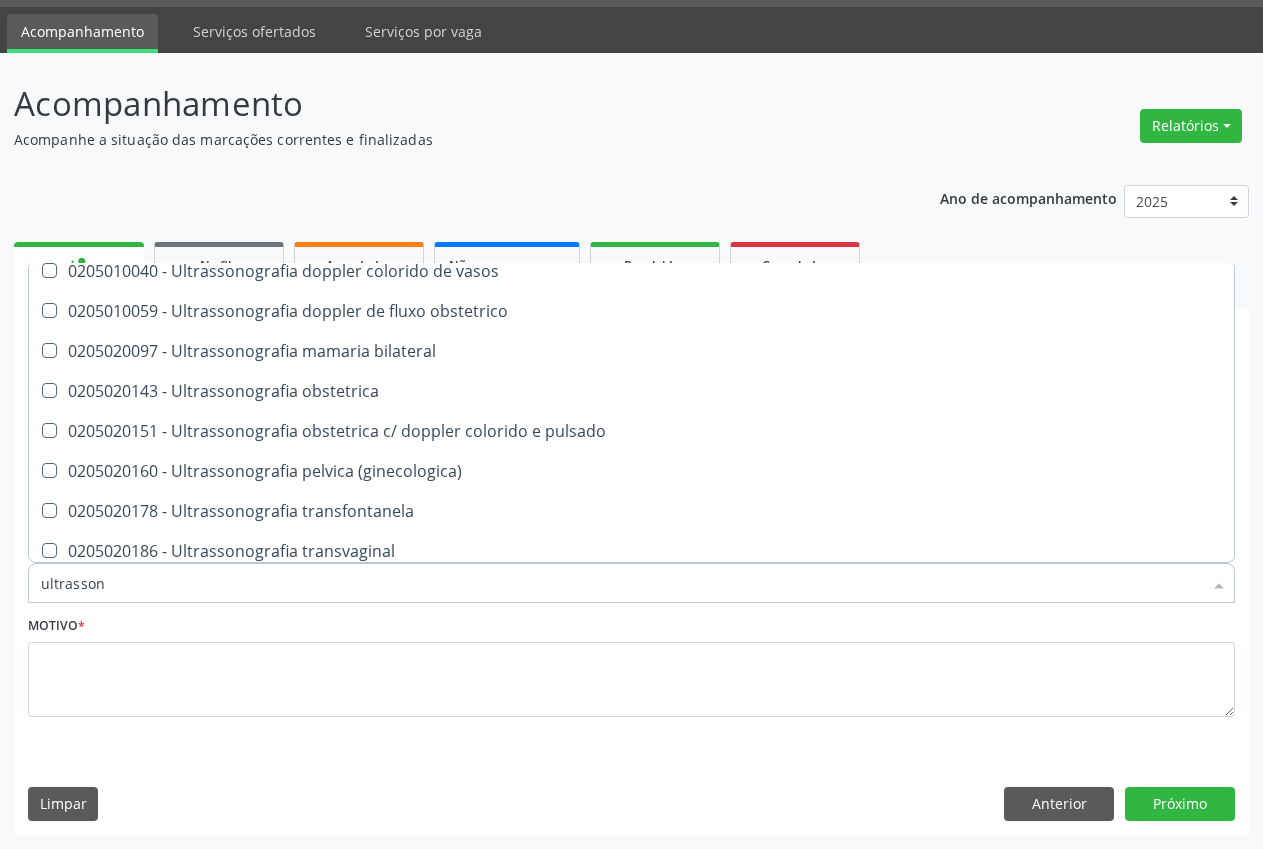 scroll, scrollTop: 541, scrollLeft: 0, axis: vertical 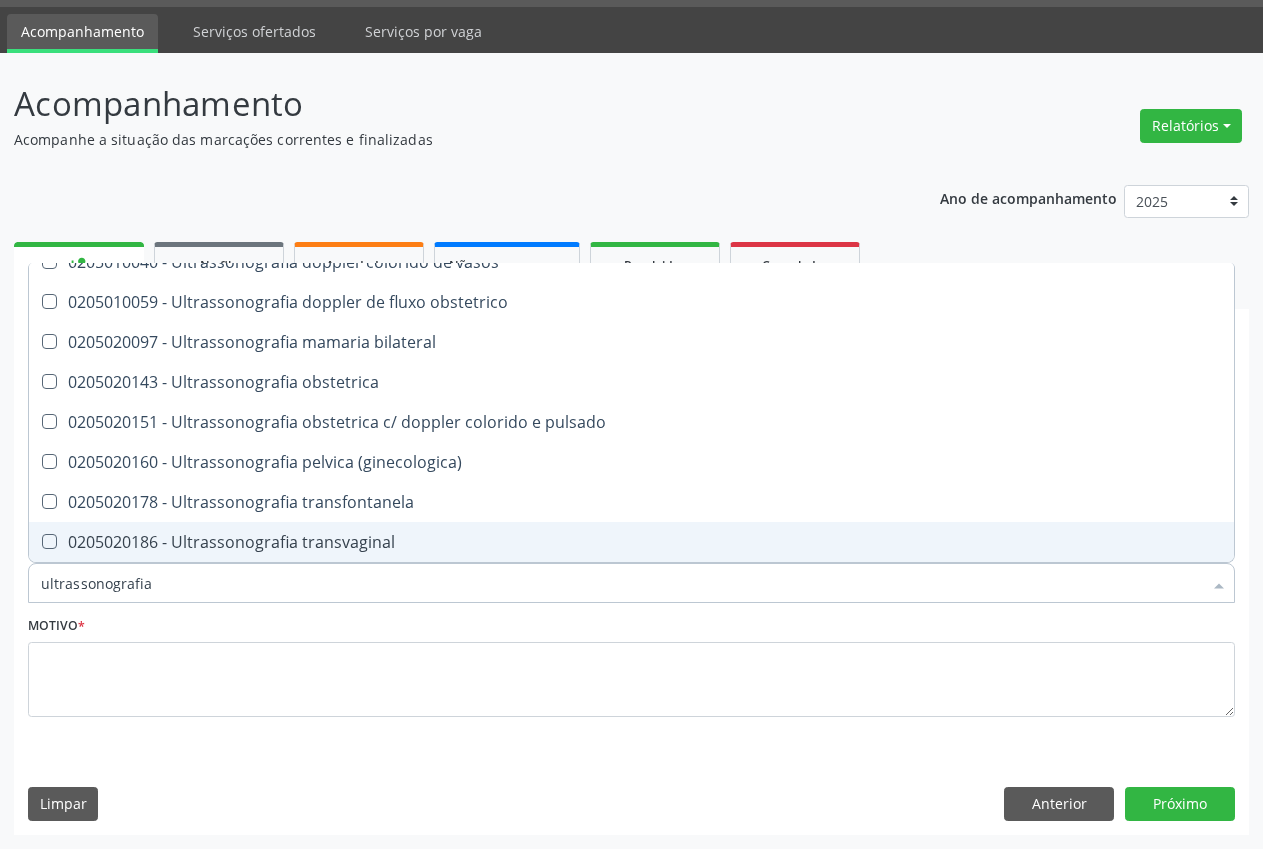 type on "ultrassonografia" 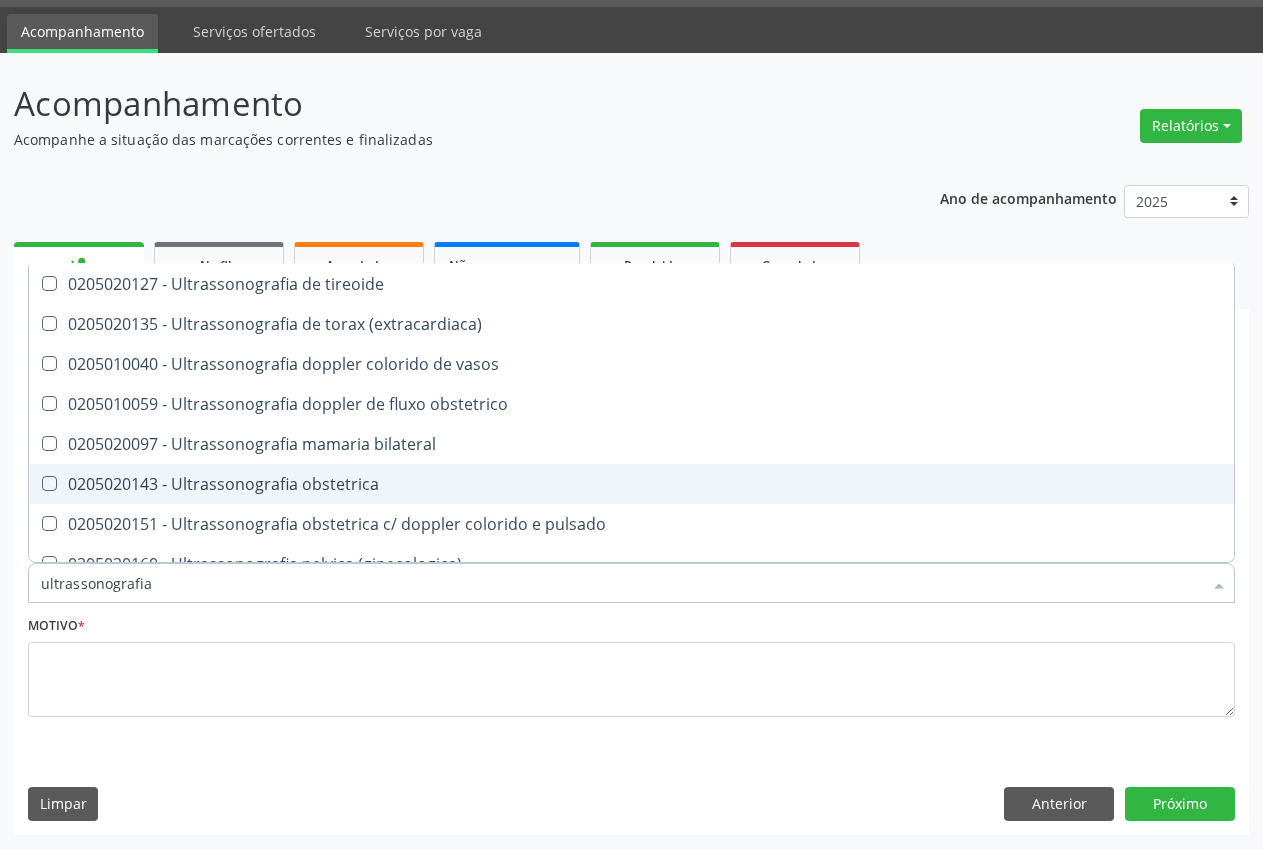 scroll, scrollTop: 392, scrollLeft: 0, axis: vertical 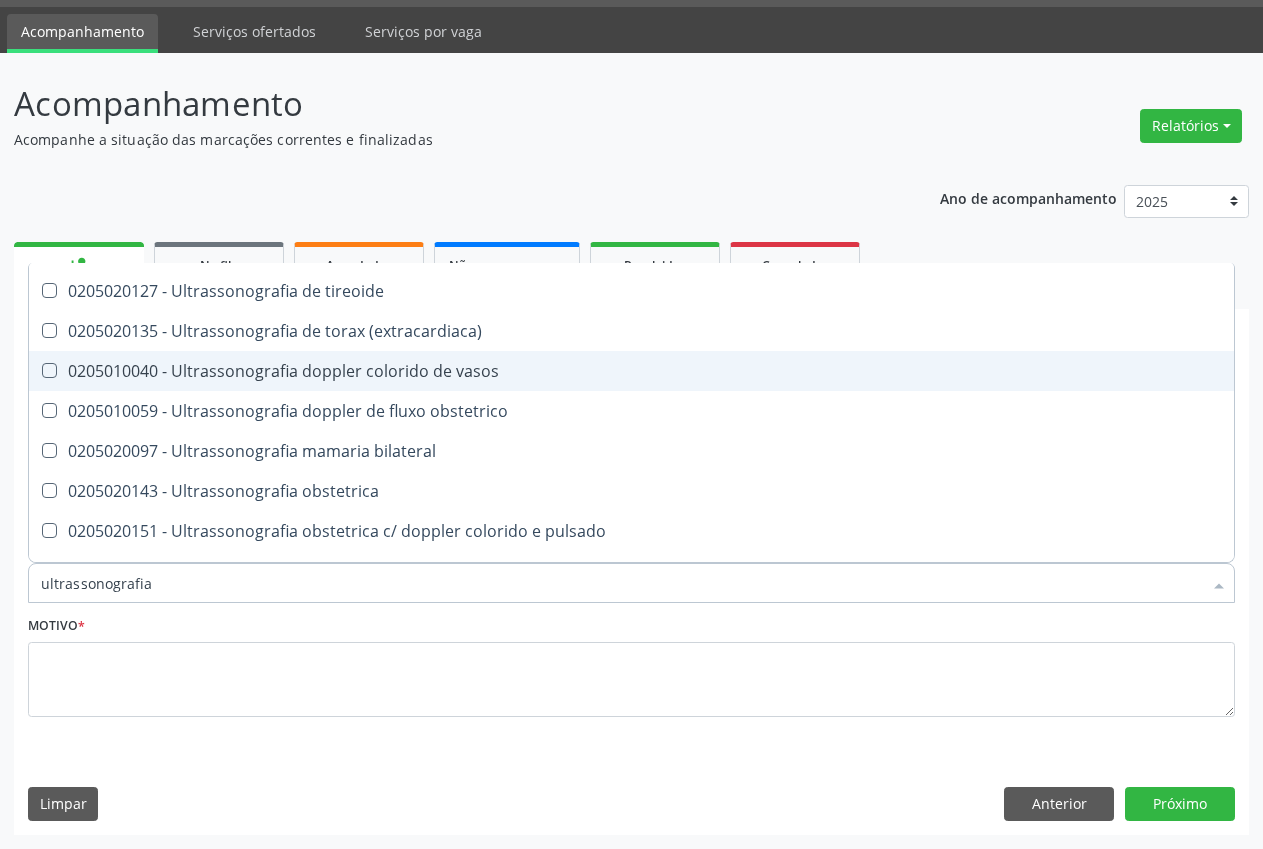 click on "0205010040 - Ultrassonografia doppler colorido de vasos" at bounding box center [631, 371] 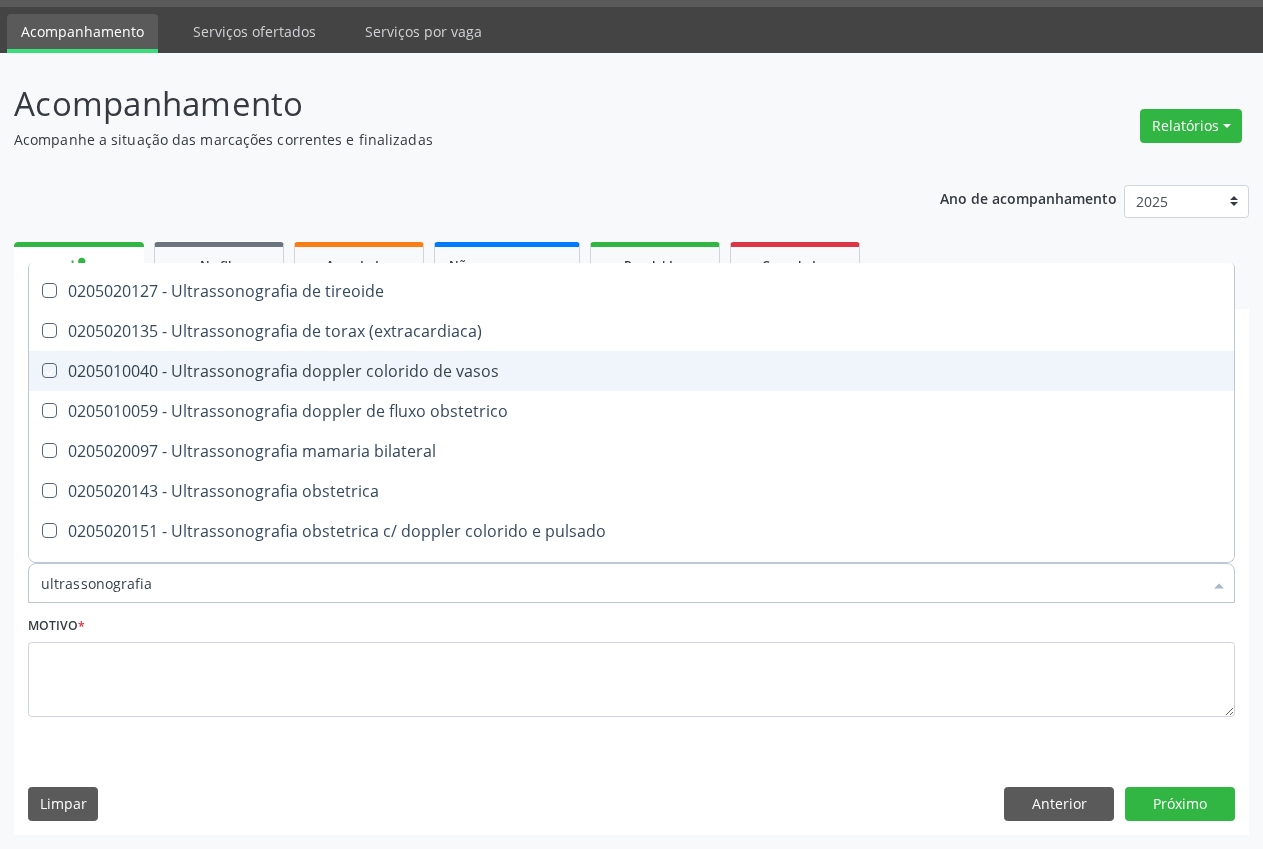 checkbox on "true" 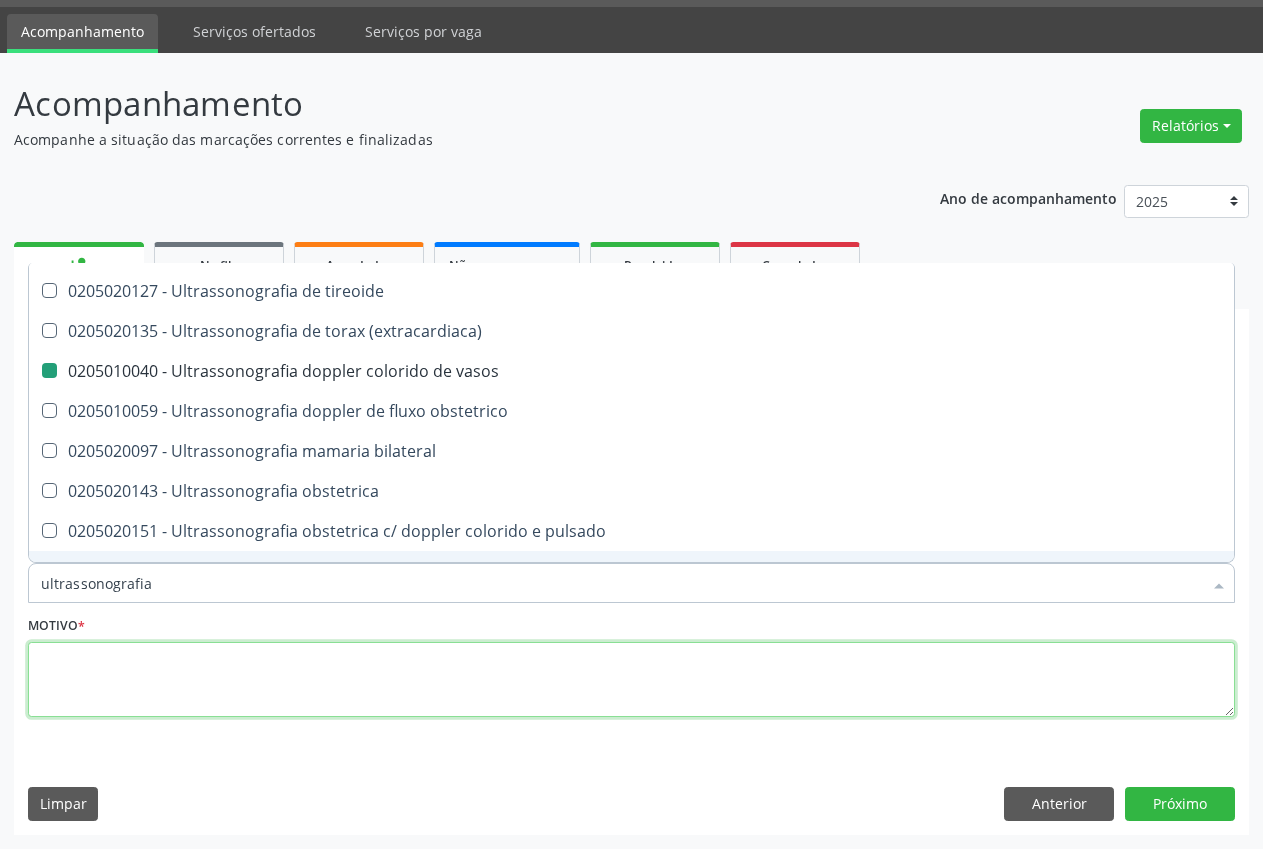 drag, startPoint x: 459, startPoint y: 697, endPoint x: 830, endPoint y: 618, distance: 379.3178 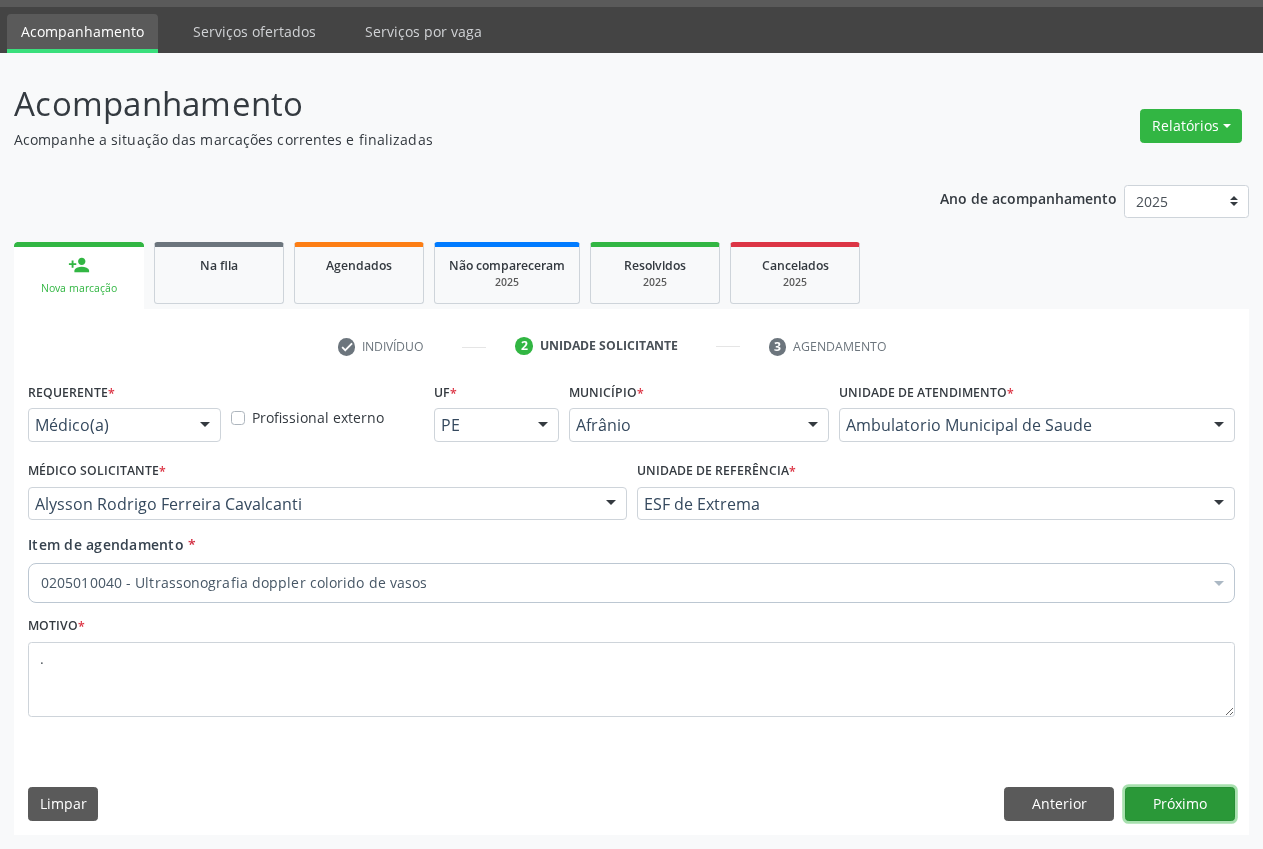 scroll, scrollTop: 0, scrollLeft: 0, axis: both 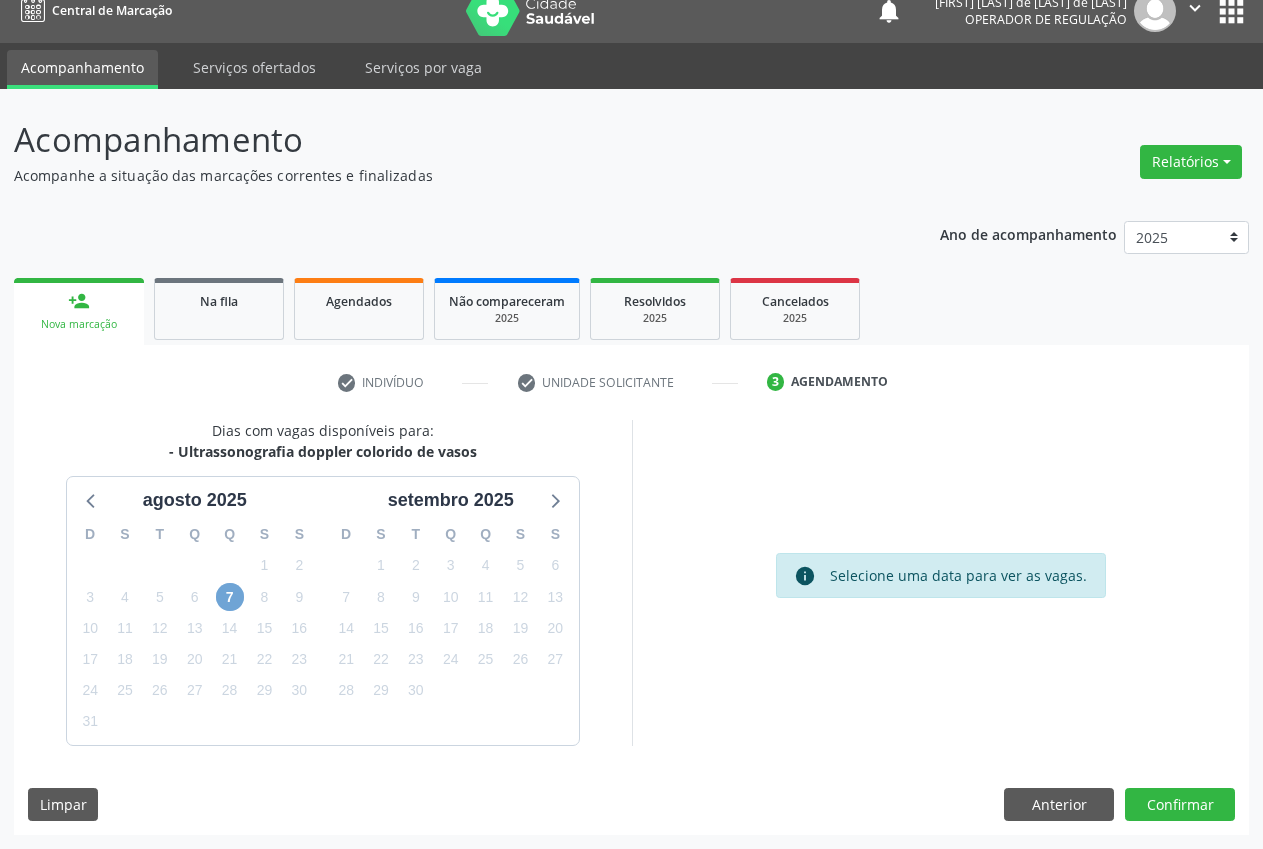 click on "7" at bounding box center [230, 597] 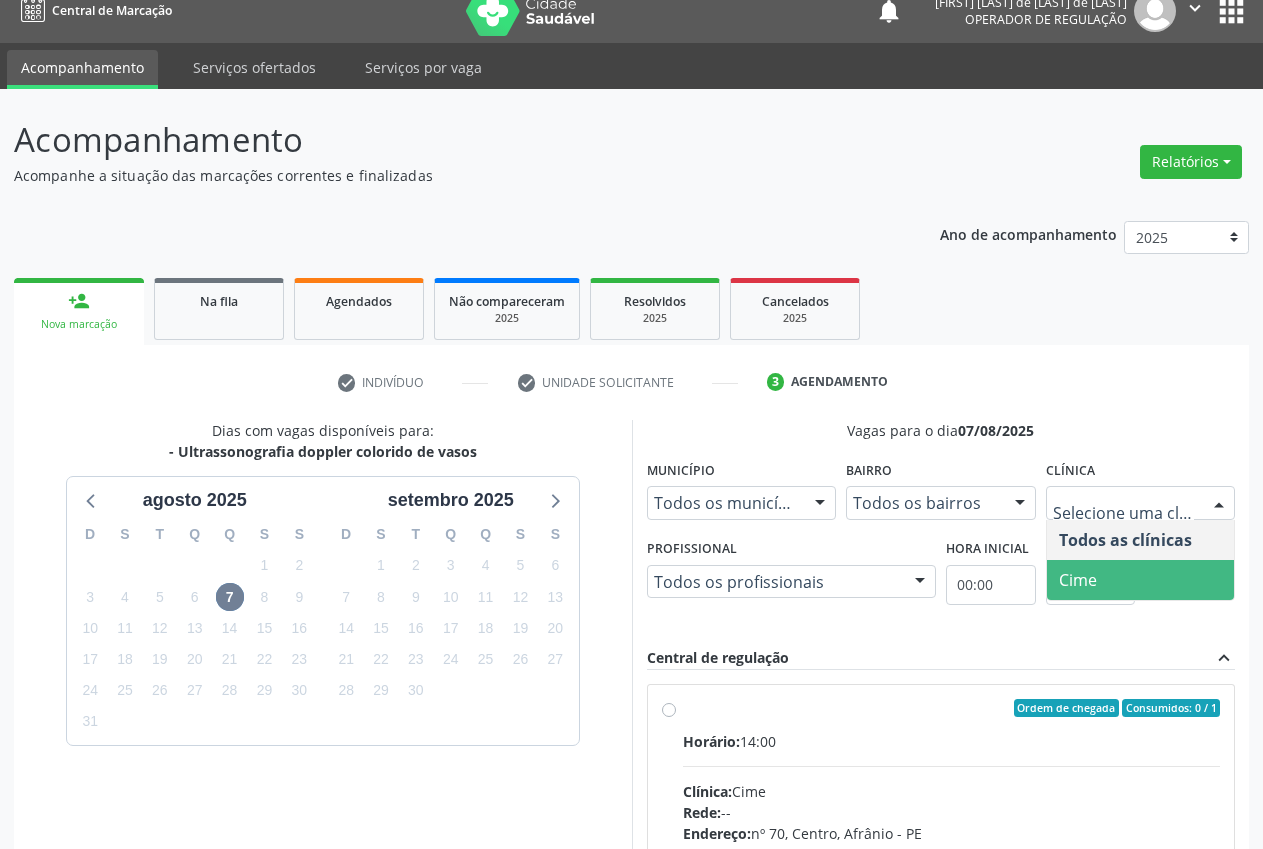 click on "Cime" at bounding box center (1141, 580) 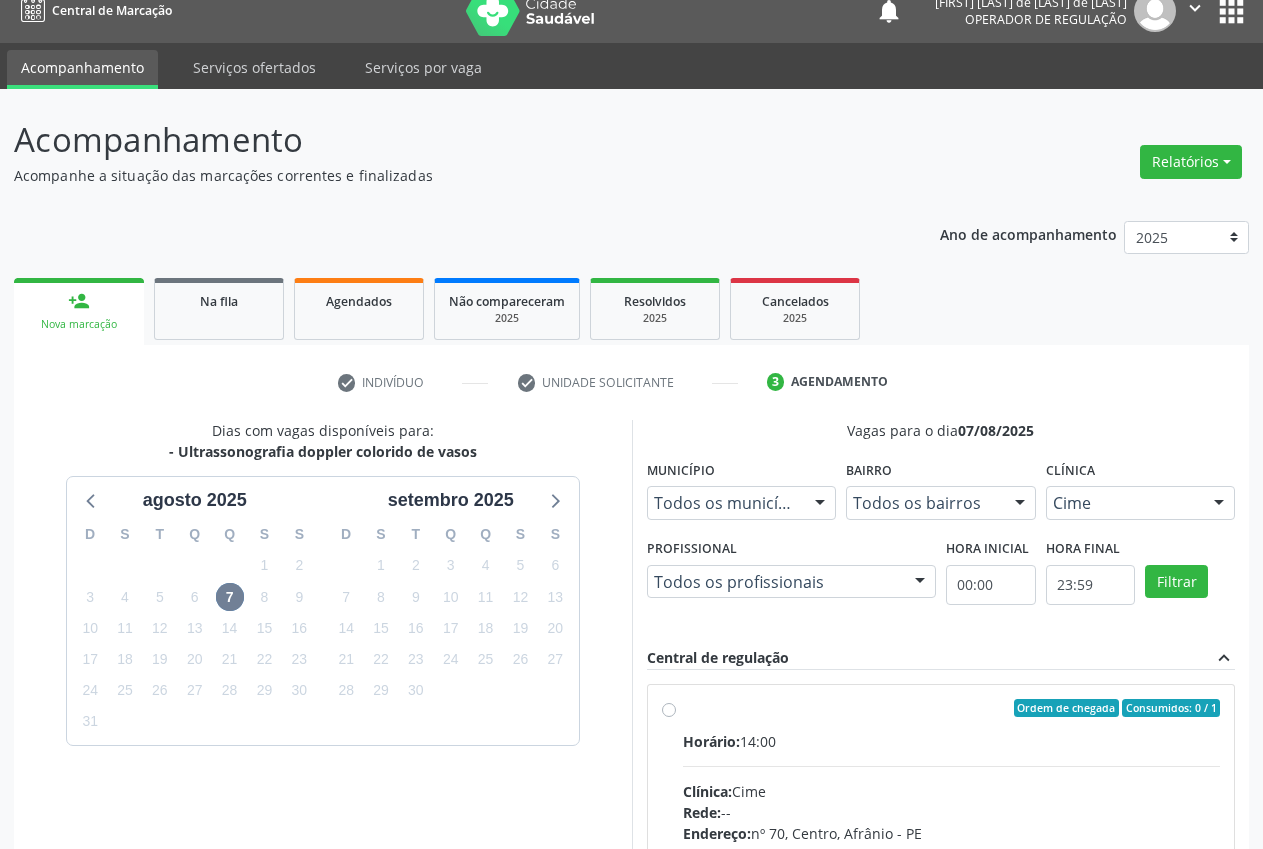 drag, startPoint x: 1261, startPoint y: 433, endPoint x: 1271, endPoint y: 463, distance: 31.622776 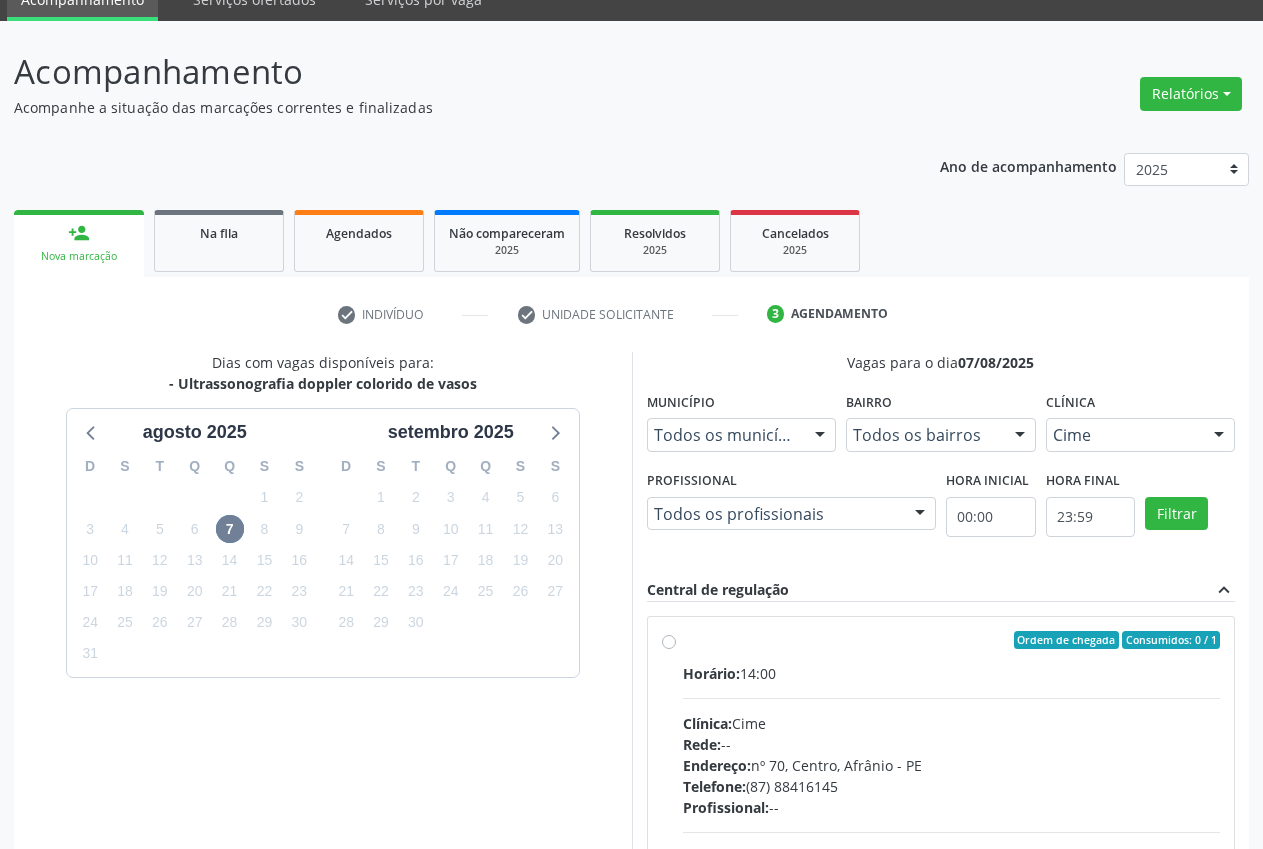 scroll, scrollTop: 250, scrollLeft: 0, axis: vertical 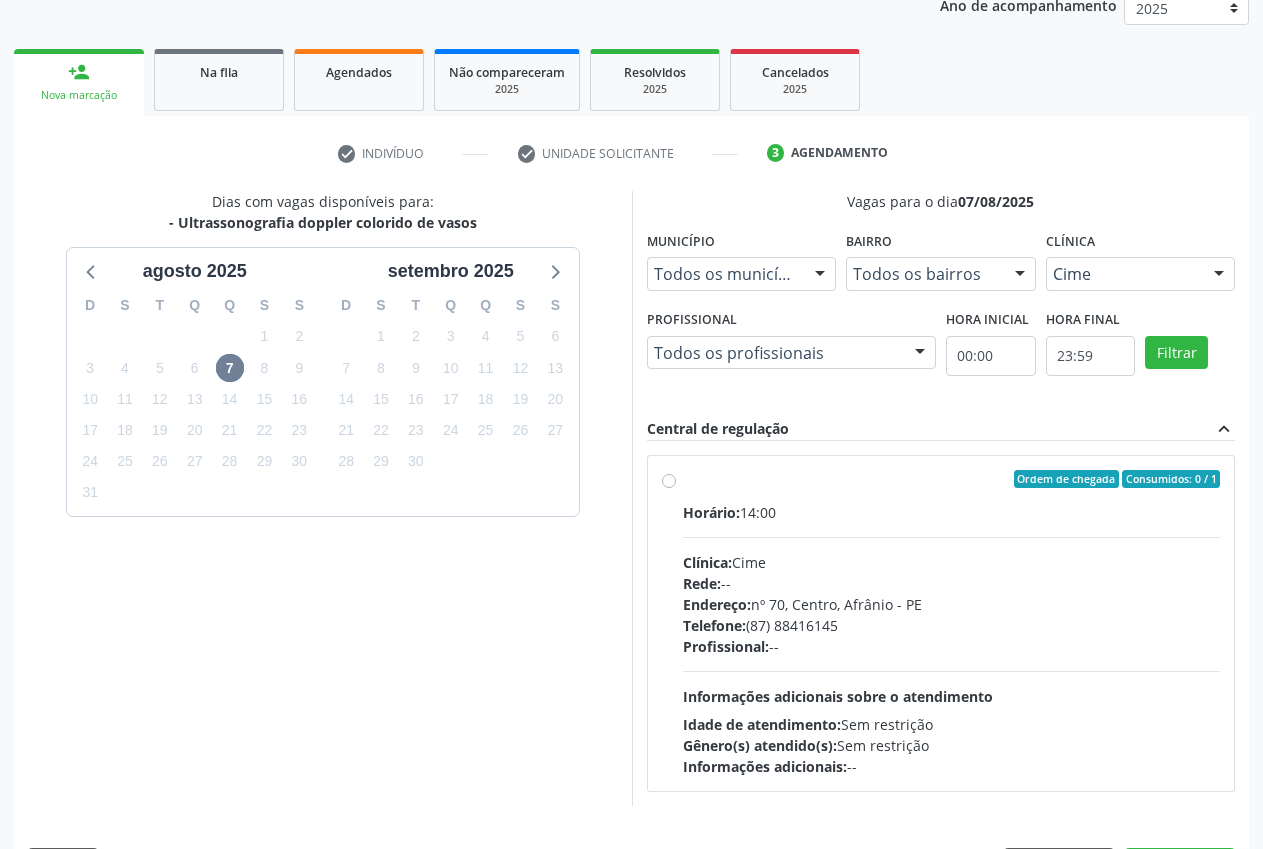 click on "Ordem de chegada
Consumidos: 0 / 1
Horário:   14:00
Clínica:  Cime
Rede:
--
Endereço:   nº 70, Centro, [CITY] - [STATE]
Telefone:   (87) [PHONE]
Profissional:
--
Informações adicionais sobre o atendimento
Idade de atendimento:
Sem restrição
Gênero(s) atendido(s):
Sem restrição
Informações adicionais:
--" at bounding box center [952, 623] 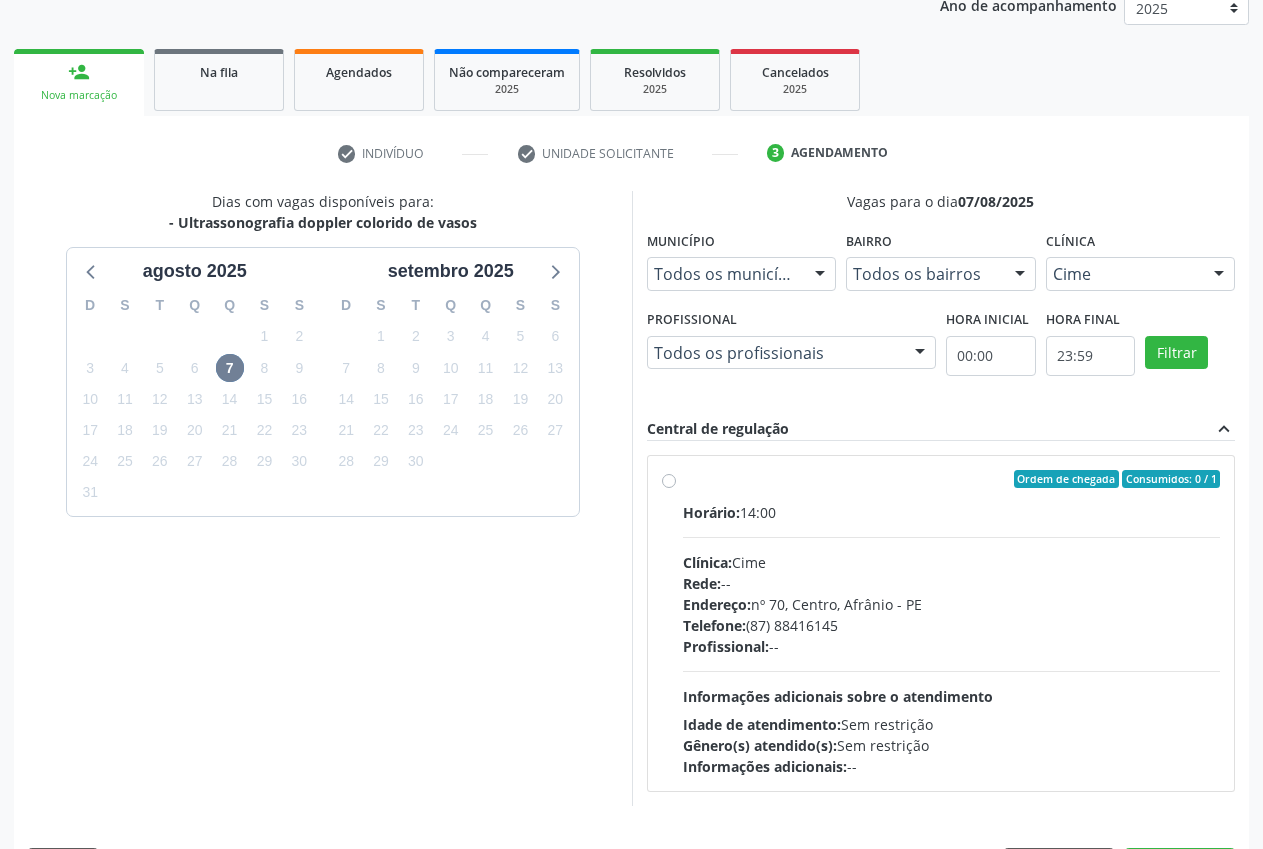 click on "Ordem de chegada
Consumidos: 0 / 1
Horário:   14:00
Clínica:  Cime
Rede:
--
Endereço:   nº 70, Centro, [CITY] - [STATE]
Telefone:   (87) [PHONE]
Profissional:
--
Informações adicionais sobre o atendimento
Idade de atendimento:
Sem restrição
Gênero(s) atendido(s):
Sem restrição
Informações adicionais:
--" at bounding box center (669, 479) 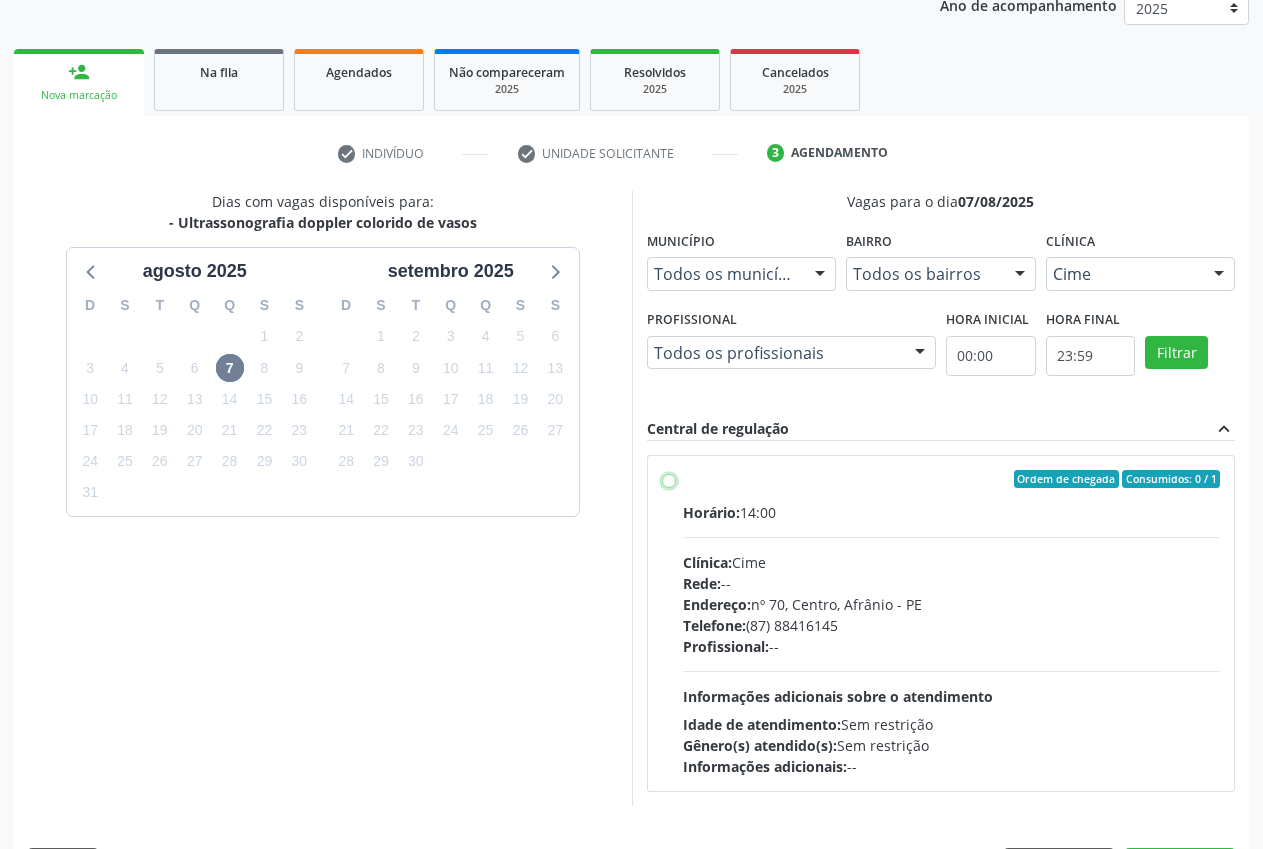 radio on "true" 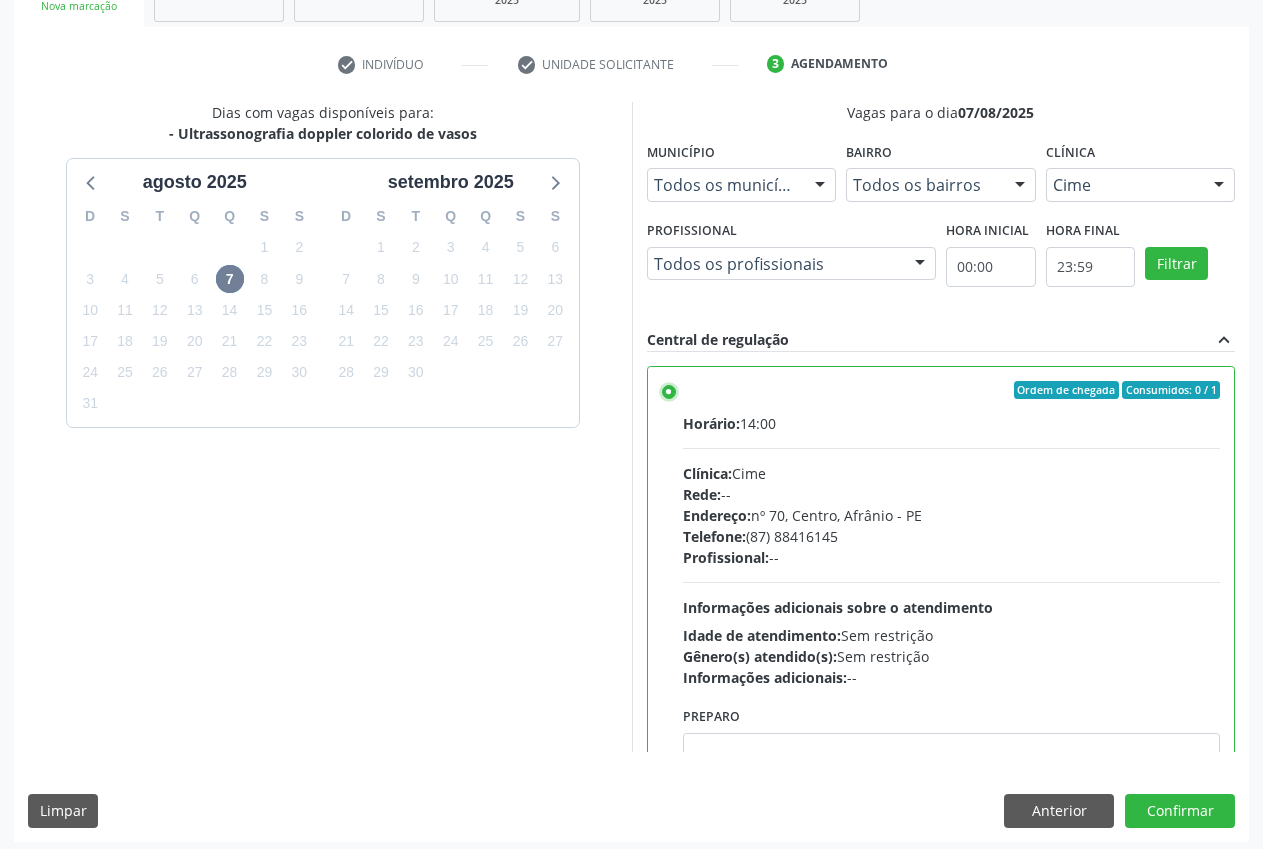 scroll, scrollTop: 346, scrollLeft: 0, axis: vertical 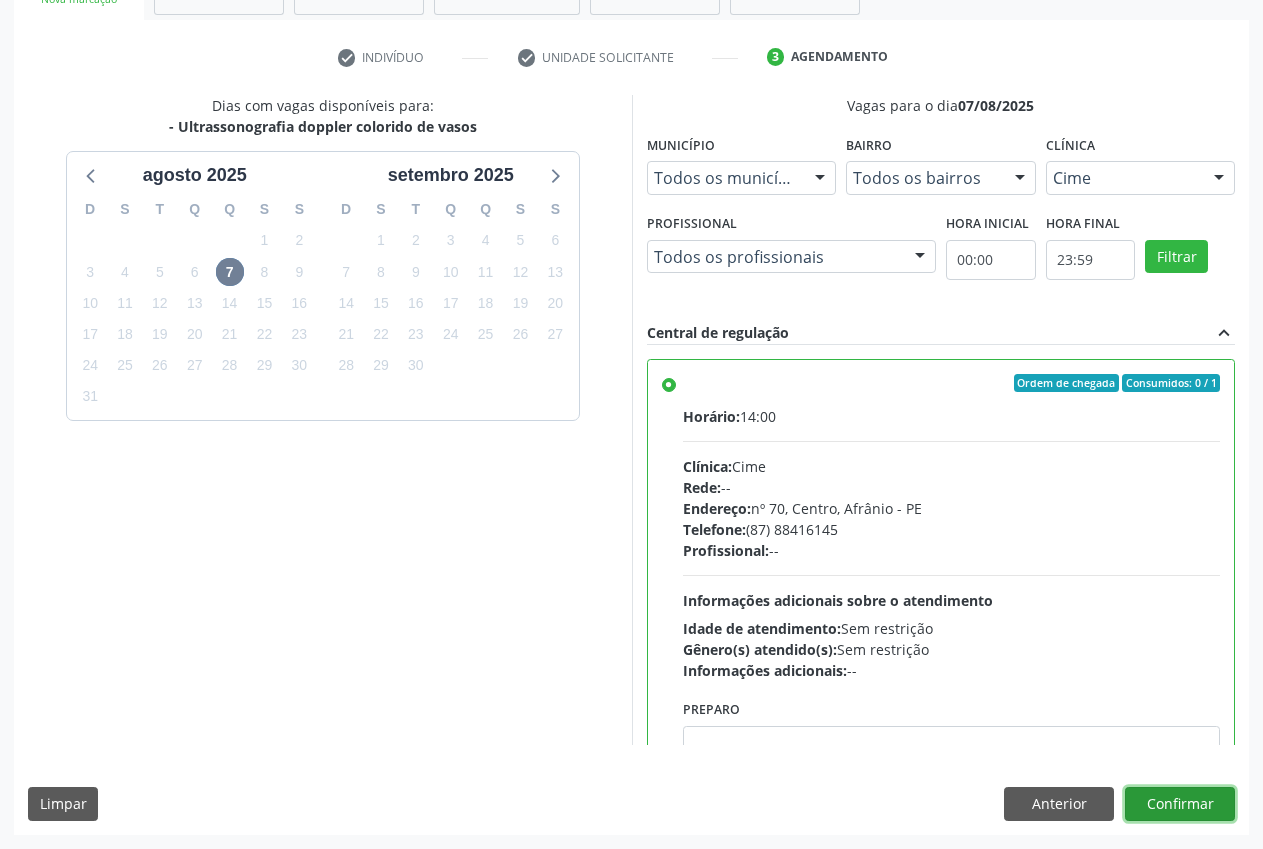 click on "Confirmar" at bounding box center [1180, 804] 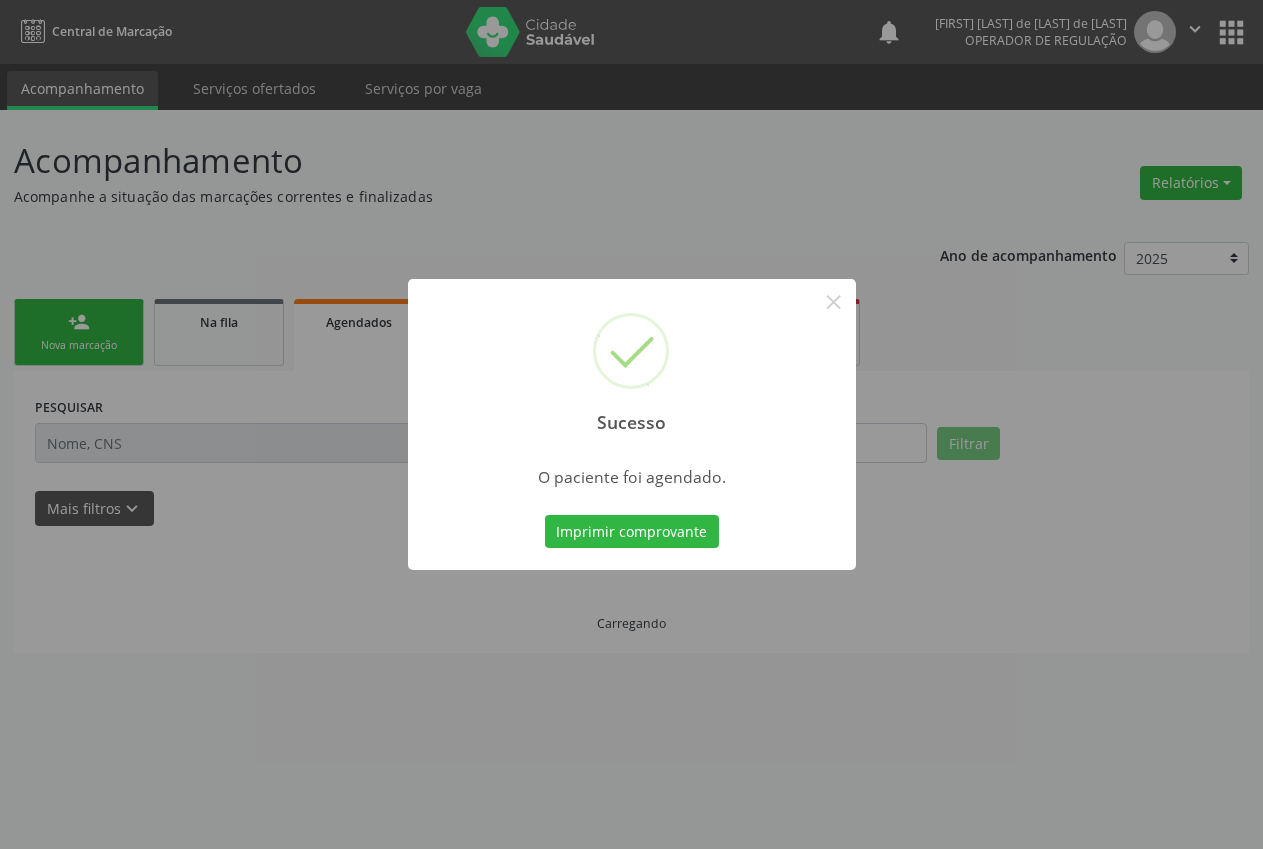 scroll, scrollTop: 0, scrollLeft: 0, axis: both 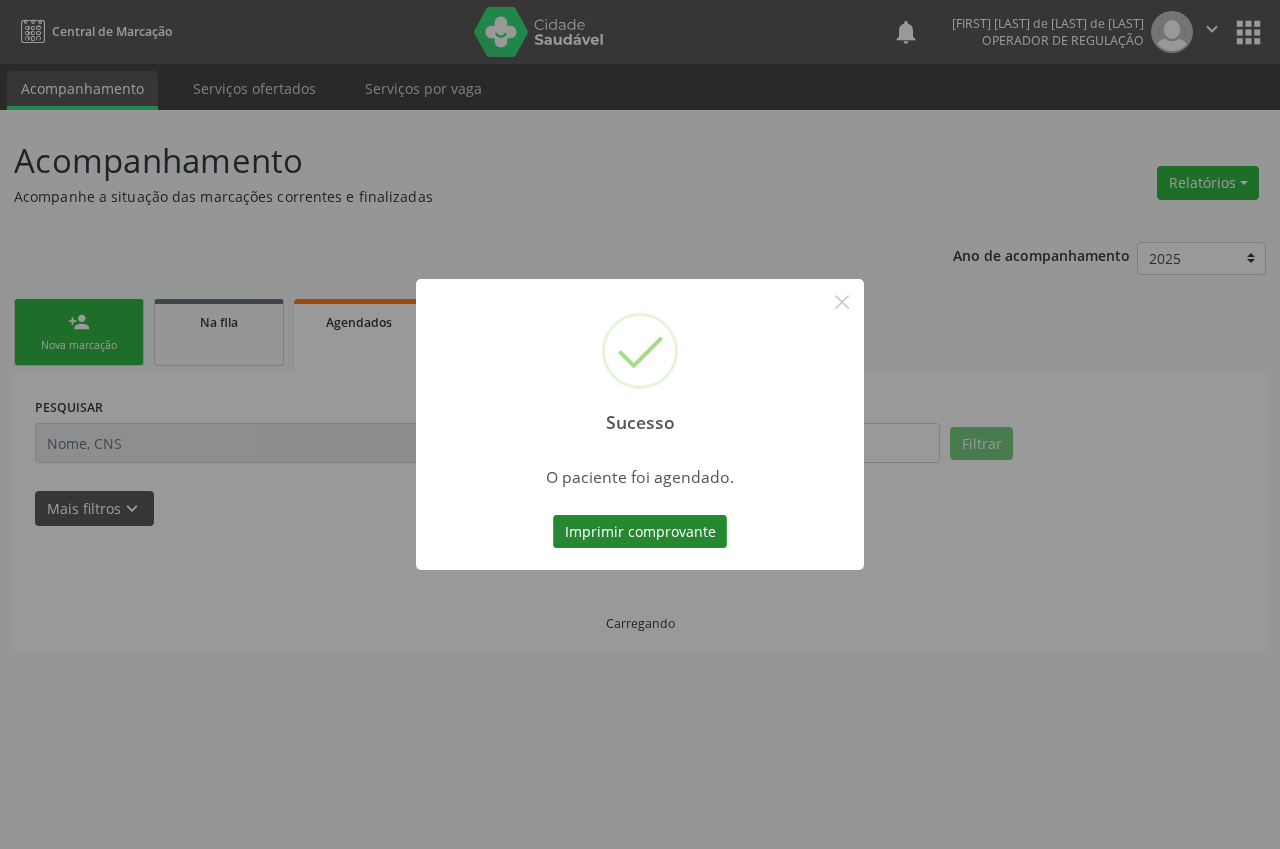 click on "Imprimir comprovante" at bounding box center [640, 532] 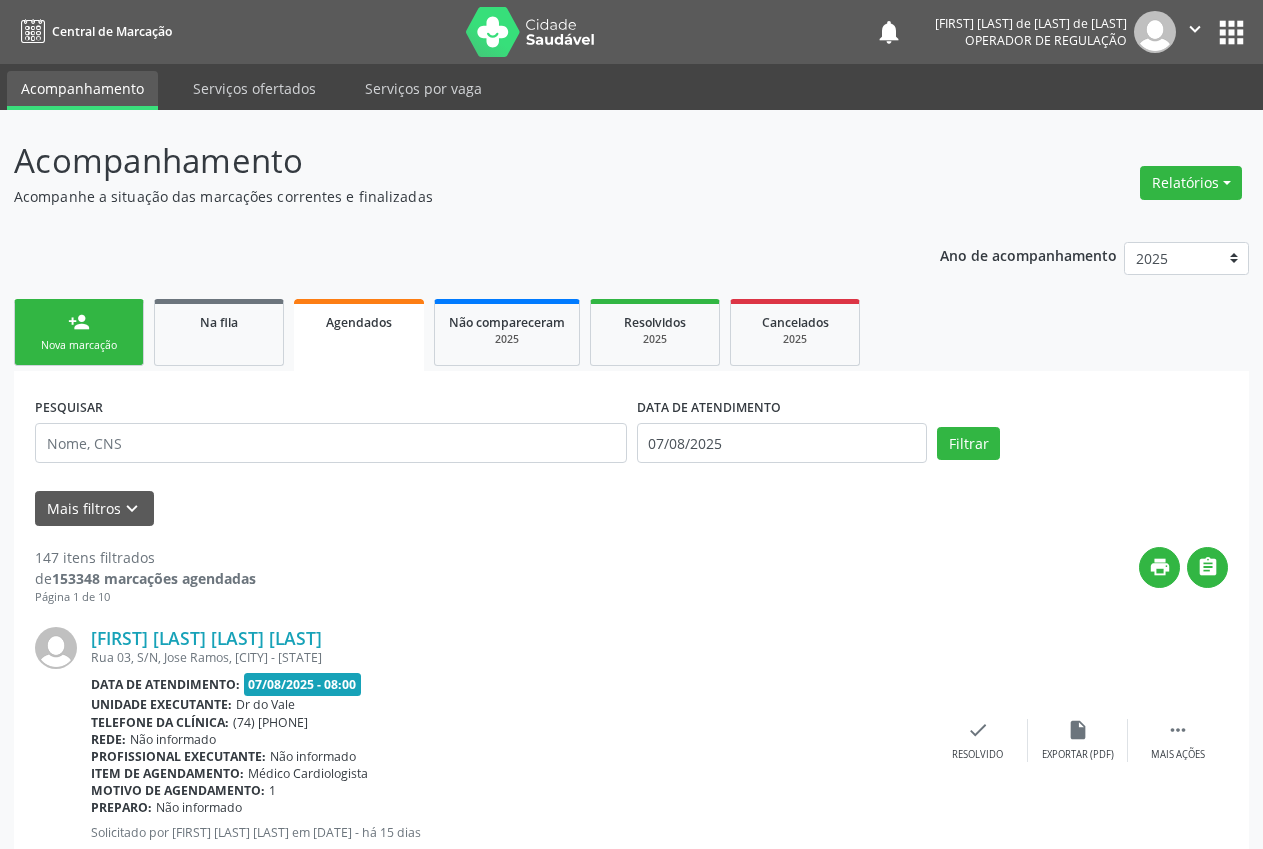 click on "person_add
Nova marcação" at bounding box center (79, 332) 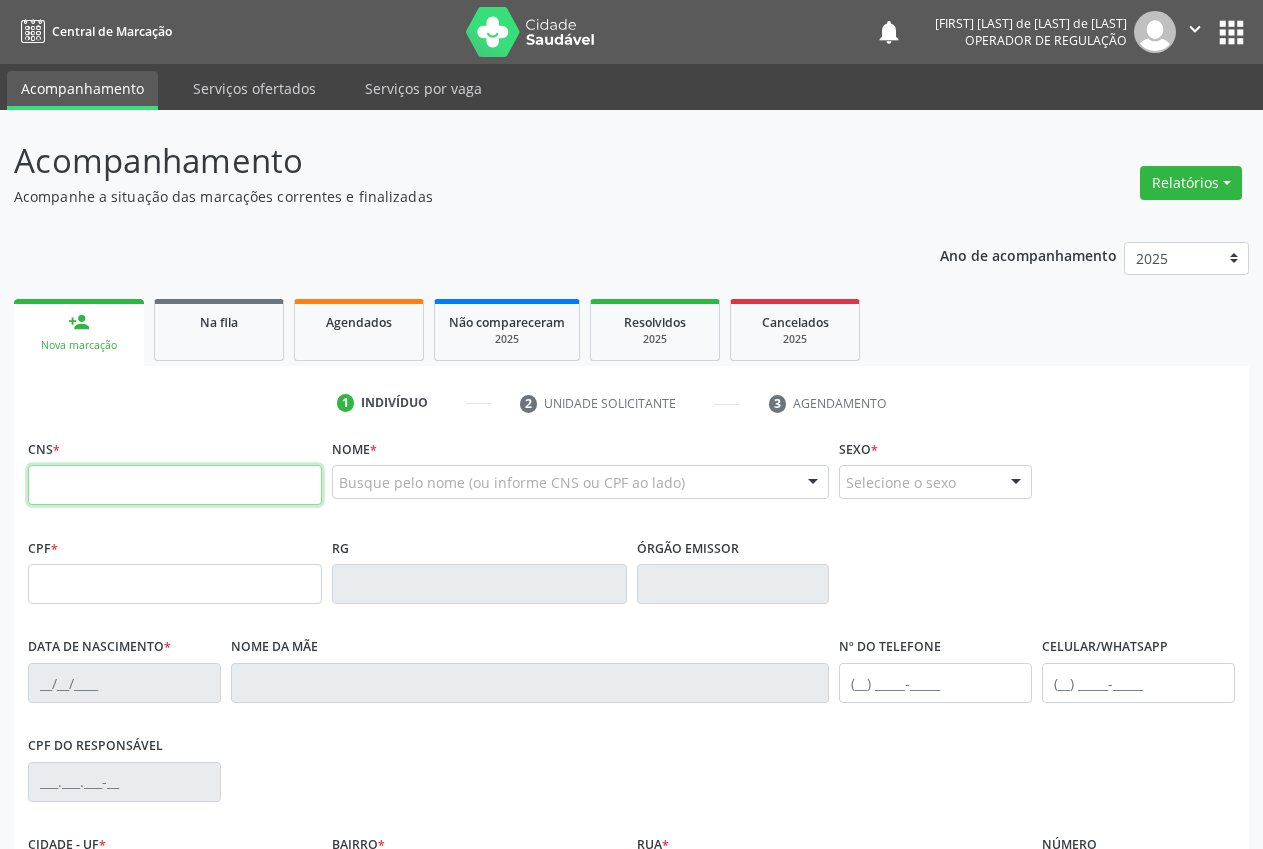 click at bounding box center [175, 485] 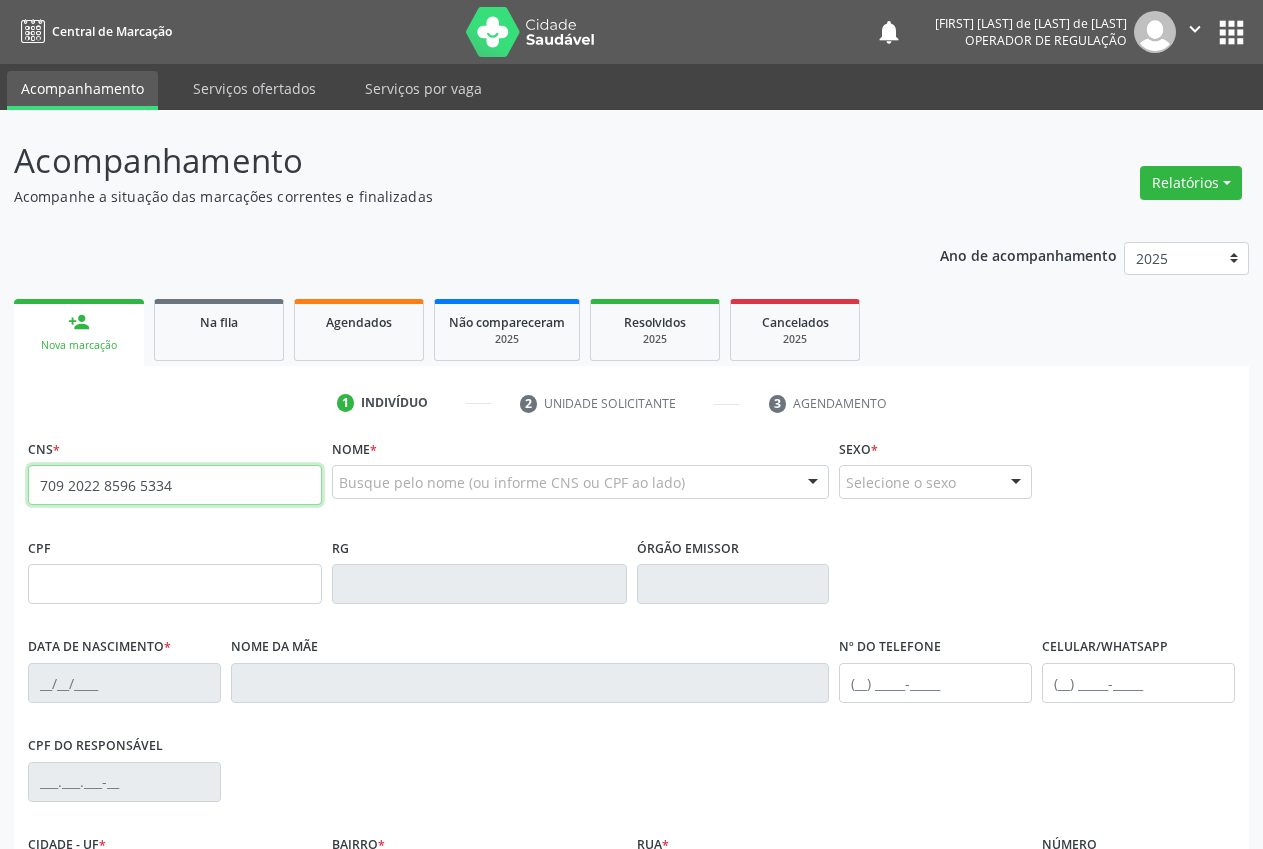 type on "709 2022 8596 5334" 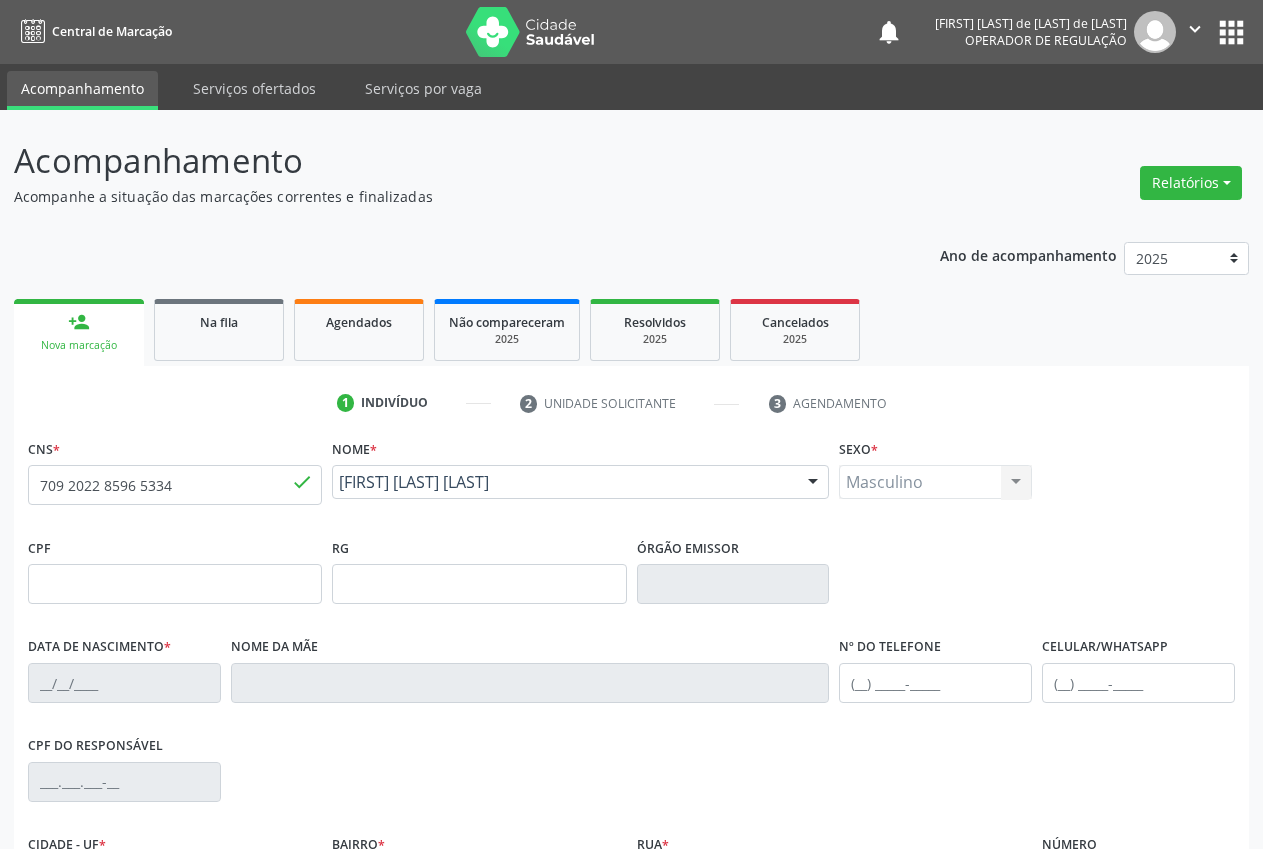 type on "[DATE]" 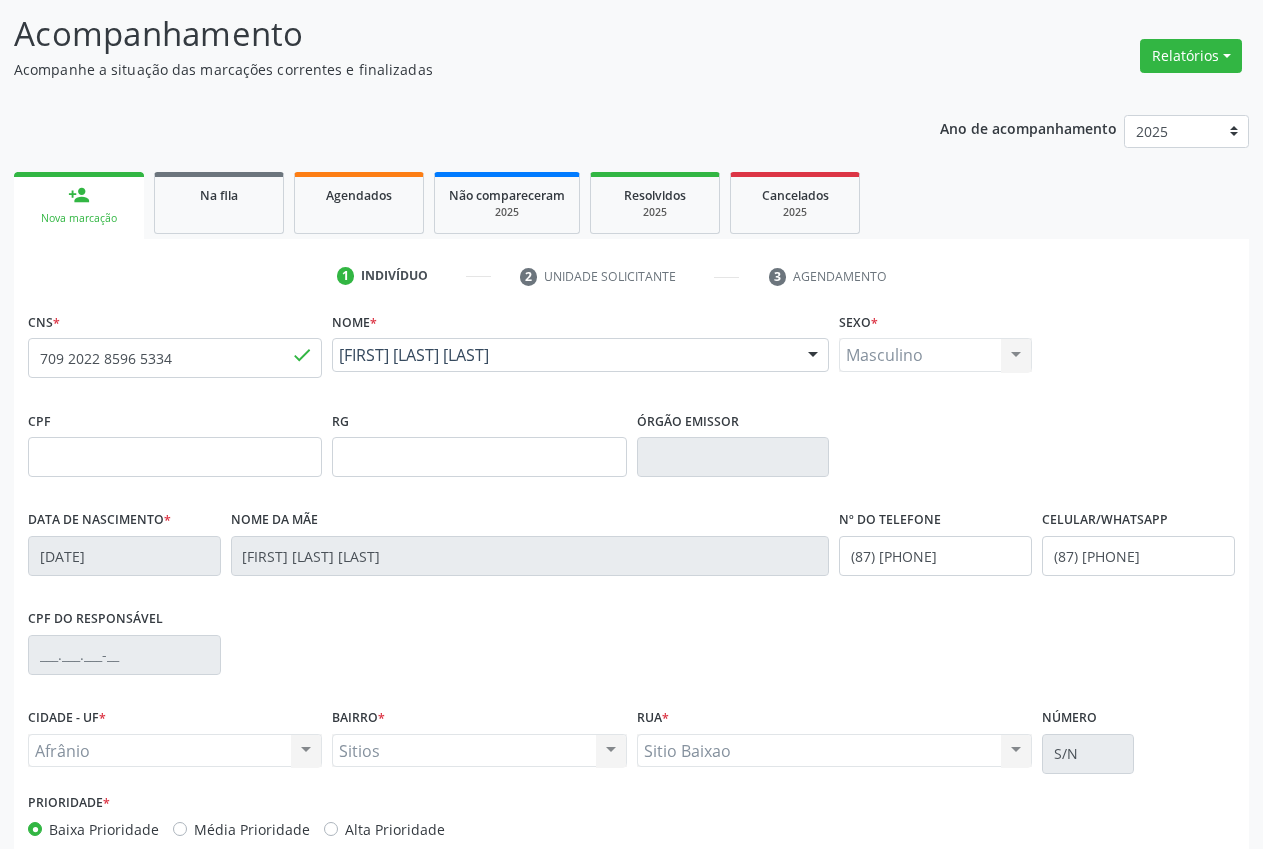 scroll, scrollTop: 235, scrollLeft: 0, axis: vertical 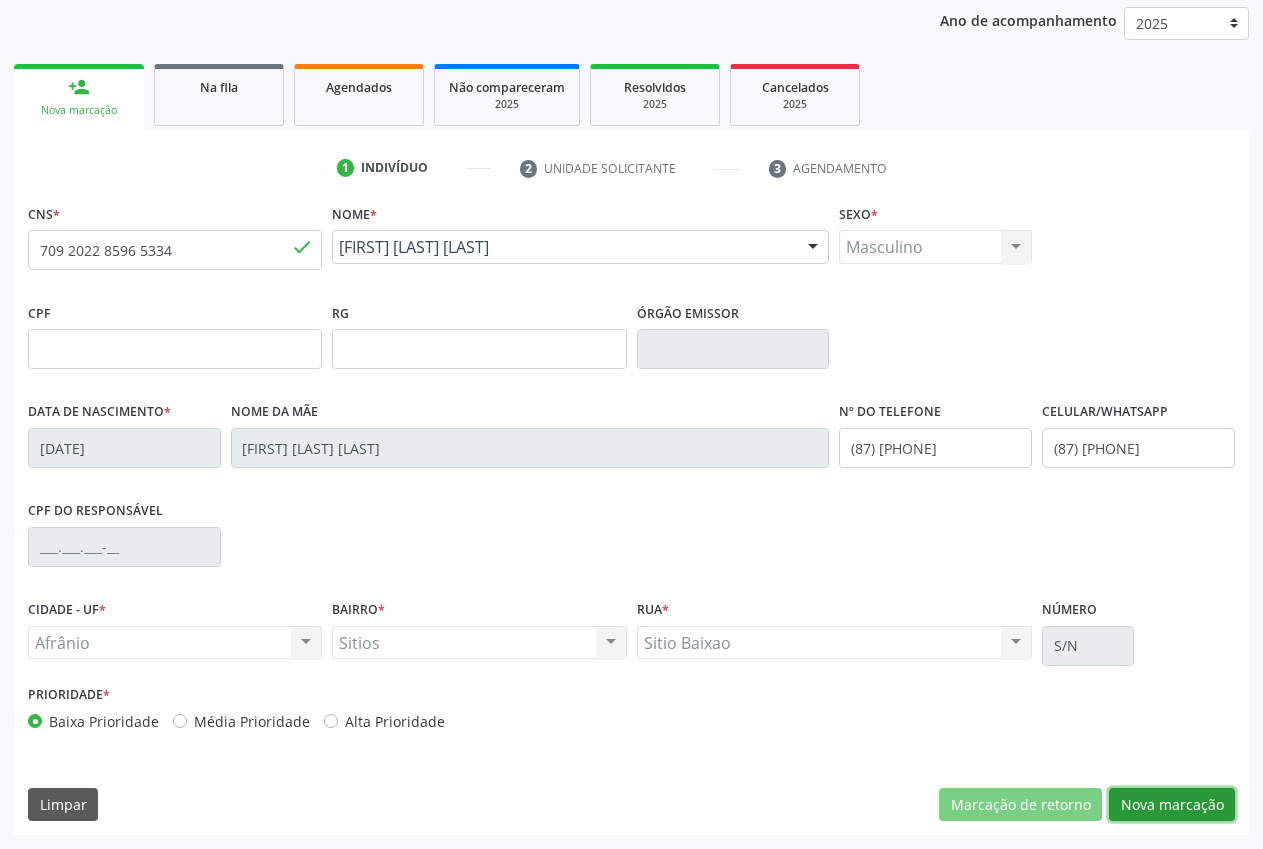click on "Nova marcação" at bounding box center (1172, 805) 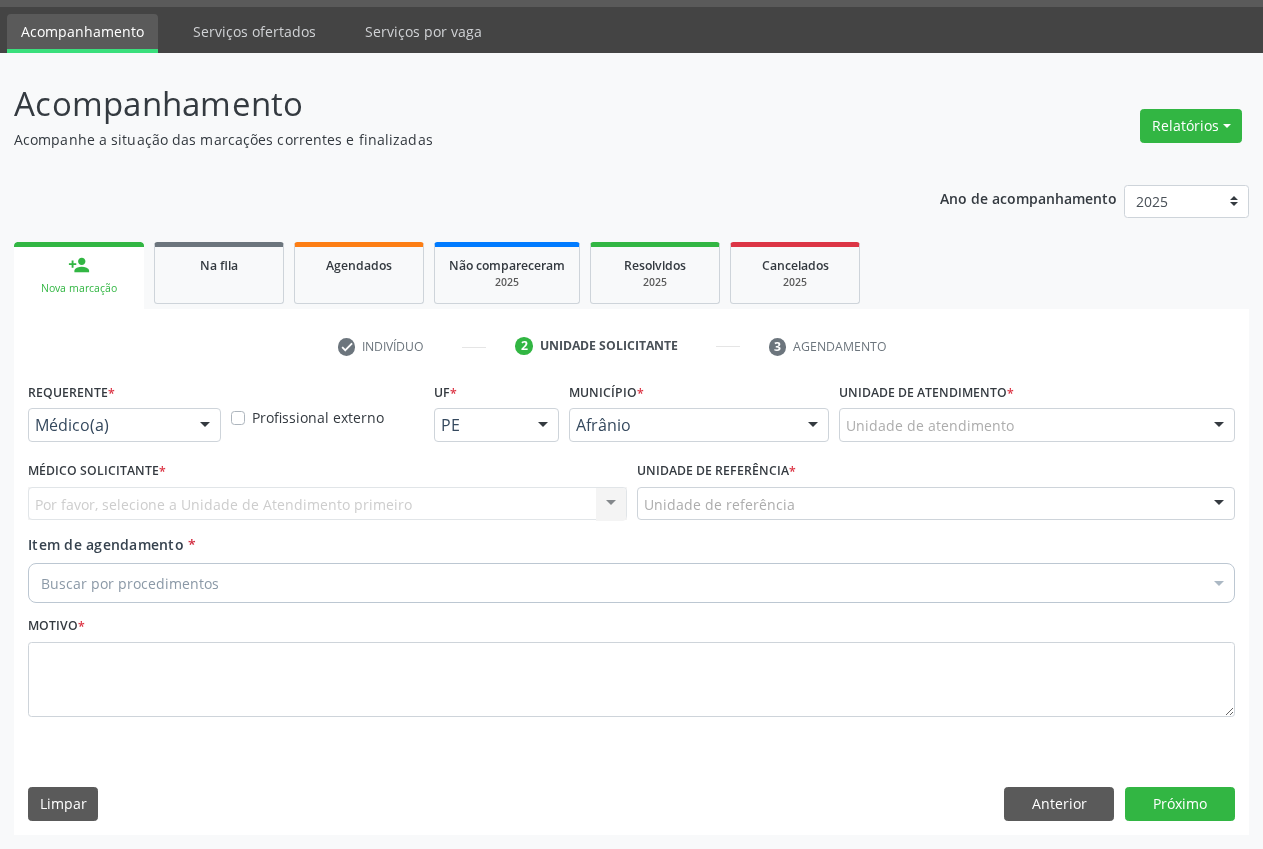 scroll, scrollTop: 57, scrollLeft: 0, axis: vertical 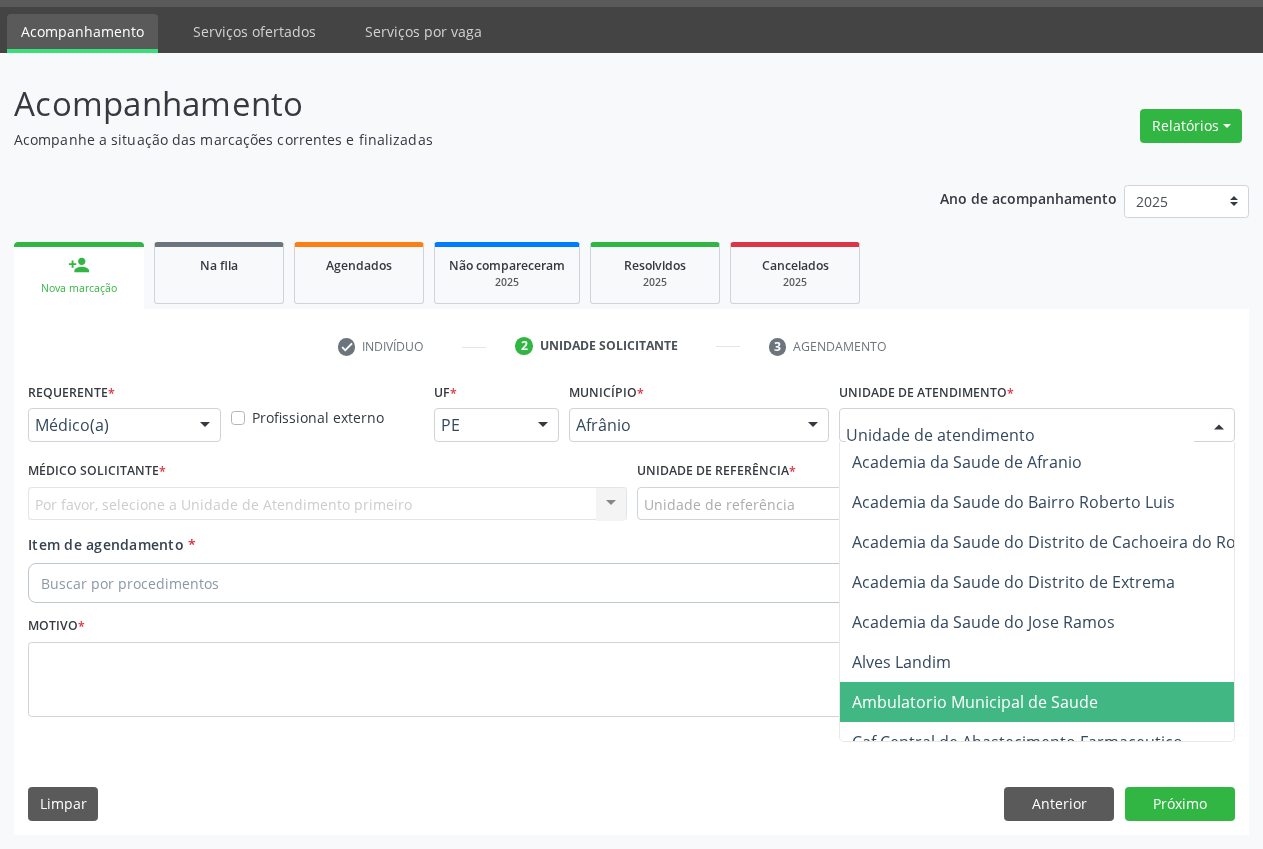 click on "Ambulatorio Municipal de Saude" at bounding box center [975, 702] 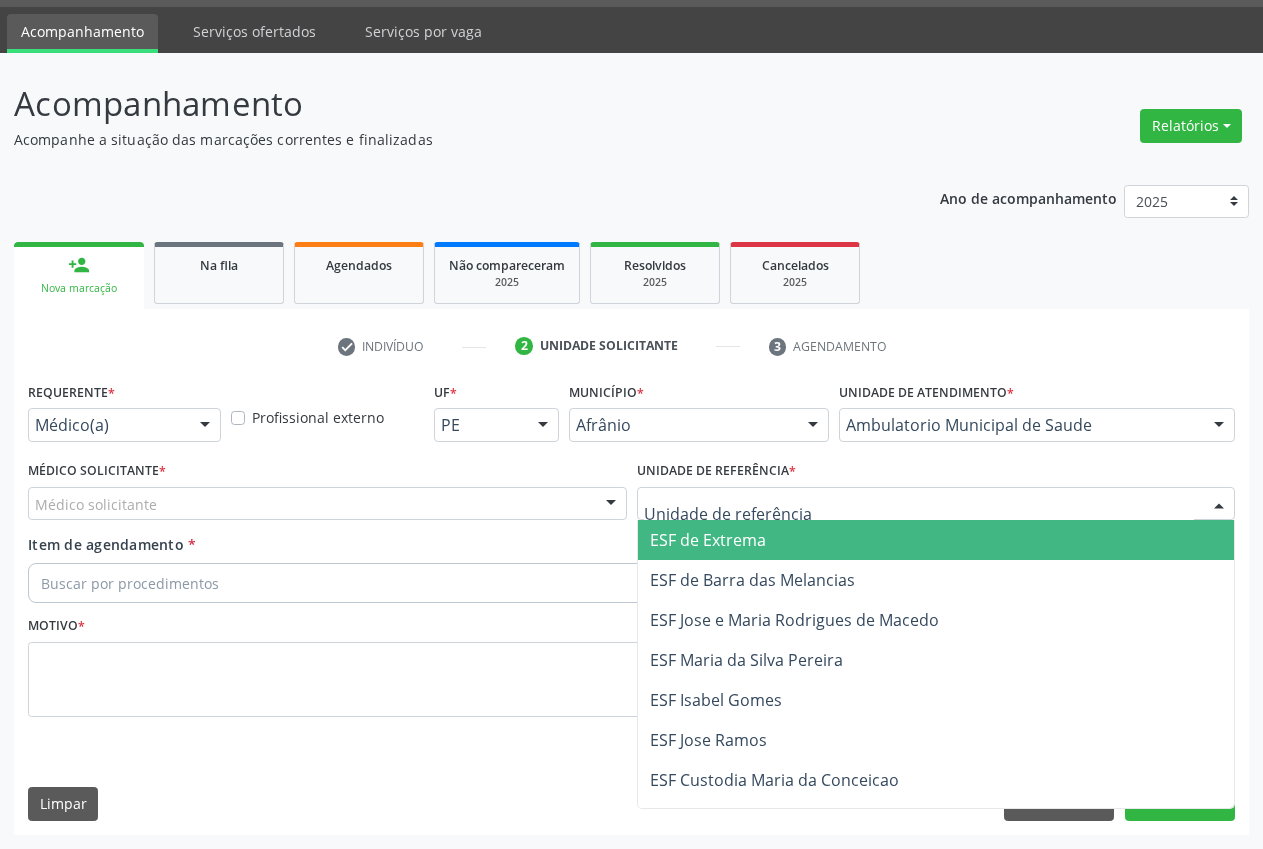 click on "ESF de Extrema" at bounding box center [708, 540] 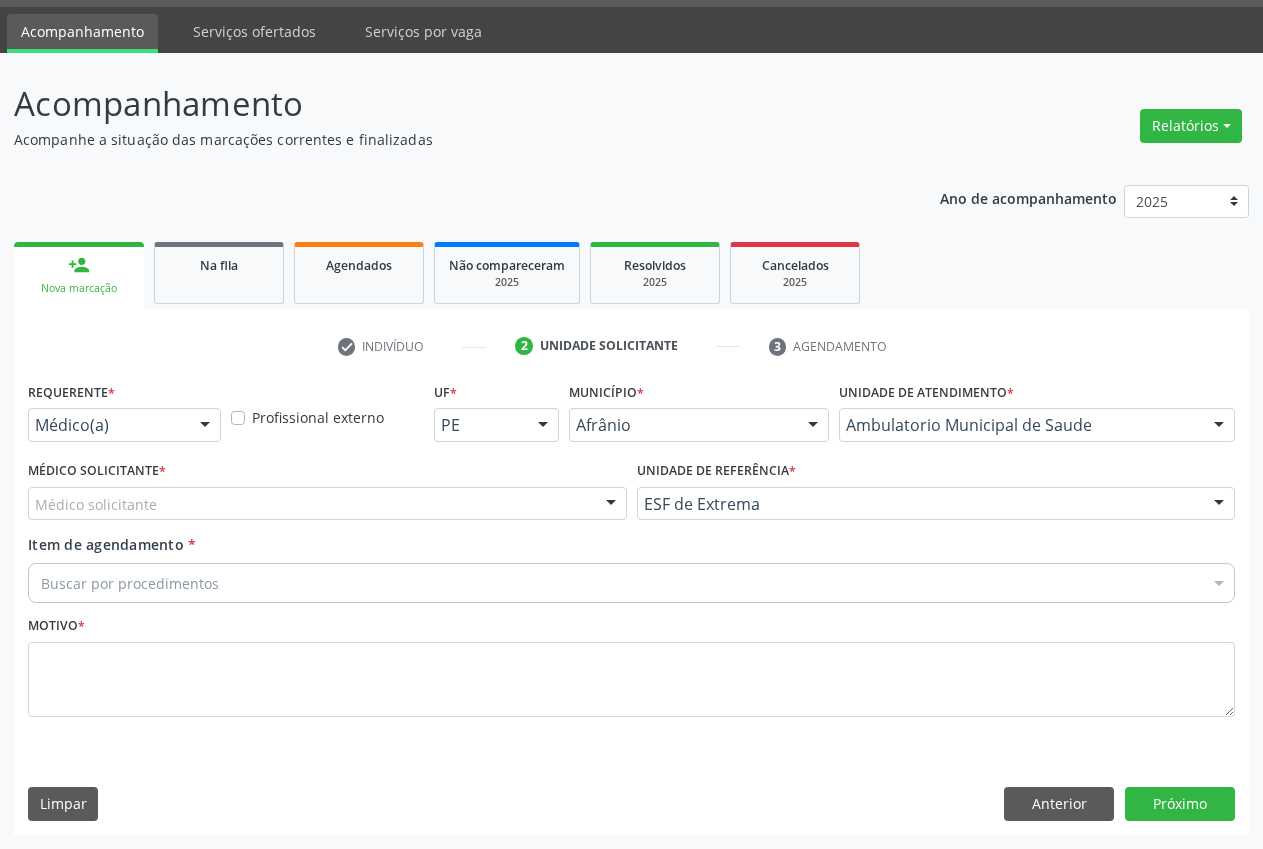 click on "Médico solicitante" at bounding box center (327, 504) 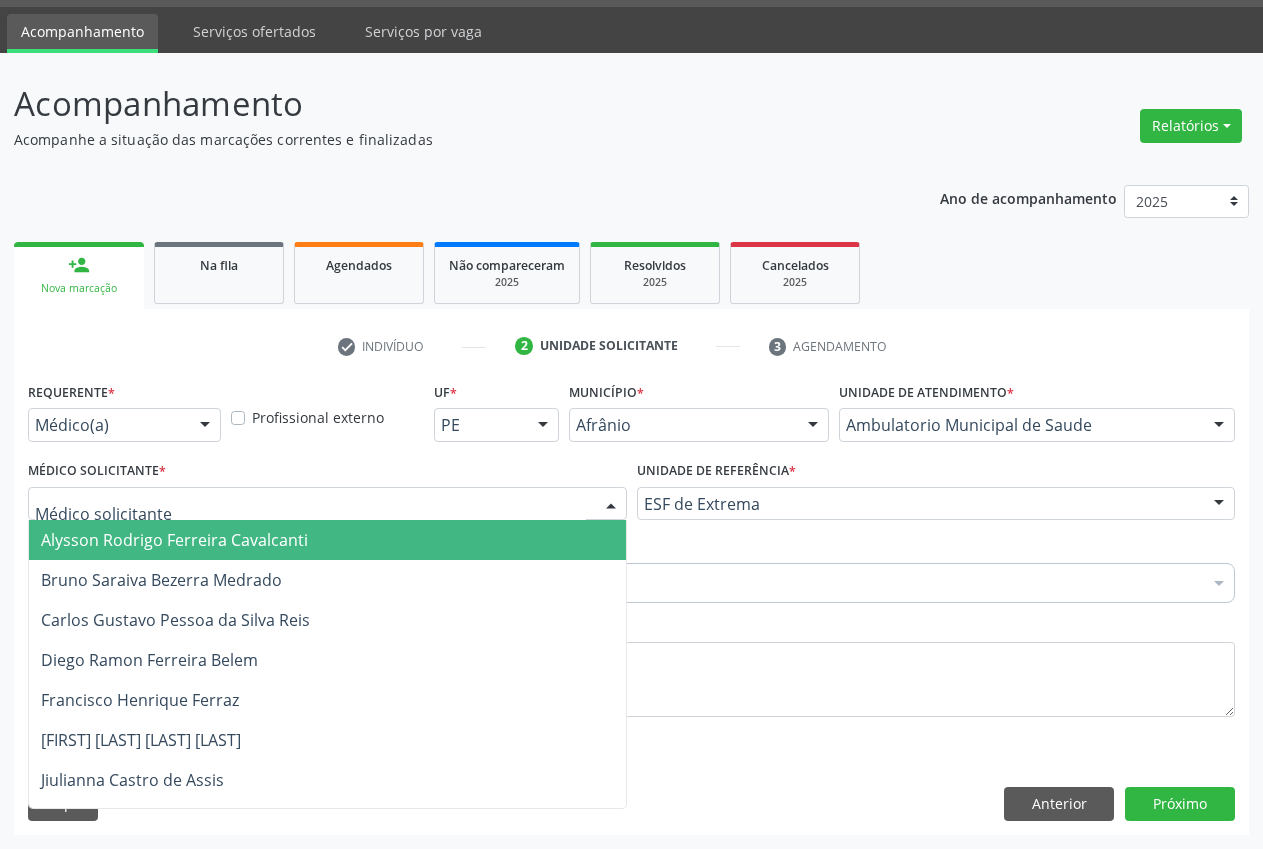click on "Alysson Rodrigo Ferreira Cavalcanti" at bounding box center [174, 540] 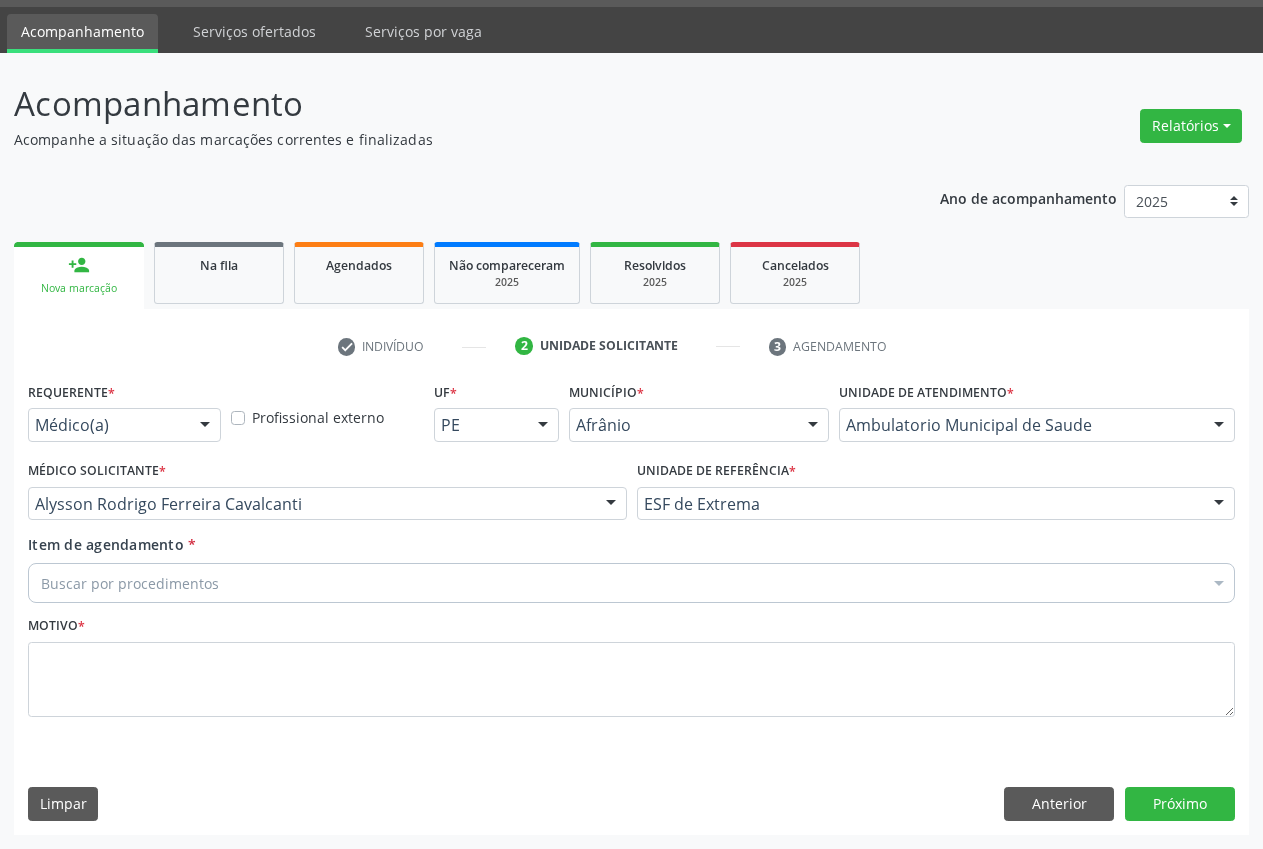 click on "Buscar por procedimentos" at bounding box center [631, 583] 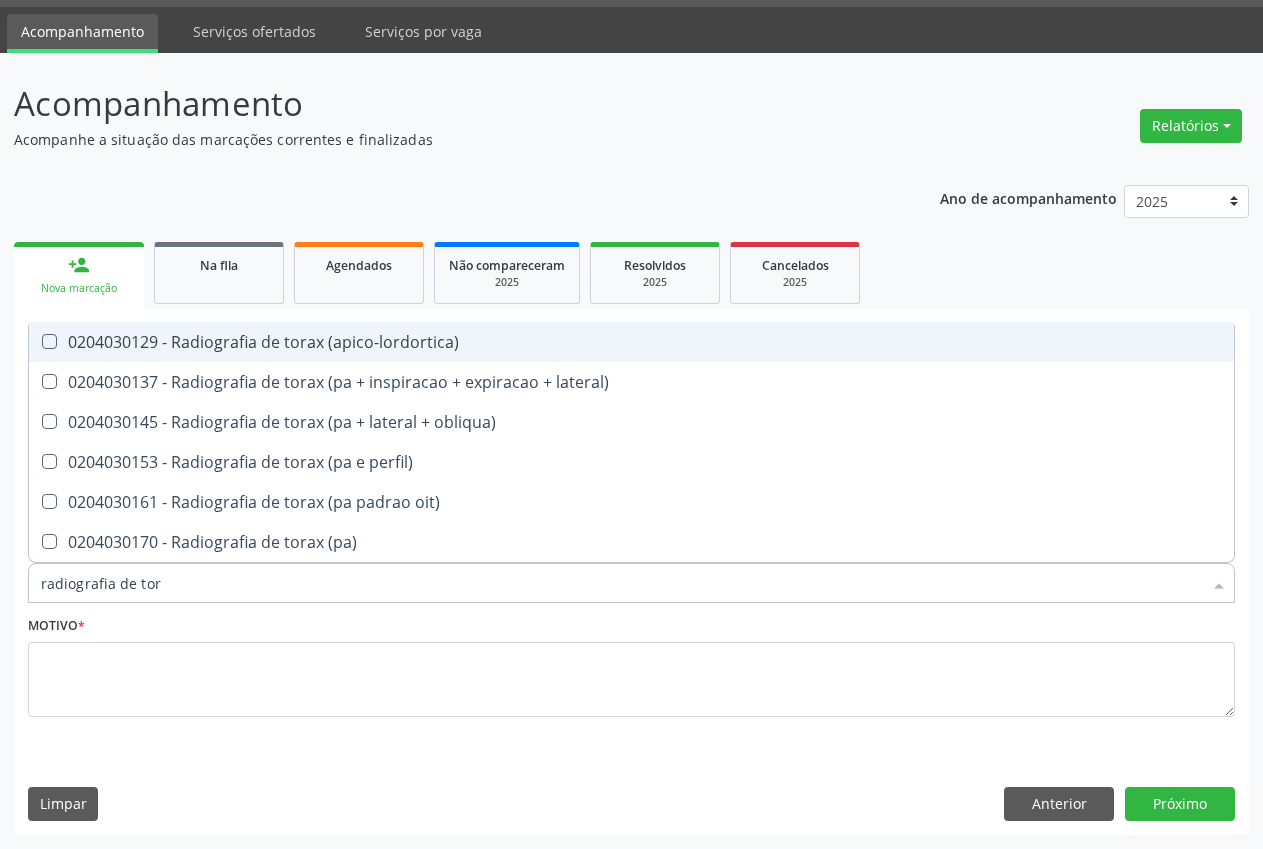 type on "radiografia de tora" 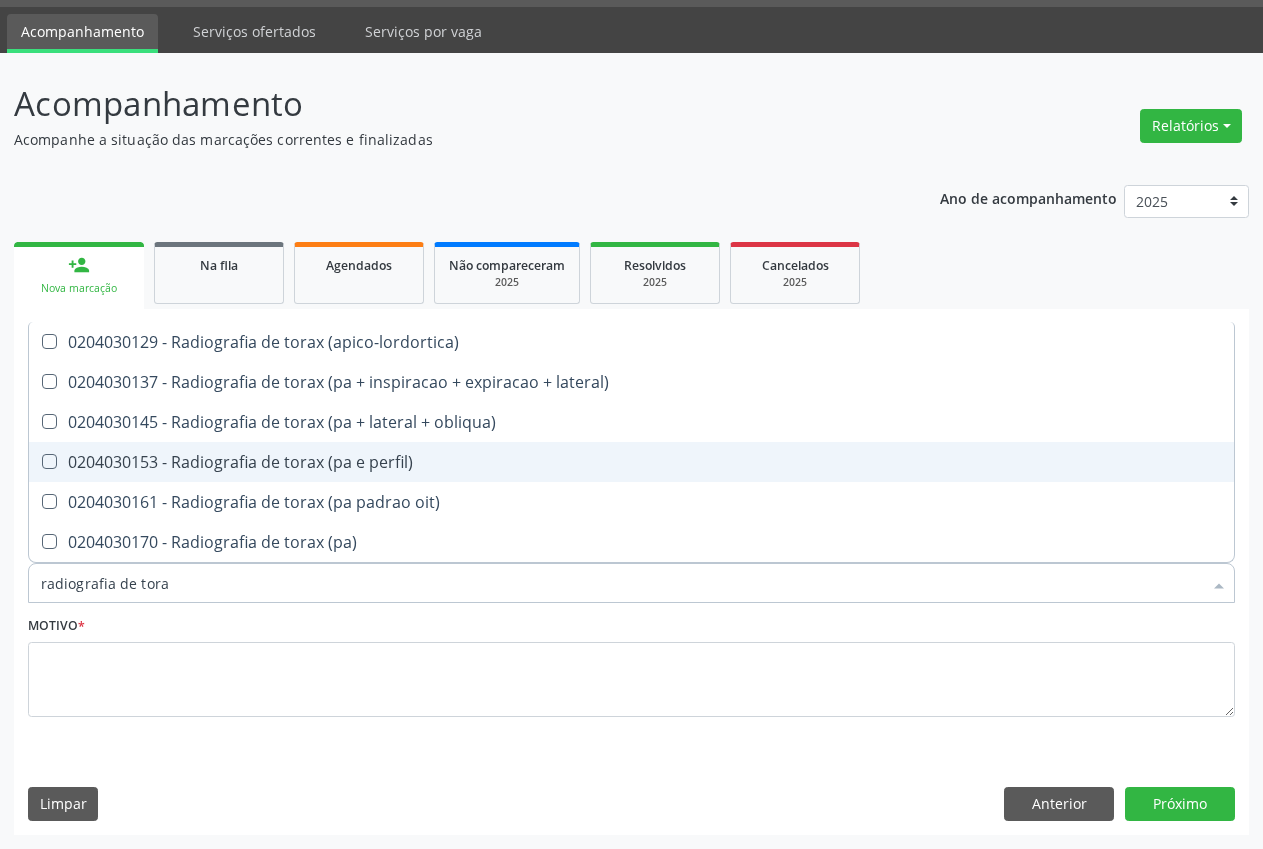 click on "0204030153 - Radiografia de torax (pa e perfil)" at bounding box center [631, 462] 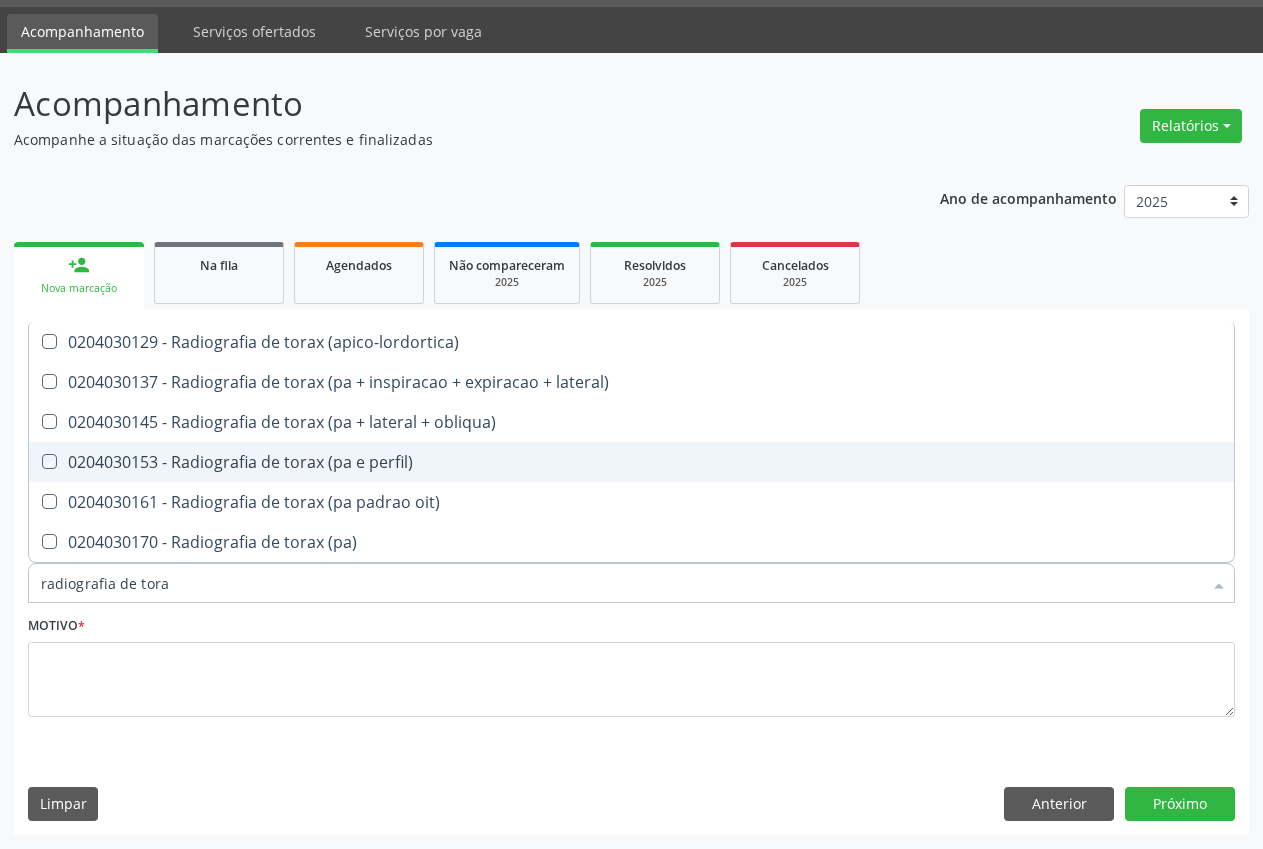 checkbox on "true" 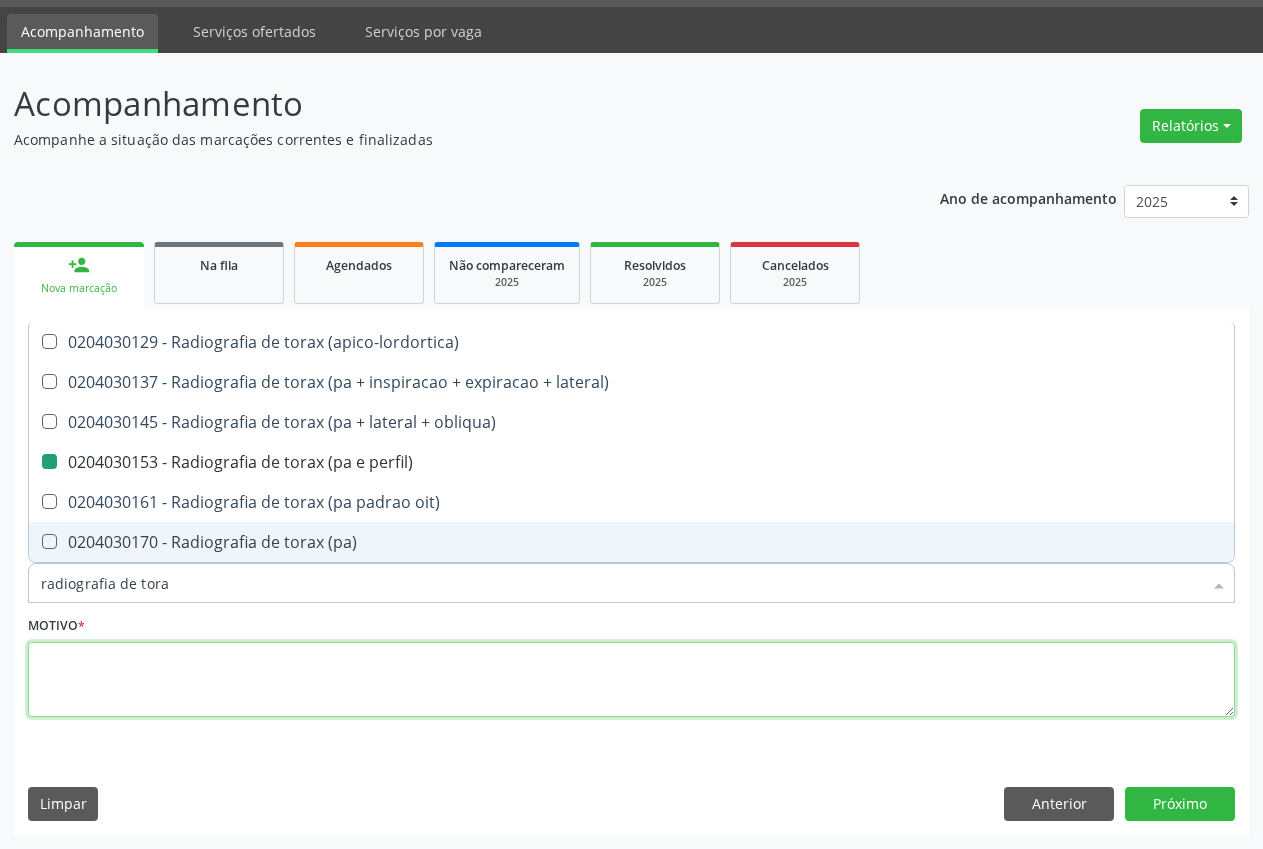 click at bounding box center (631, 680) 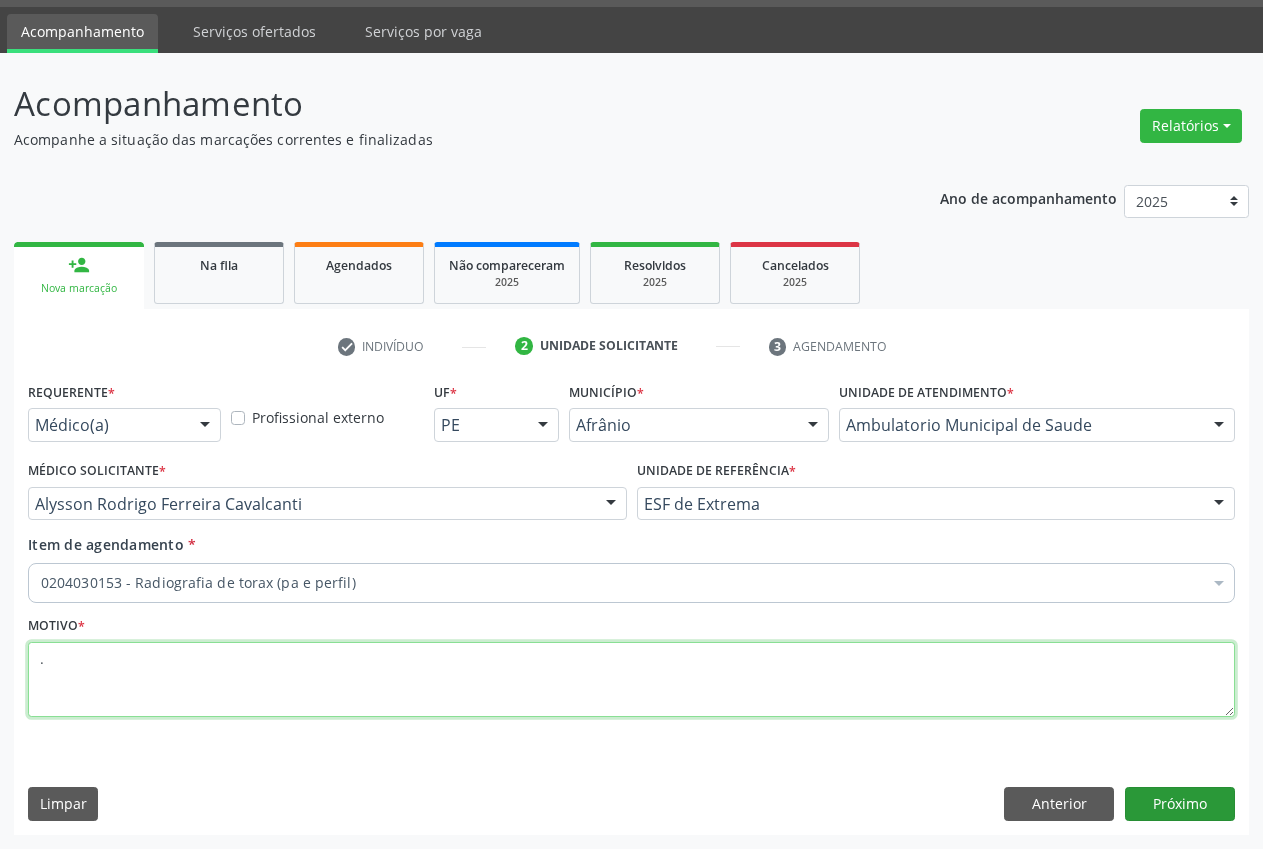 type on "." 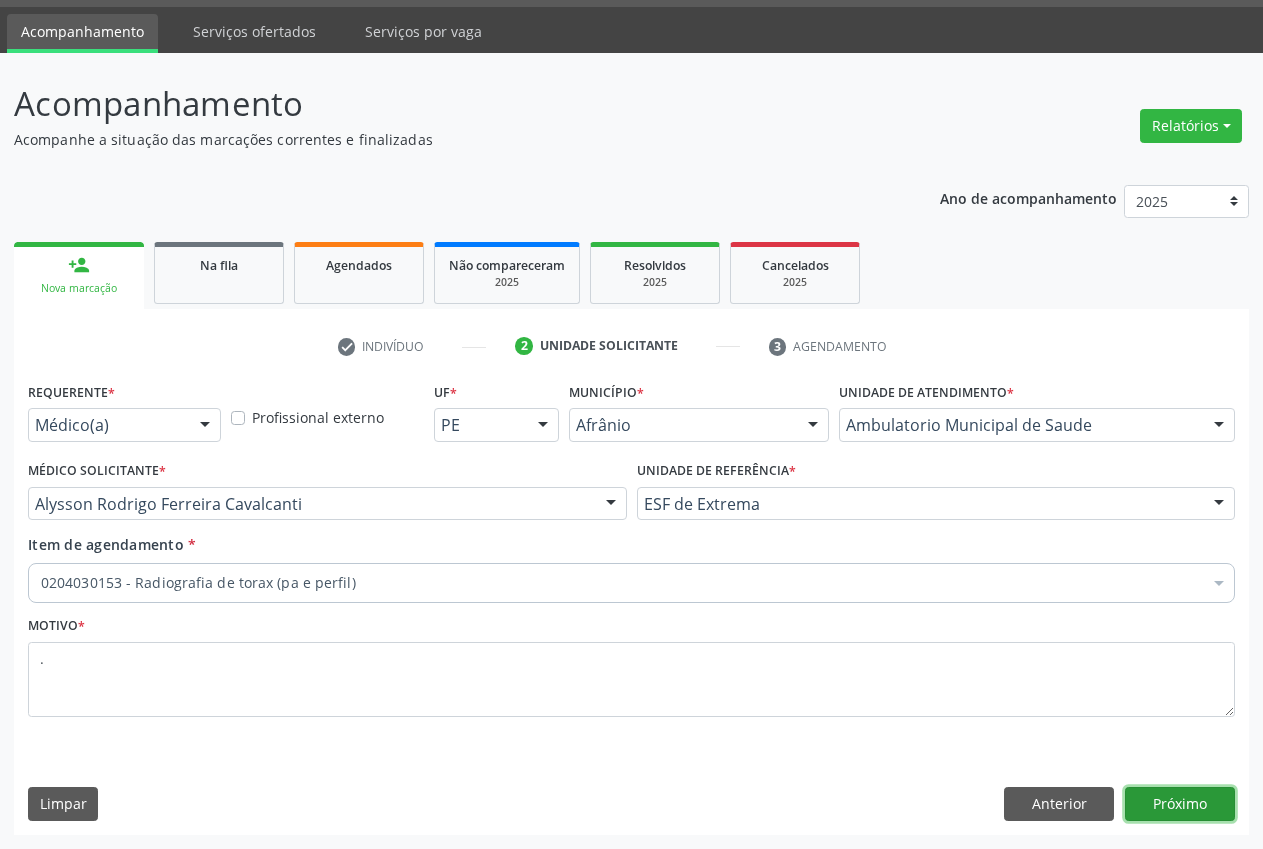 click on "Próximo" at bounding box center (1180, 804) 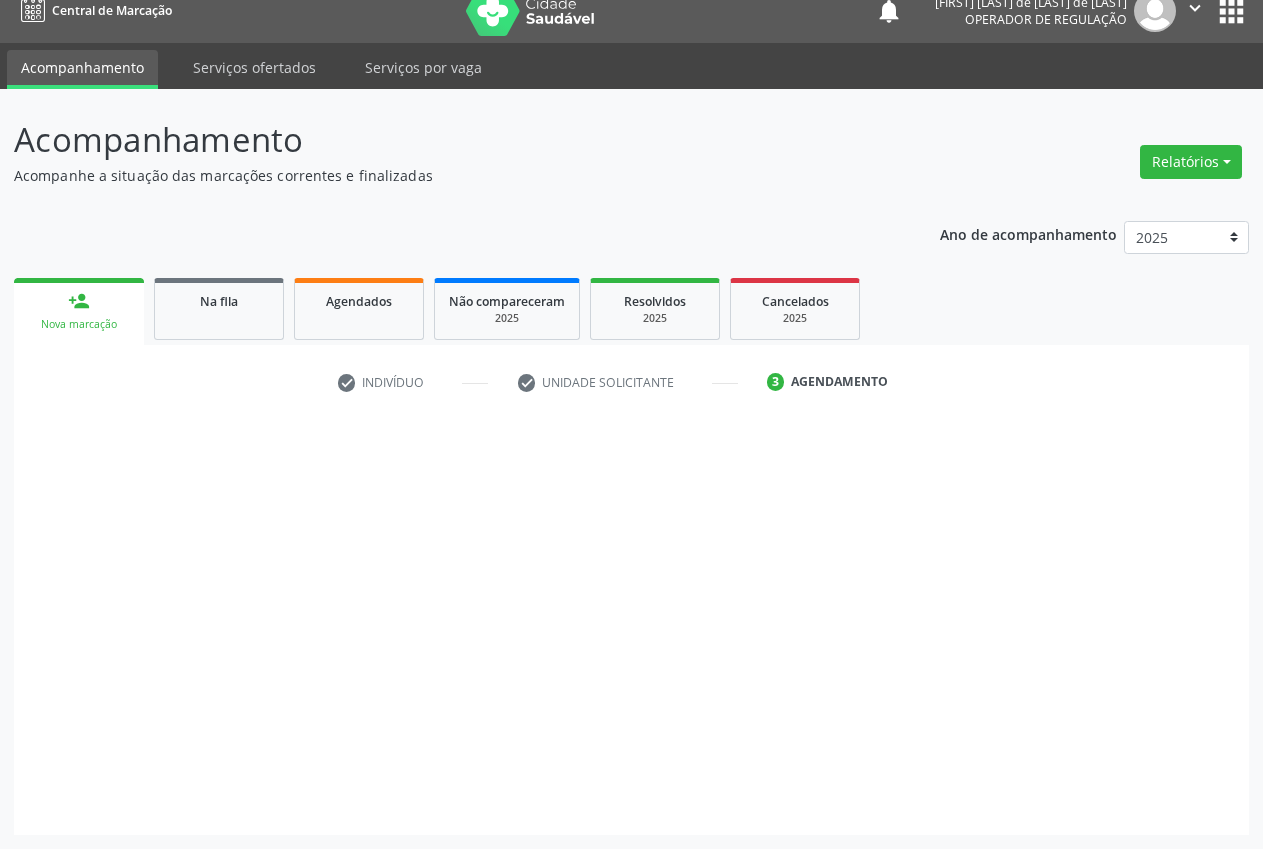 scroll, scrollTop: 21, scrollLeft: 0, axis: vertical 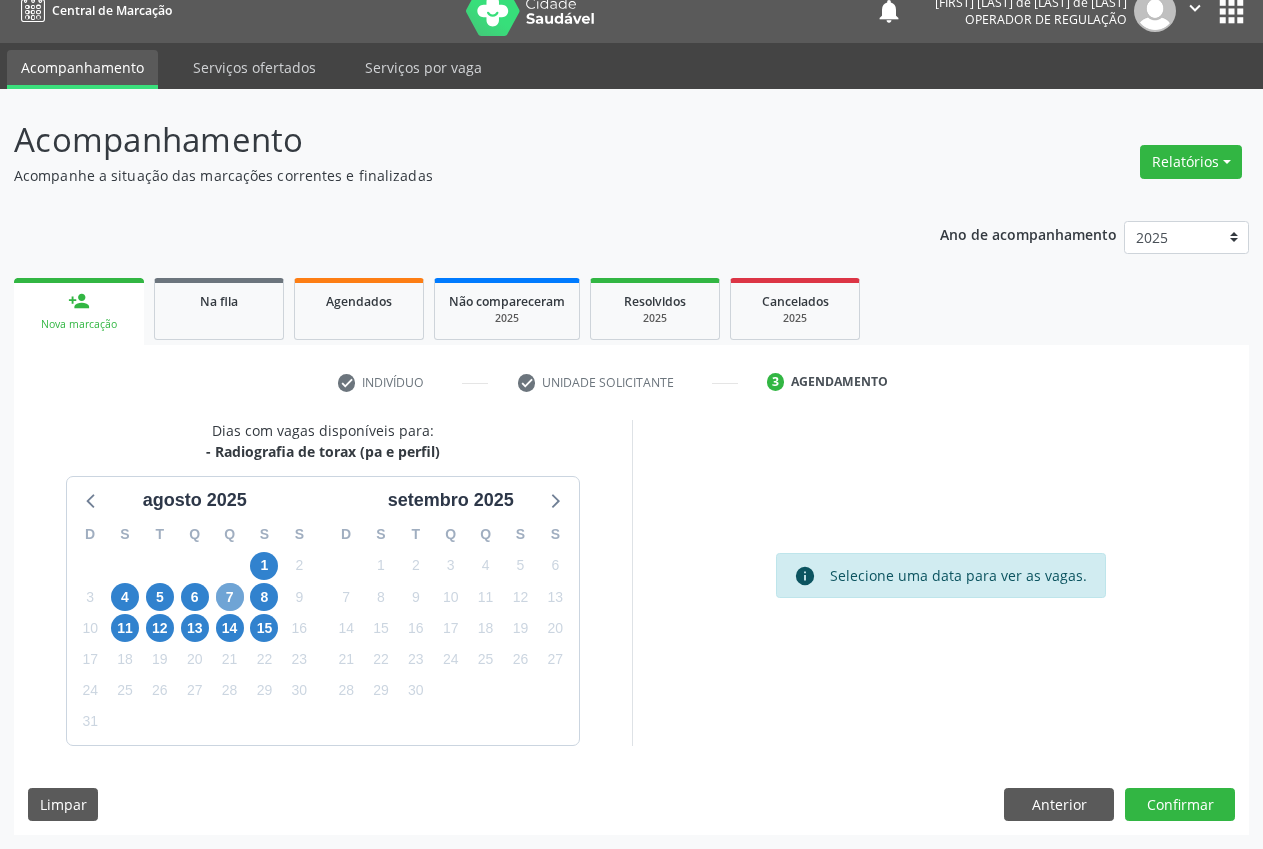 click on "7" at bounding box center [230, 597] 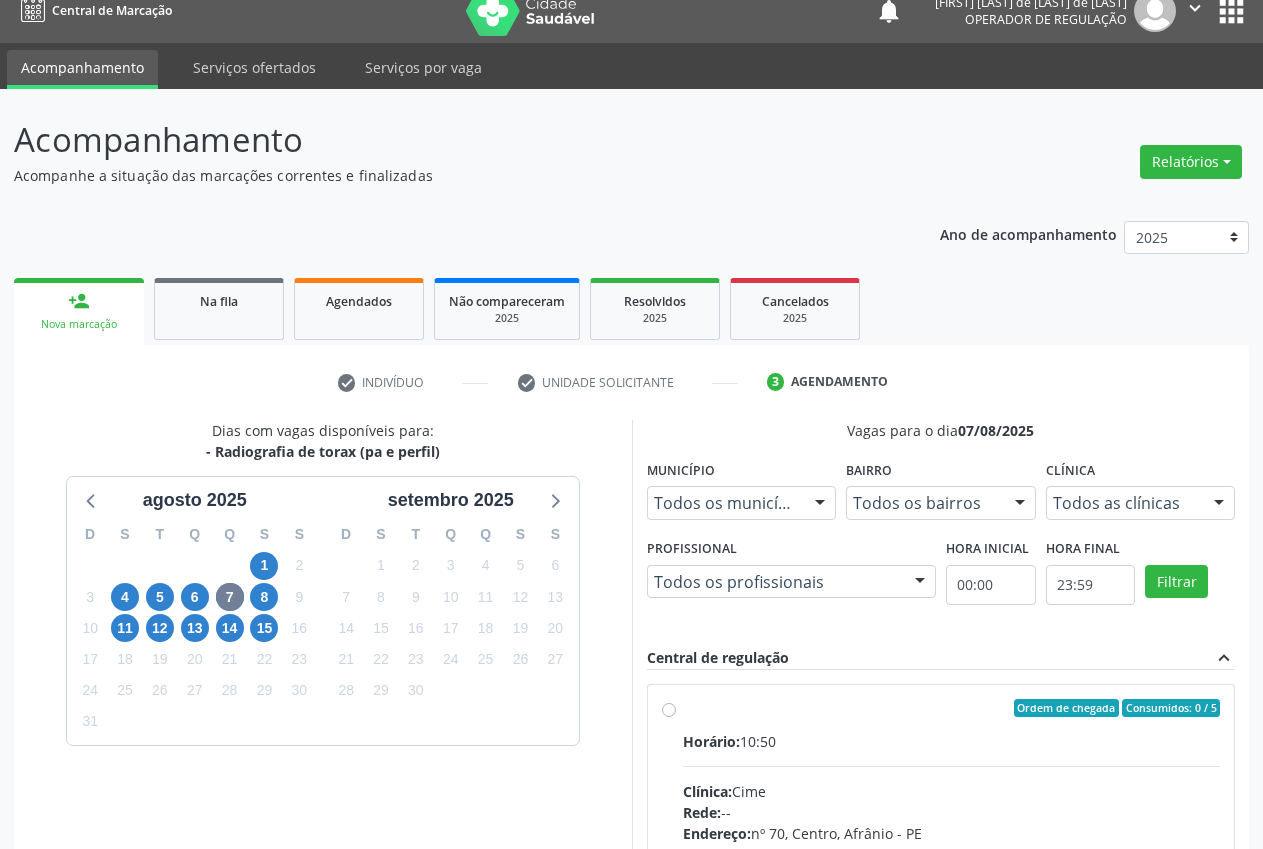 click on "Todos as clínicas" at bounding box center (1141, 503) 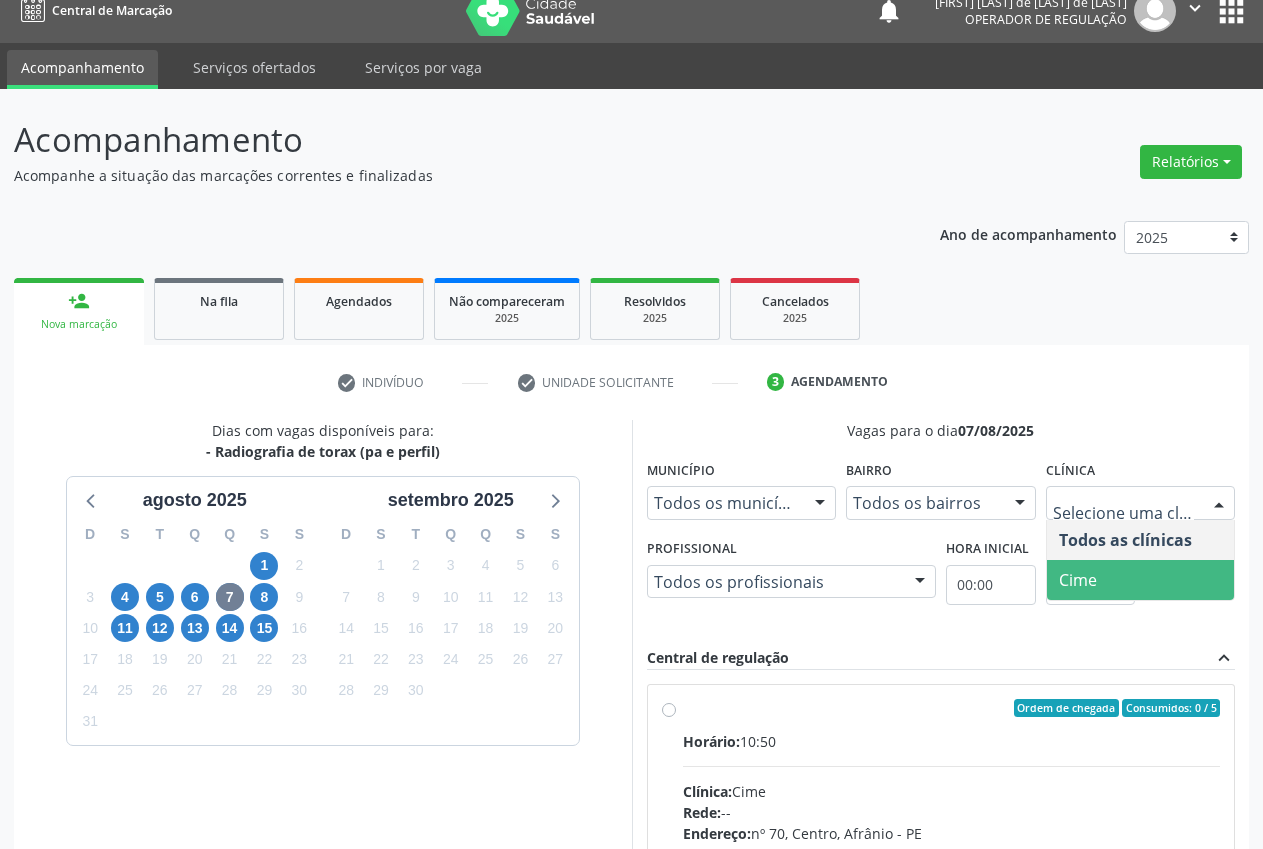 click on "Cime" at bounding box center [1141, 580] 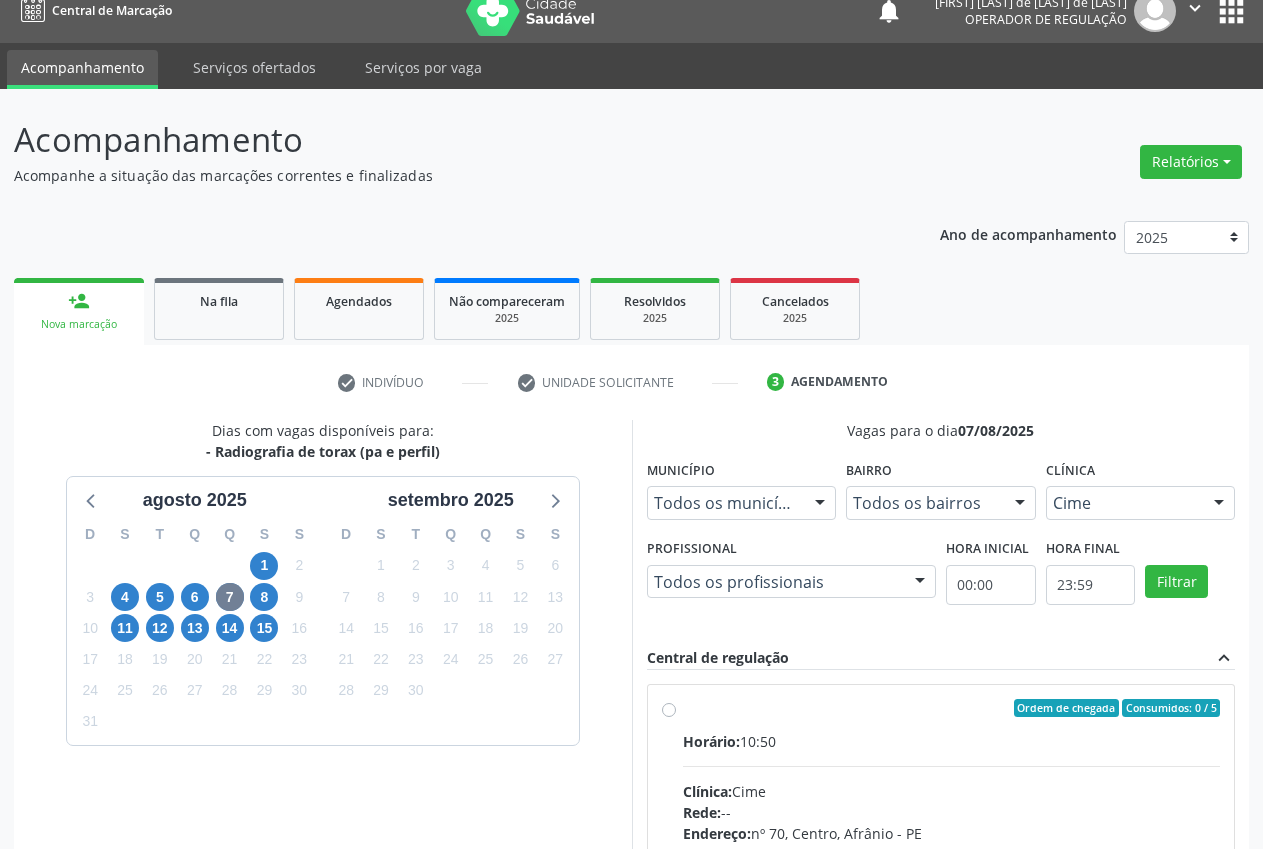 click on "Ordem de chegada
Consumidos: 0 / 5" at bounding box center (952, 708) 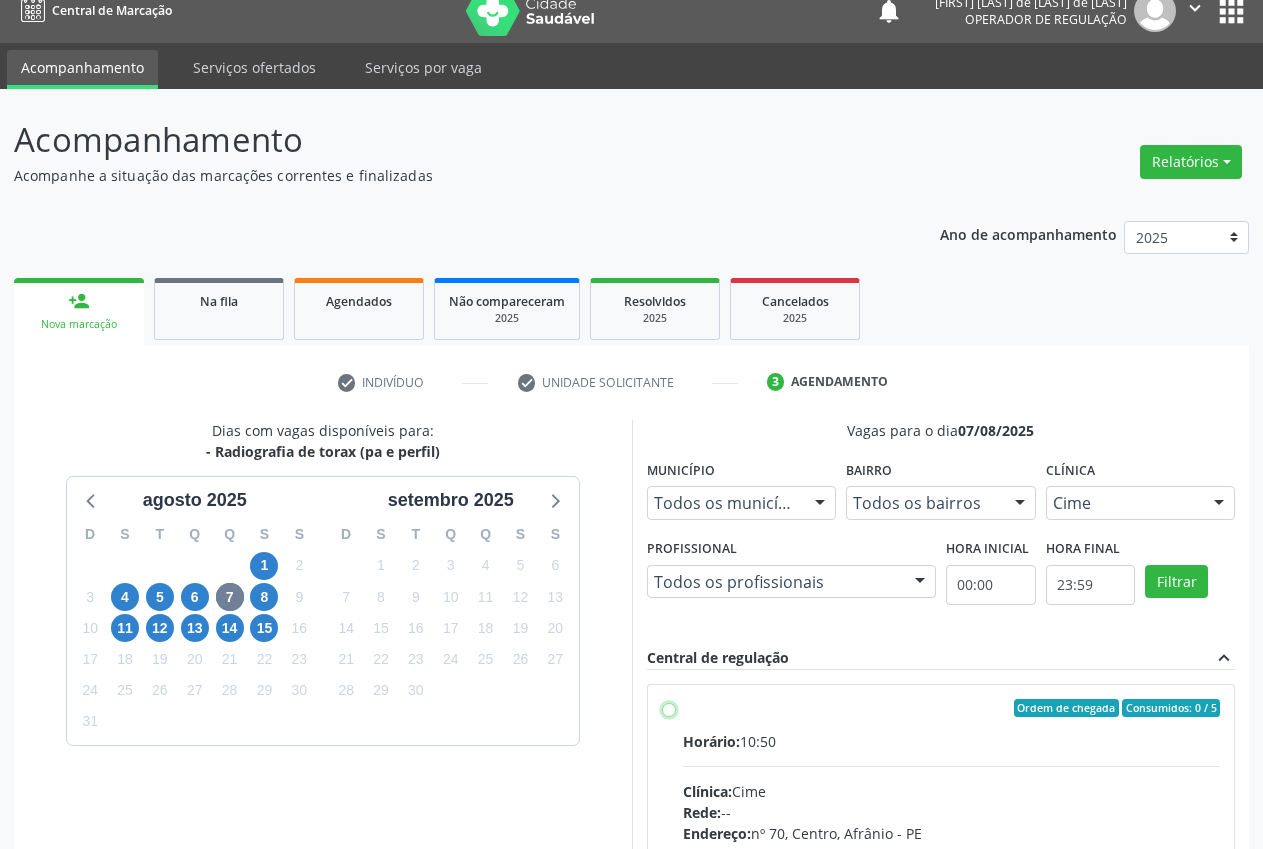 click on "Ordem de chegada
Consumidos: 0 / 5
Horário:   10:50
Clínica:  Cime
Rede:
--
Endereço:   nº 70, Centro, [CITY] - [STATE]
Telefone:   (87) [PHONE]
Profissional:
--
Informações adicionais sobre o atendimento
Idade de atendimento:
Sem restrição
Gênero(s) atendido(s):
Sem restrição
Informações adicionais:
--" at bounding box center [669, 708] 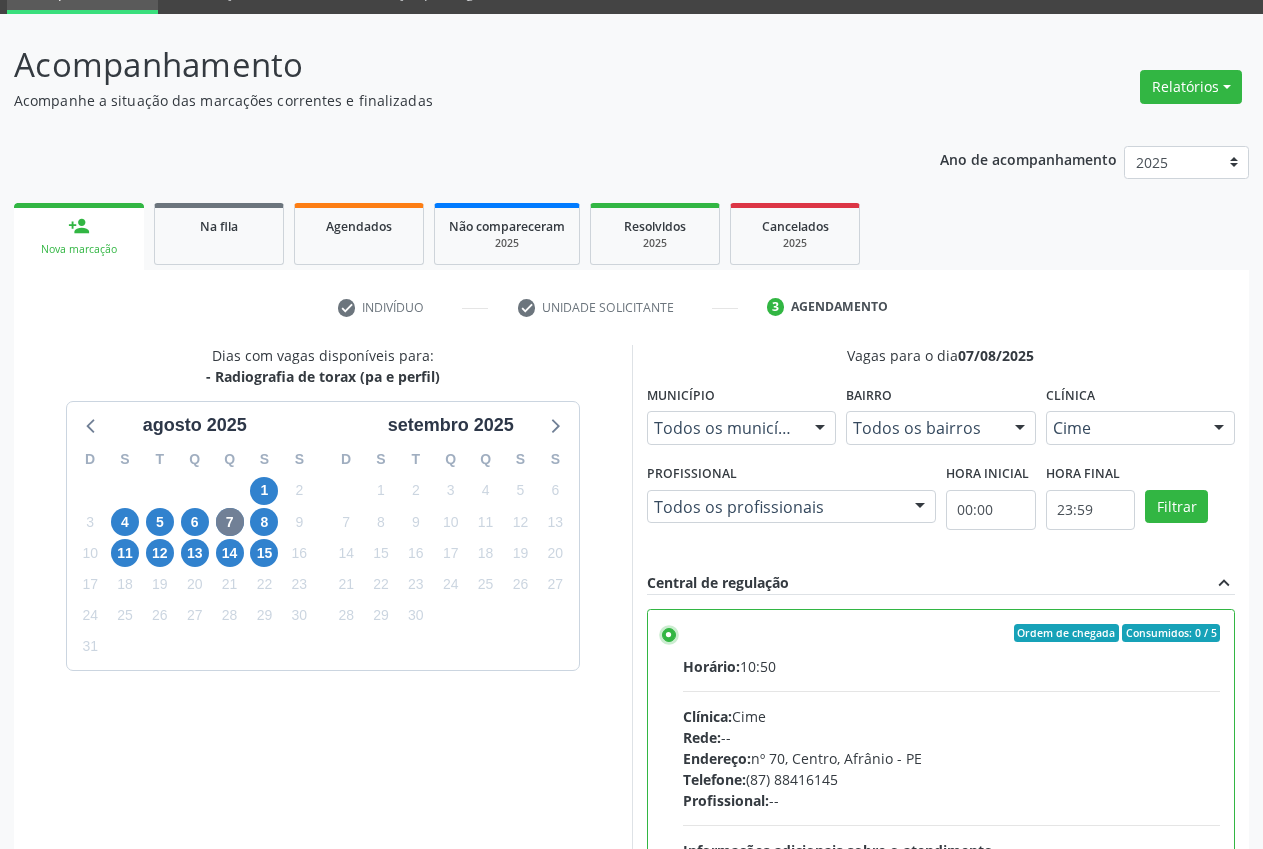 scroll, scrollTop: 346, scrollLeft: 0, axis: vertical 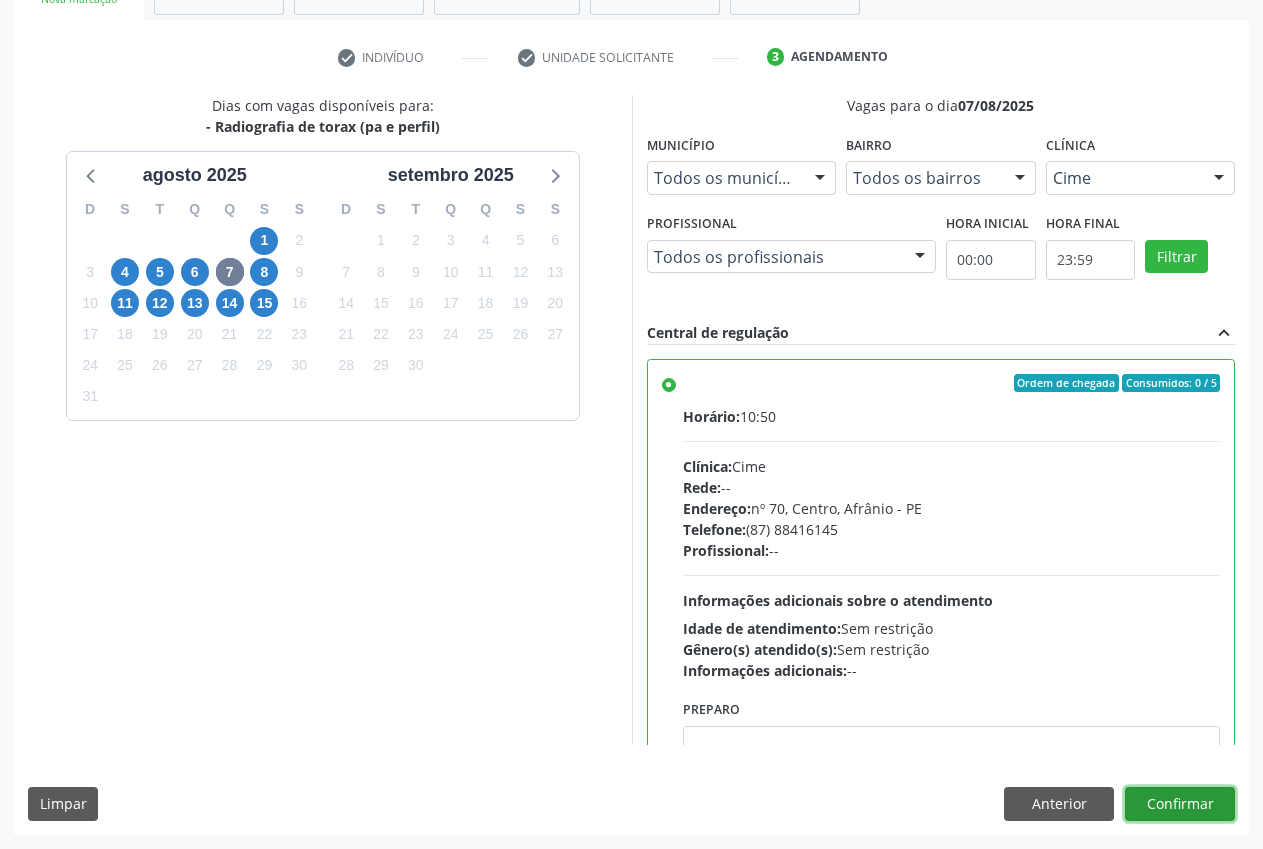 click on "Confirmar" at bounding box center [1180, 804] 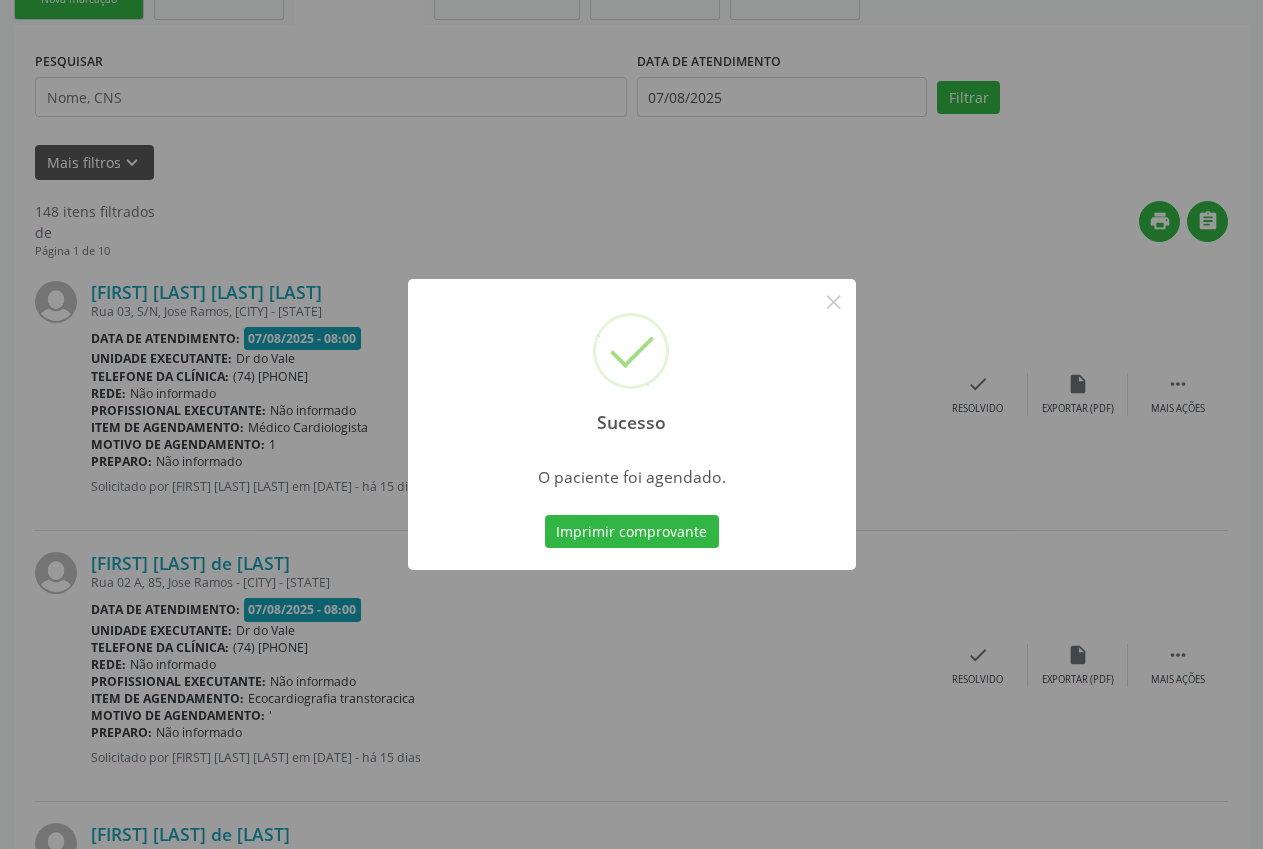 scroll, scrollTop: 0, scrollLeft: 0, axis: both 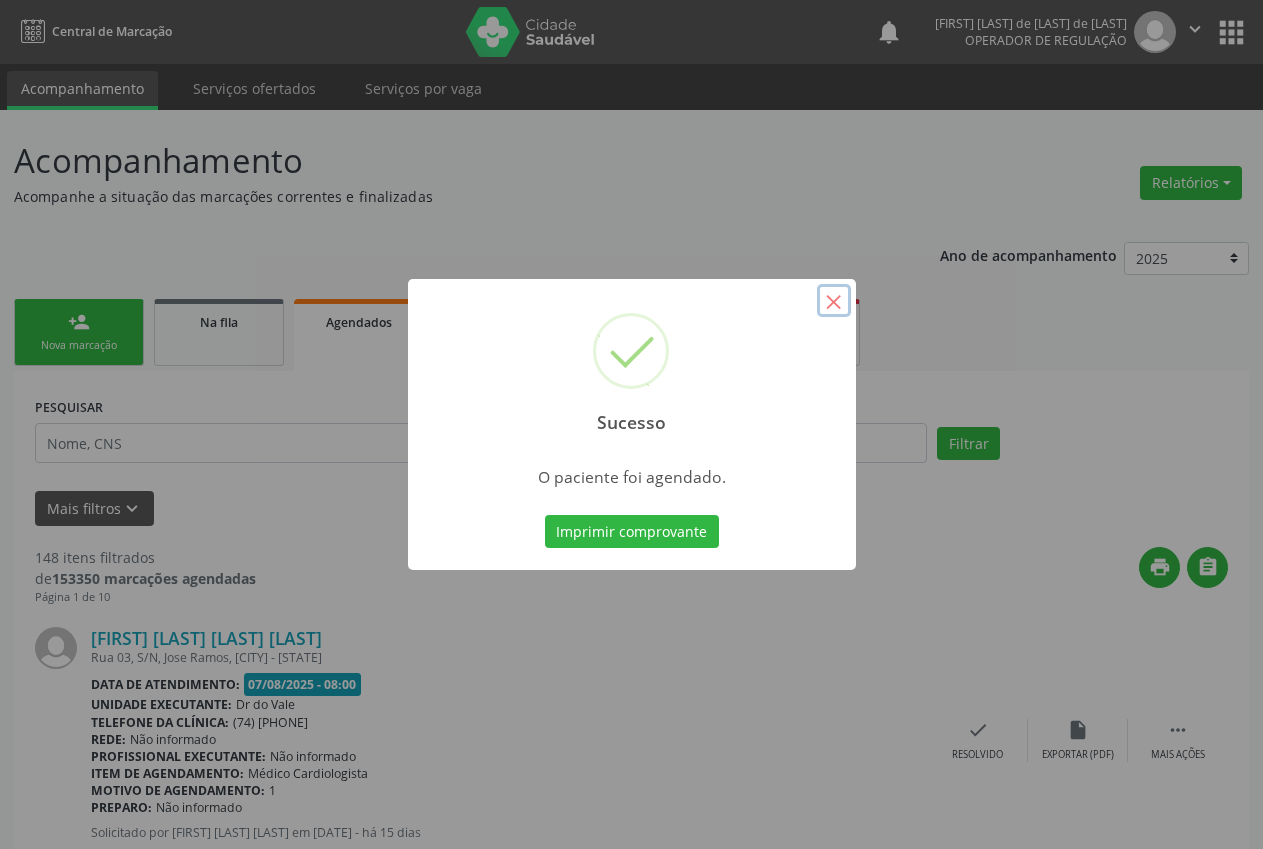 drag, startPoint x: 828, startPoint y: 303, endPoint x: 633, endPoint y: 307, distance: 195.04102 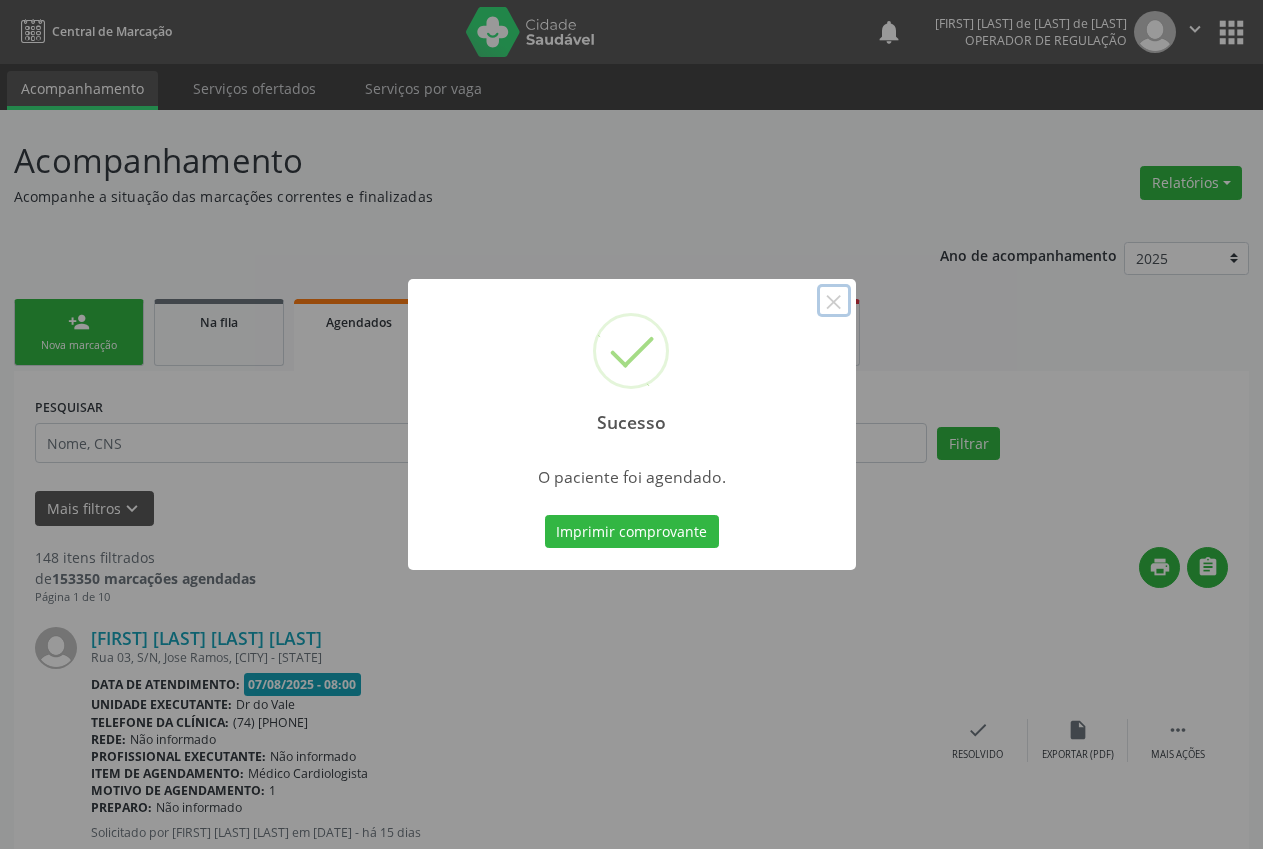 click on "×" at bounding box center [834, 301] 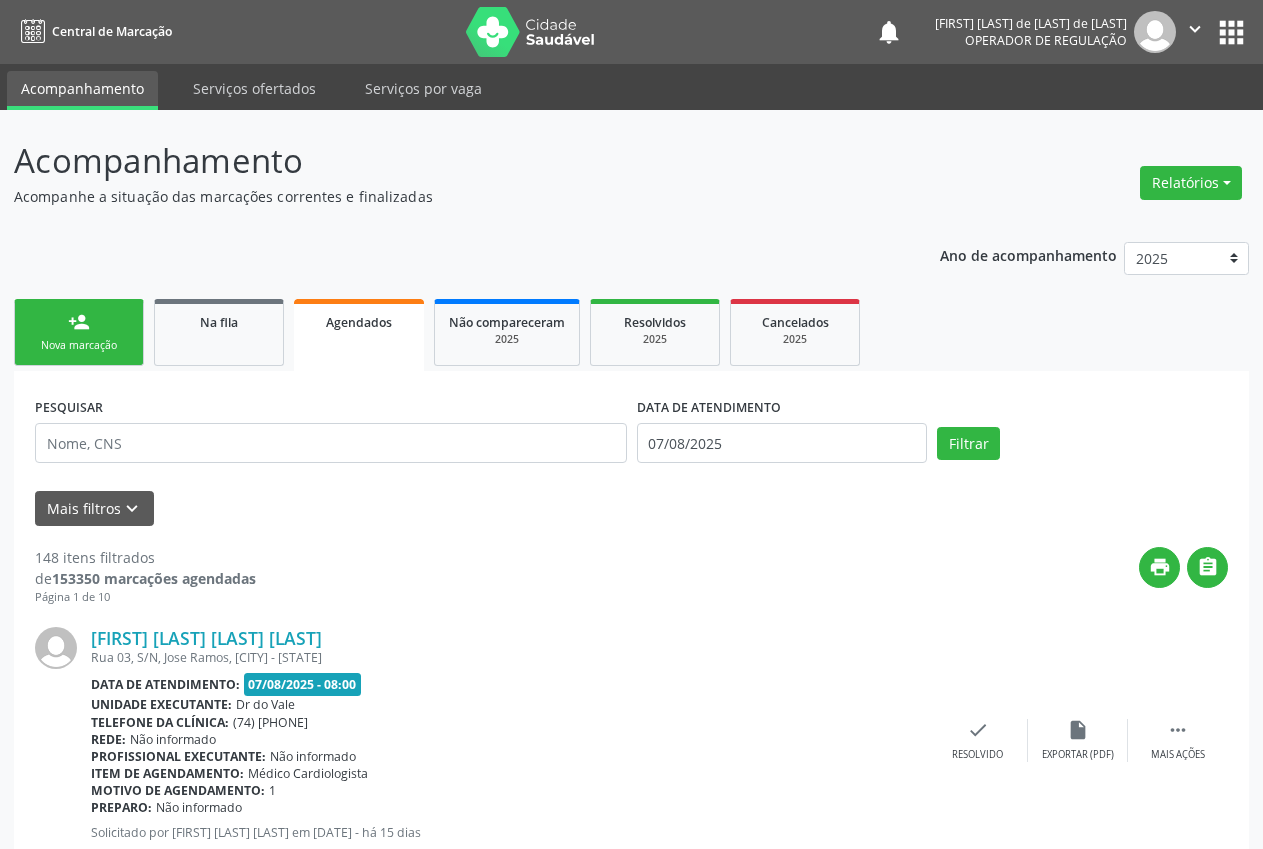 click on "person_add
Nova marcação" at bounding box center (79, 332) 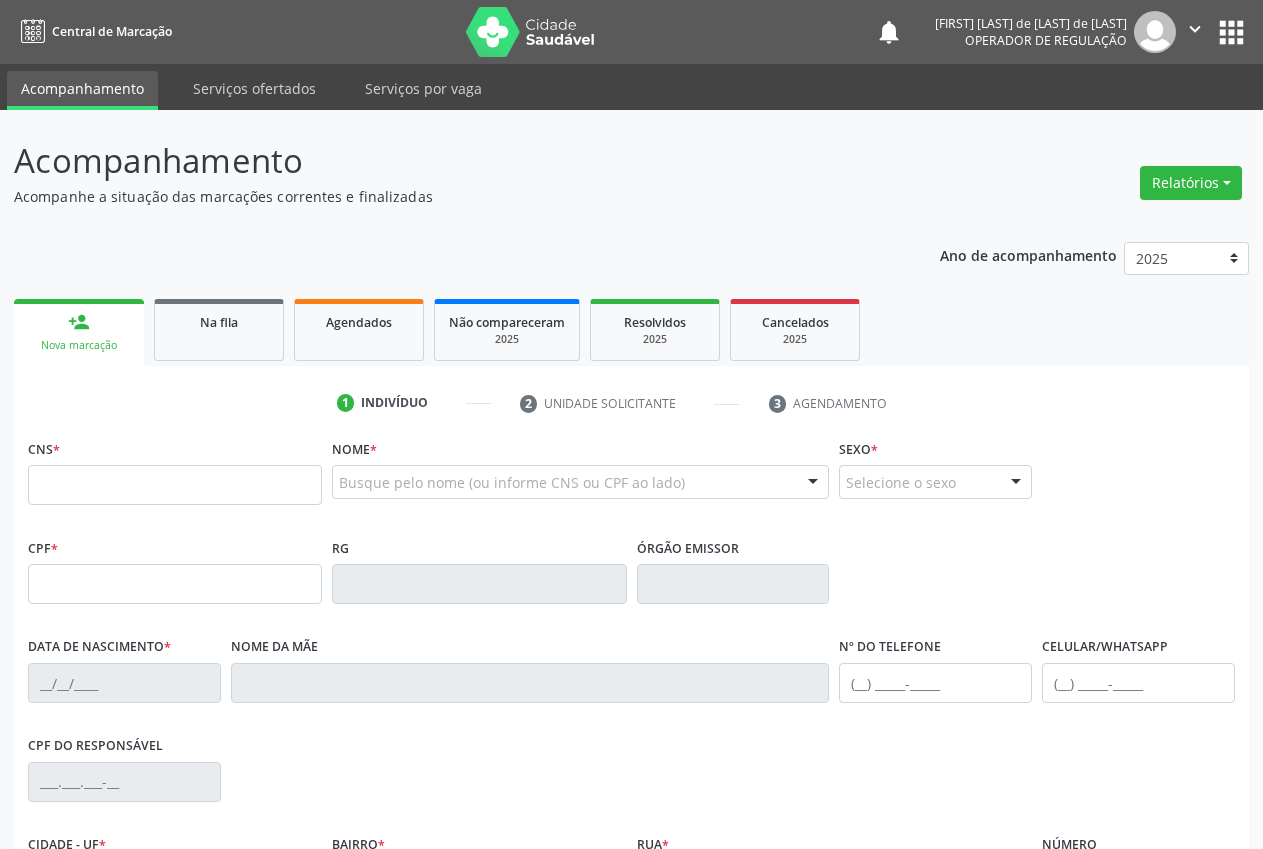 scroll, scrollTop: 117, scrollLeft: 0, axis: vertical 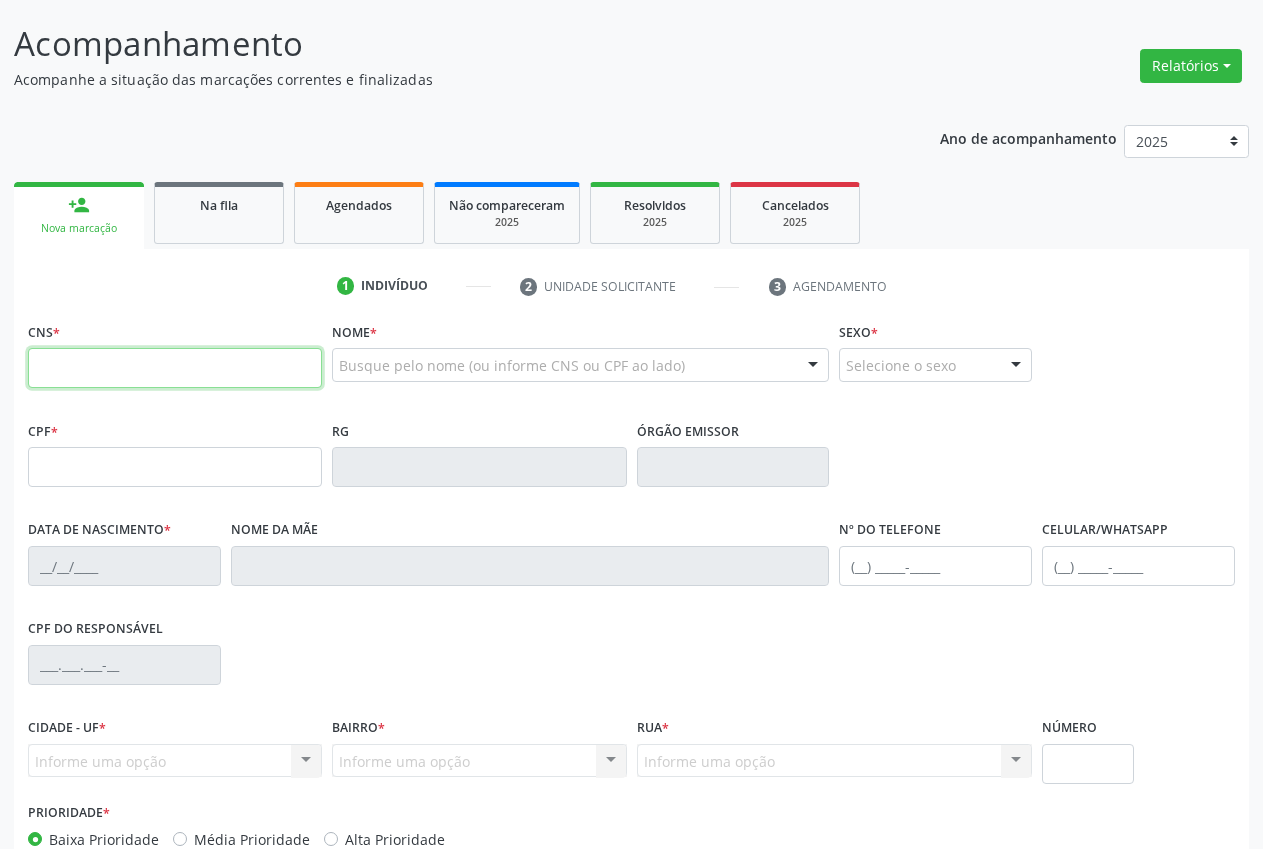 click at bounding box center [175, 368] 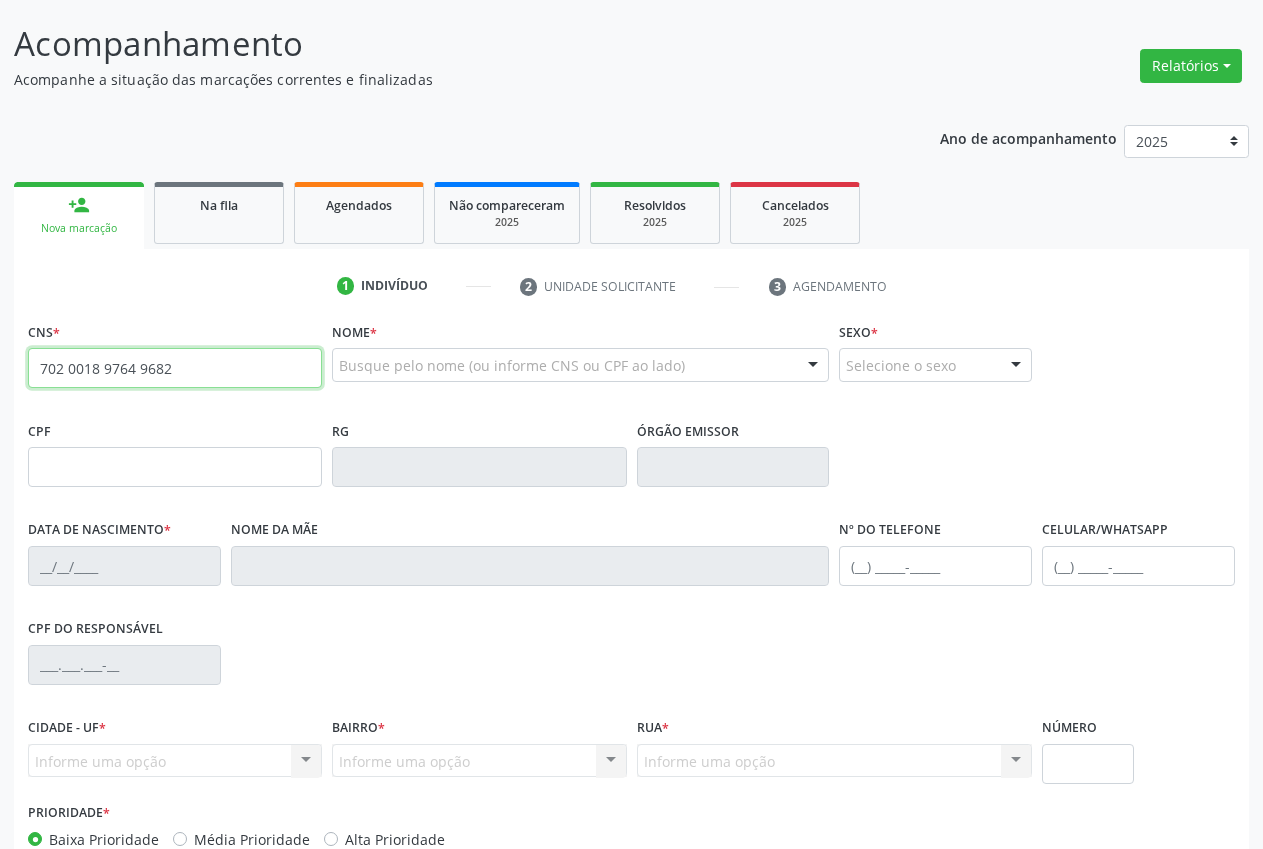 type on "702 0018 9764 9682" 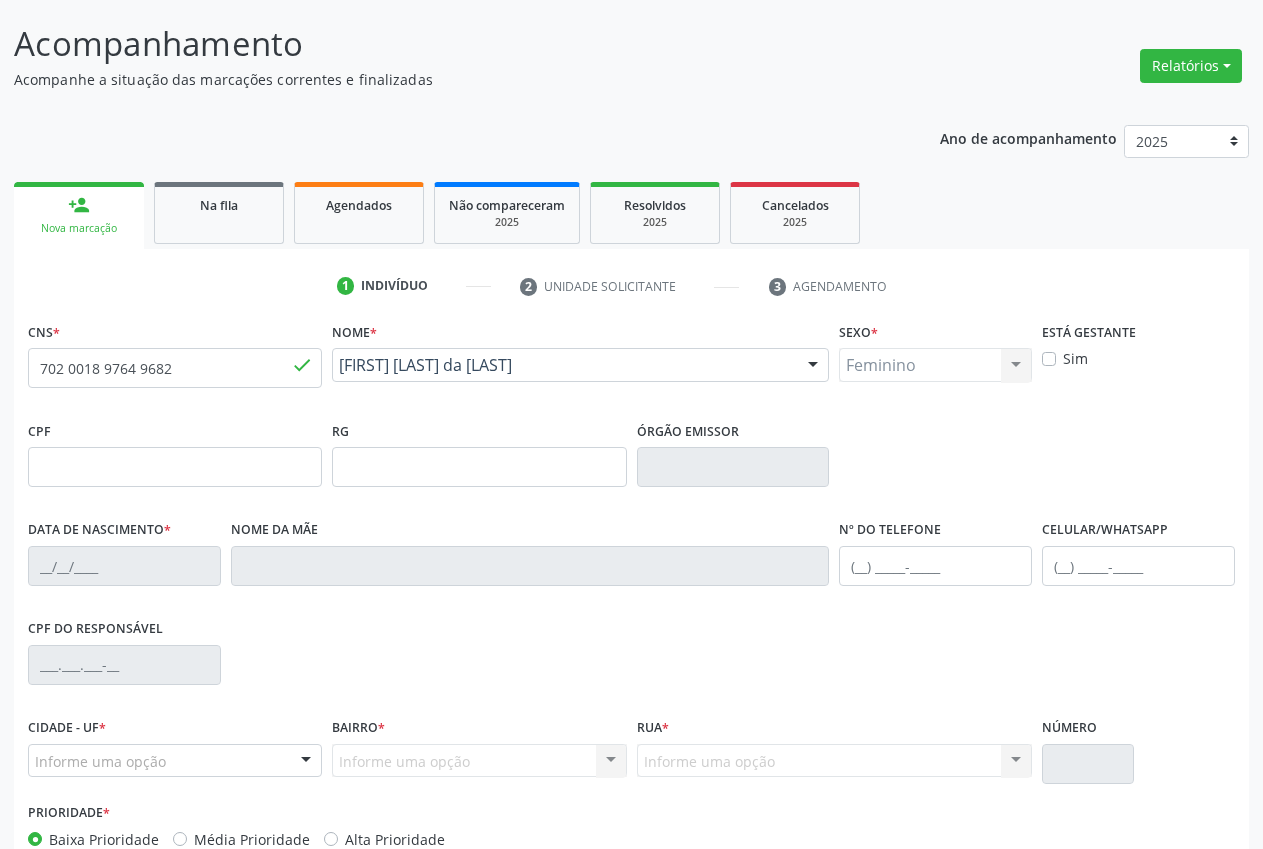 type on "[DATE]" 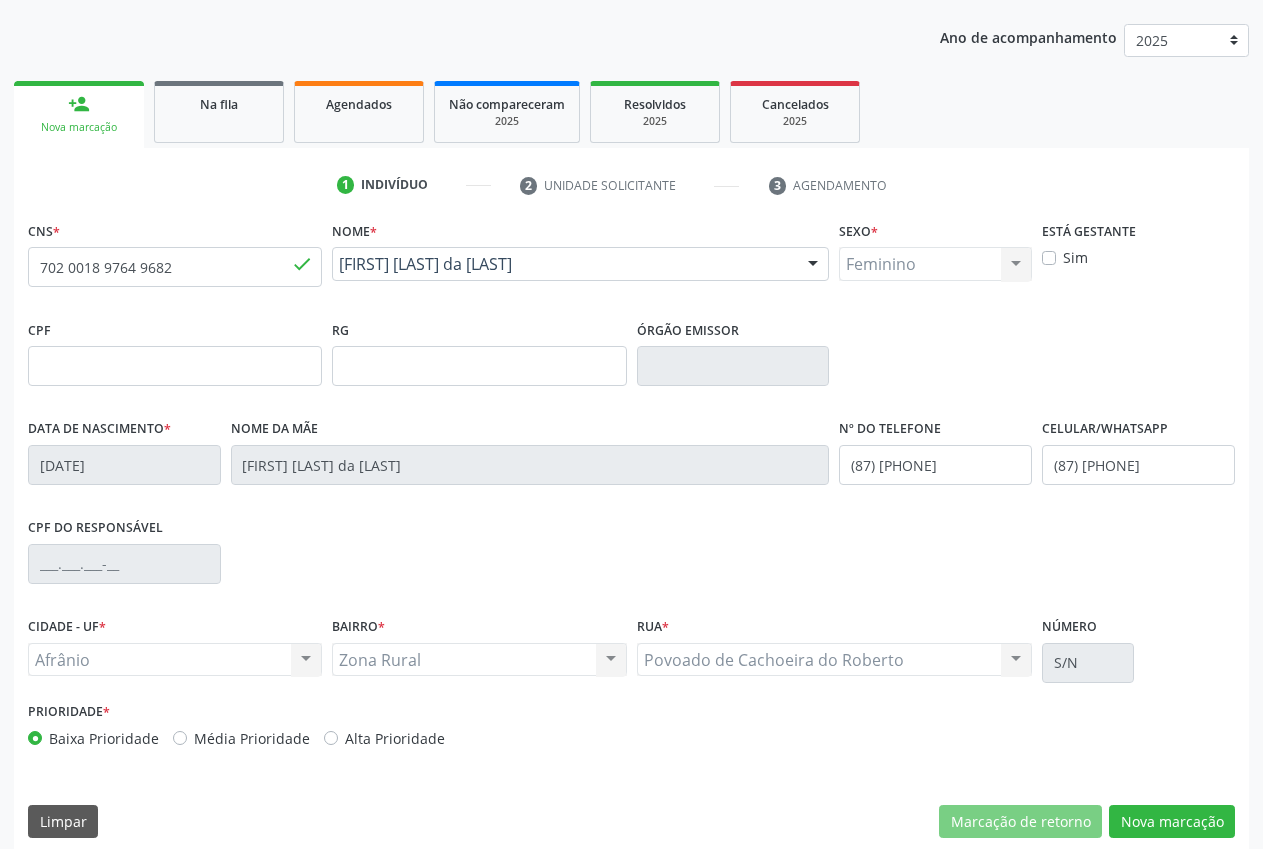 scroll, scrollTop: 235, scrollLeft: 0, axis: vertical 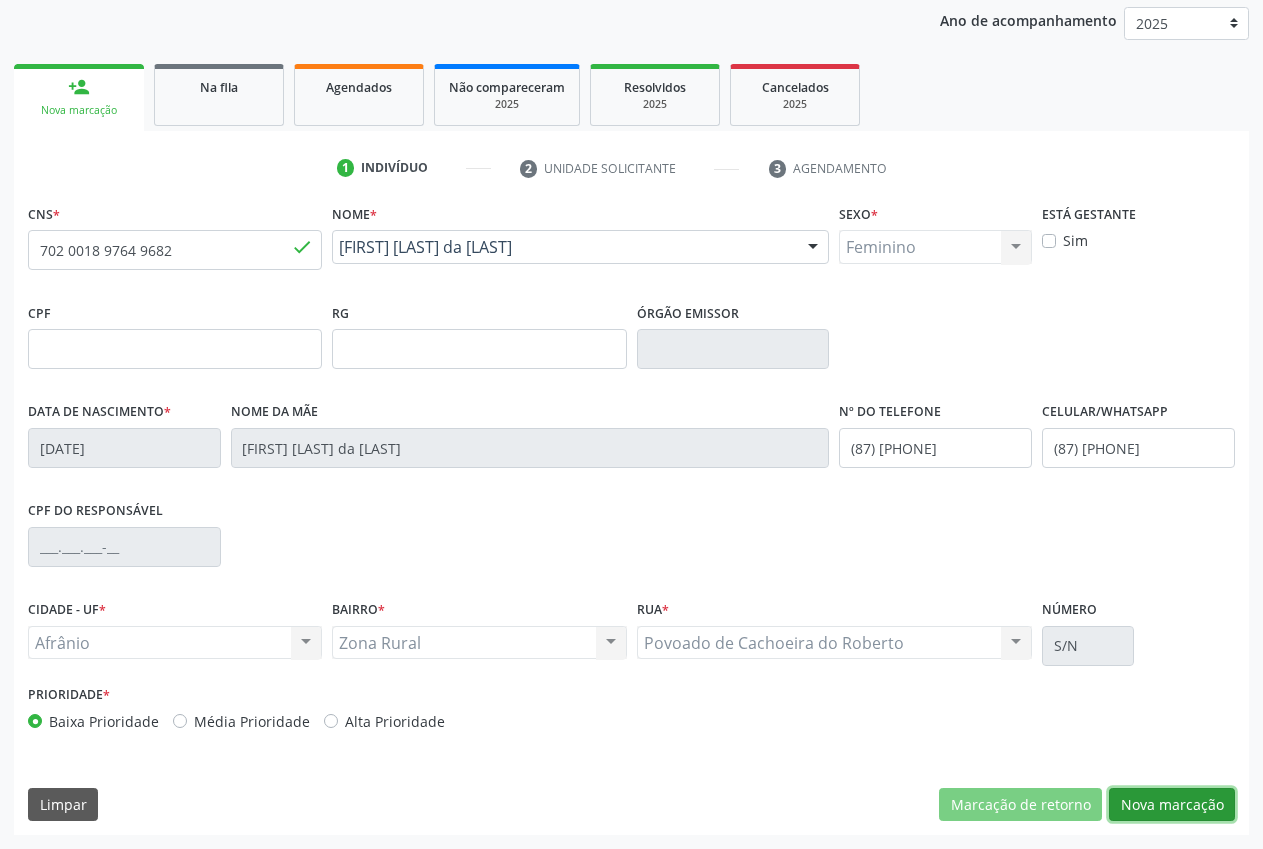 click on "Nova marcação" at bounding box center [1172, 805] 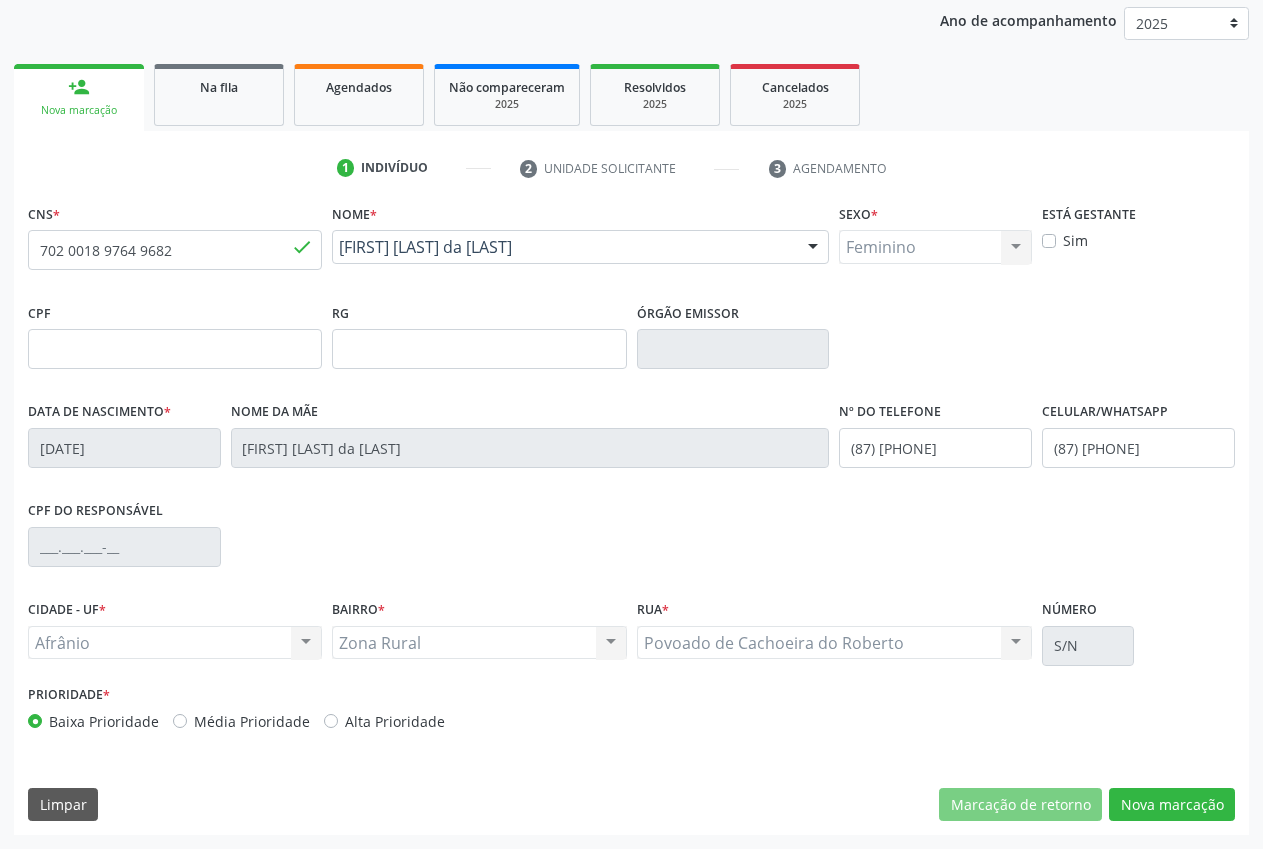 scroll, scrollTop: 57, scrollLeft: 0, axis: vertical 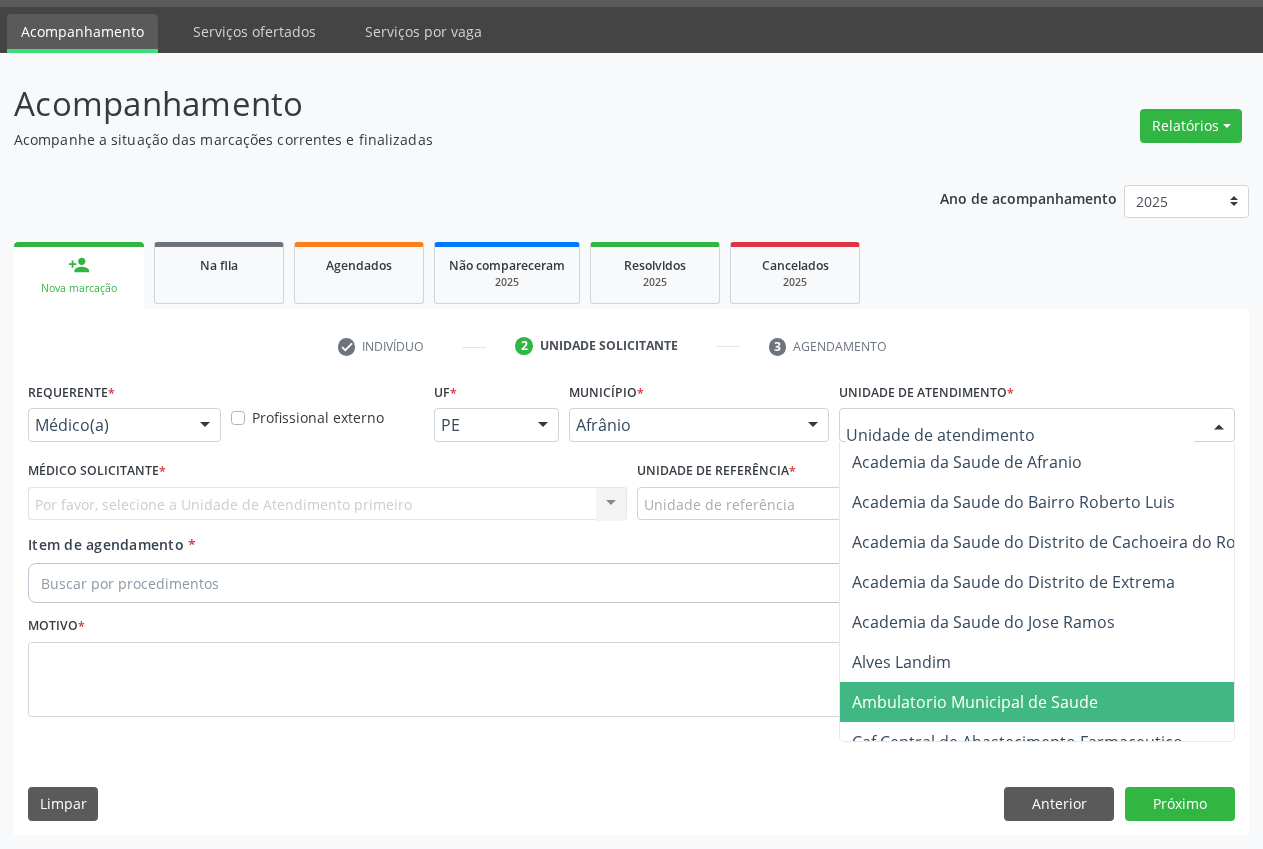 drag, startPoint x: 966, startPoint y: 706, endPoint x: 726, endPoint y: 595, distance: 264.42578 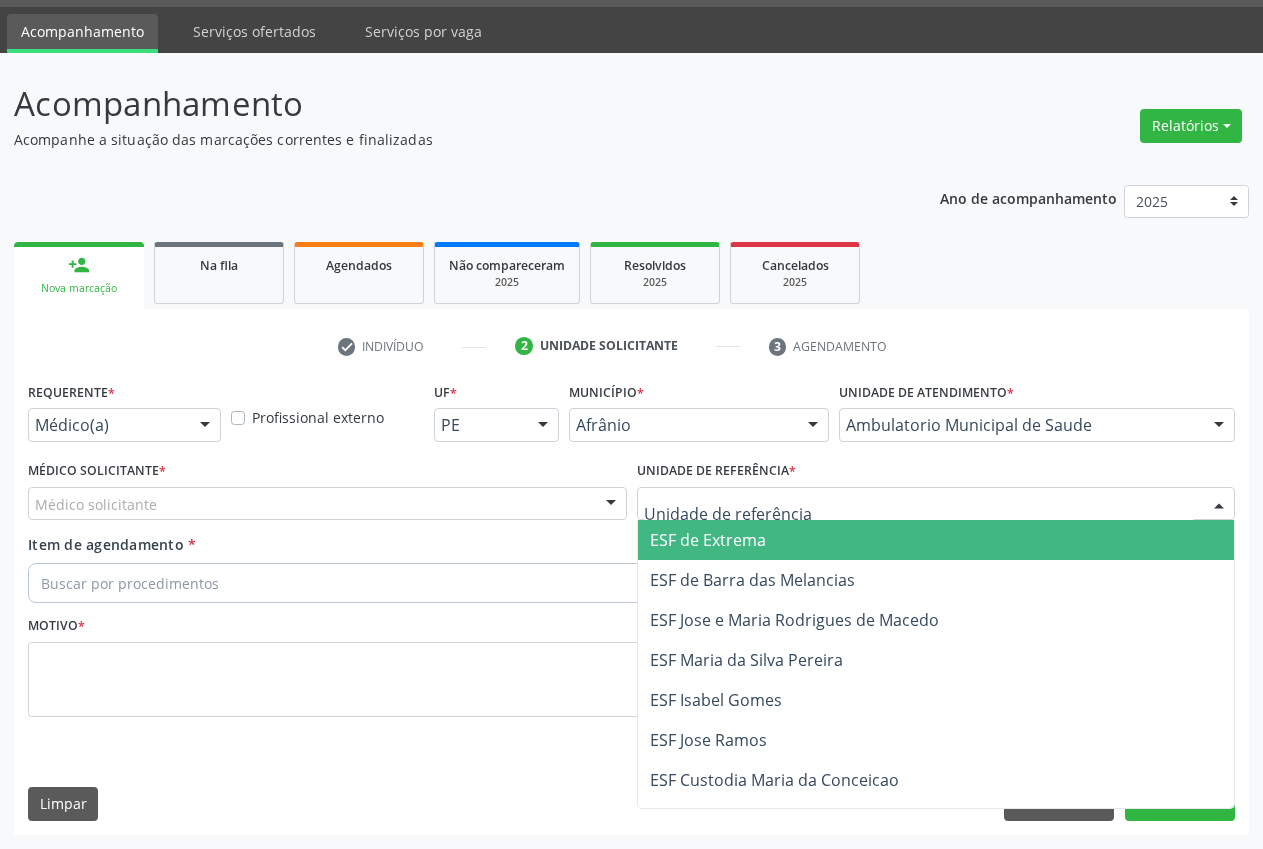 drag, startPoint x: 689, startPoint y: 553, endPoint x: 611, endPoint y: 530, distance: 81.32035 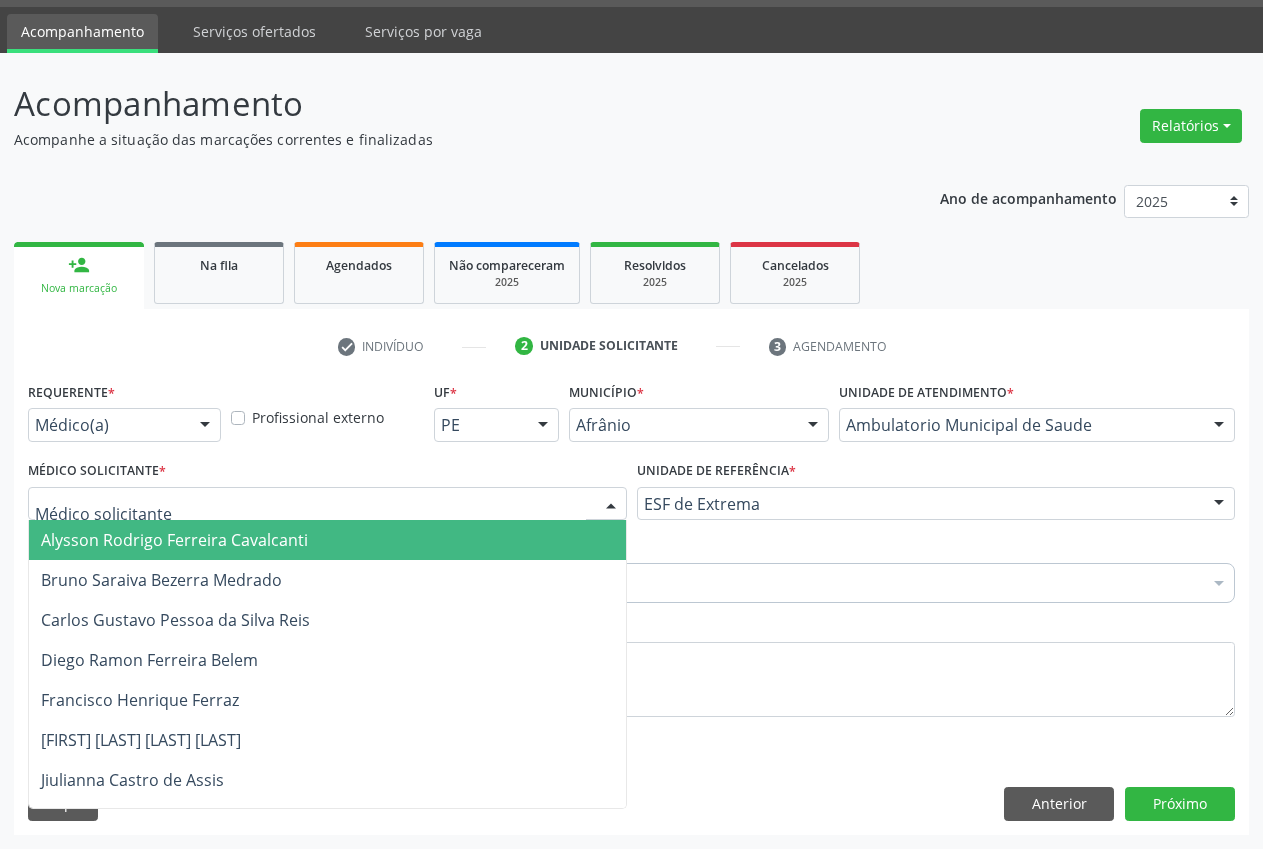 click at bounding box center (327, 504) 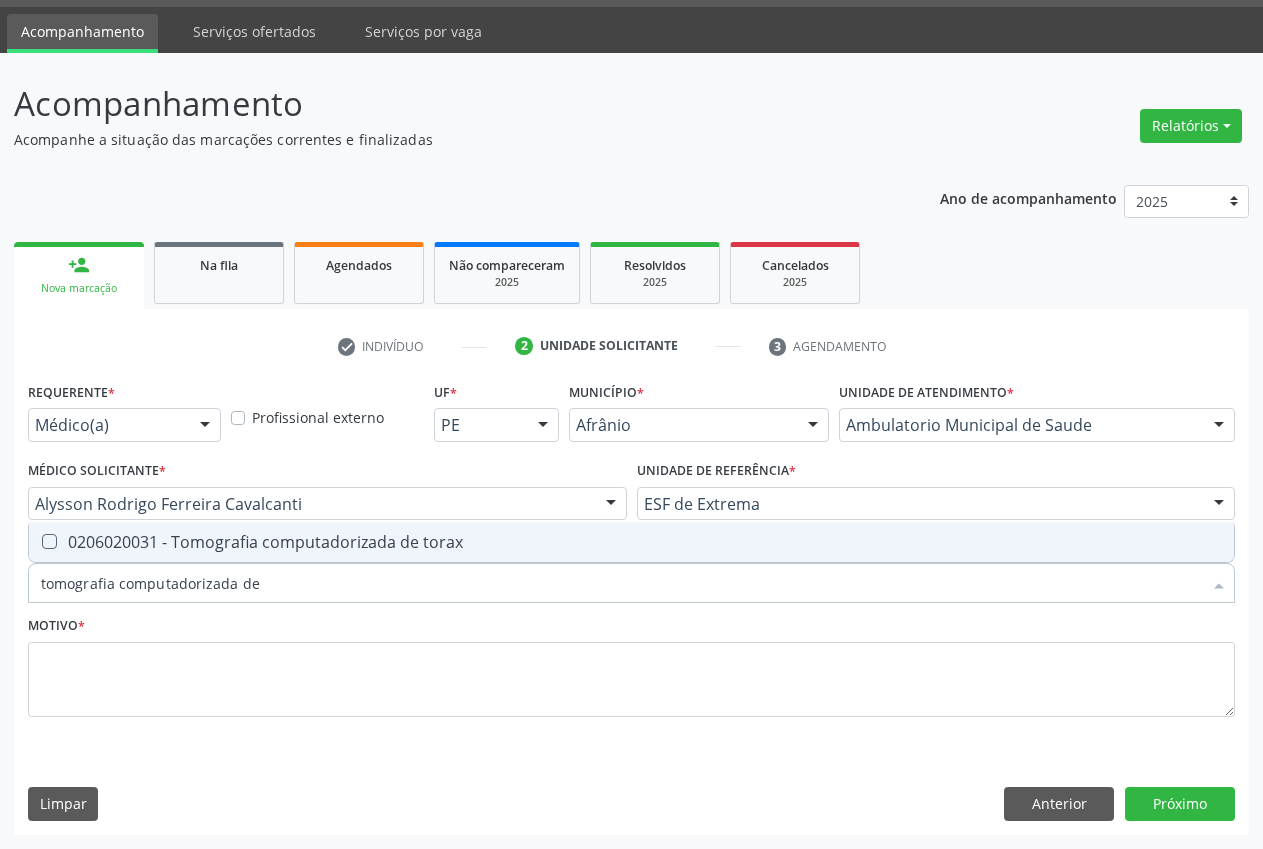 type on "tomografia computadorizada d" 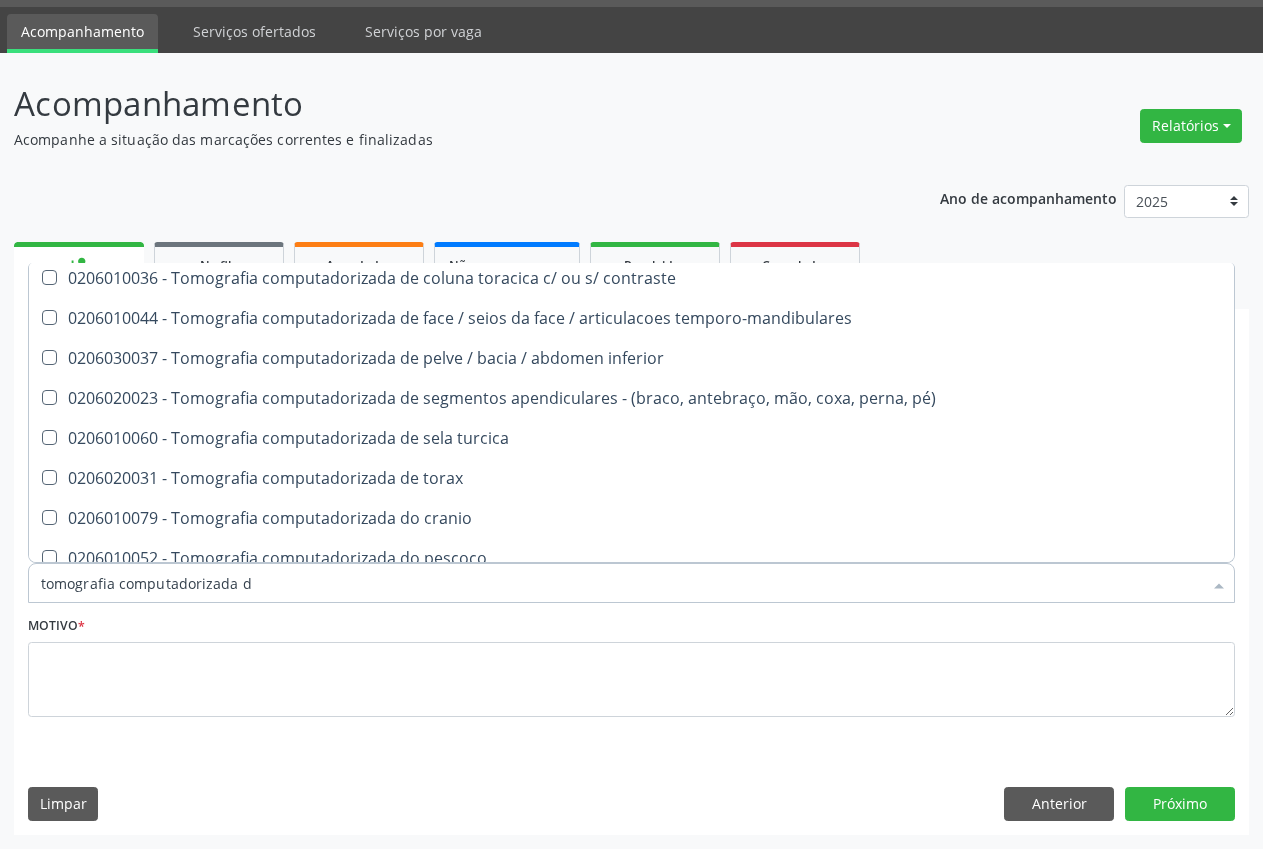 scroll, scrollTop: 221, scrollLeft: 0, axis: vertical 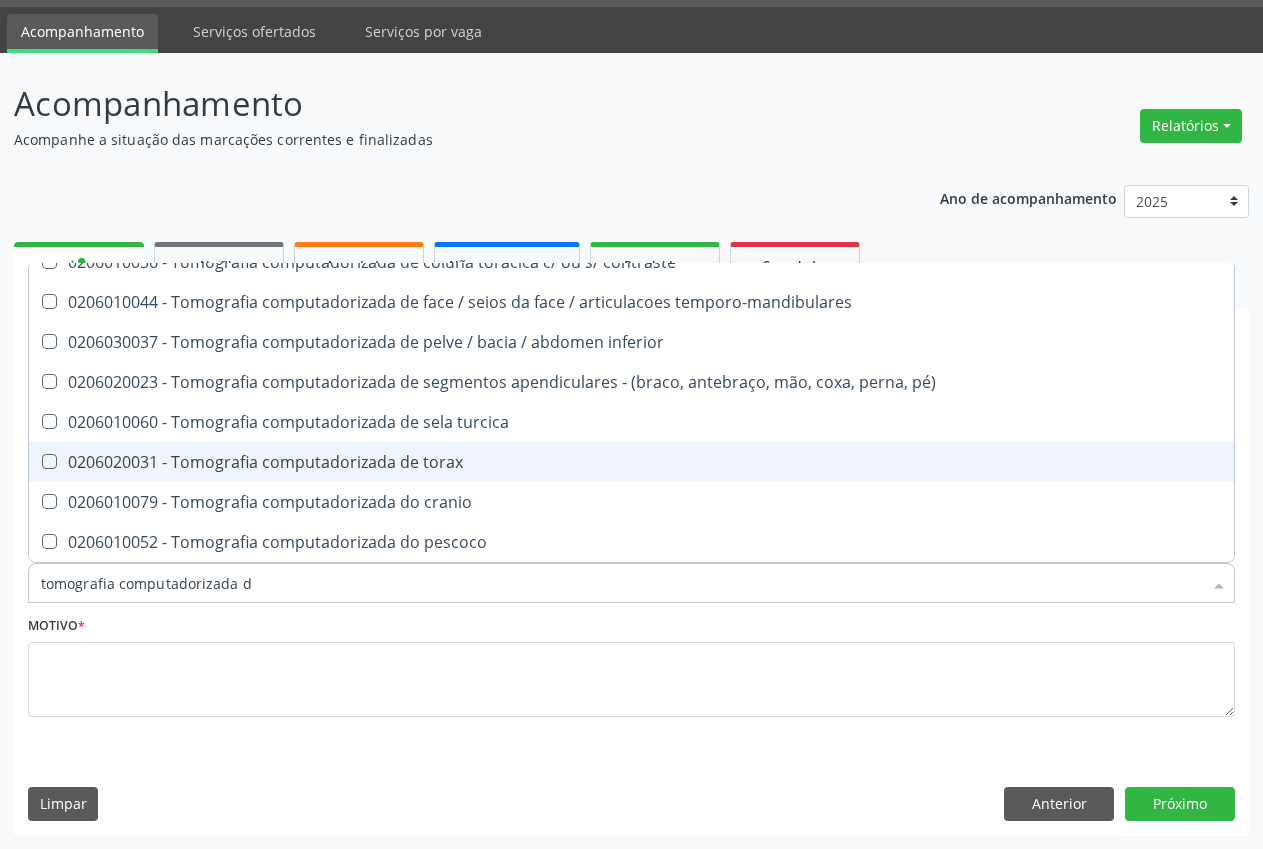 click on "0206020031 - Tomografia computadorizada de torax" at bounding box center (631, 462) 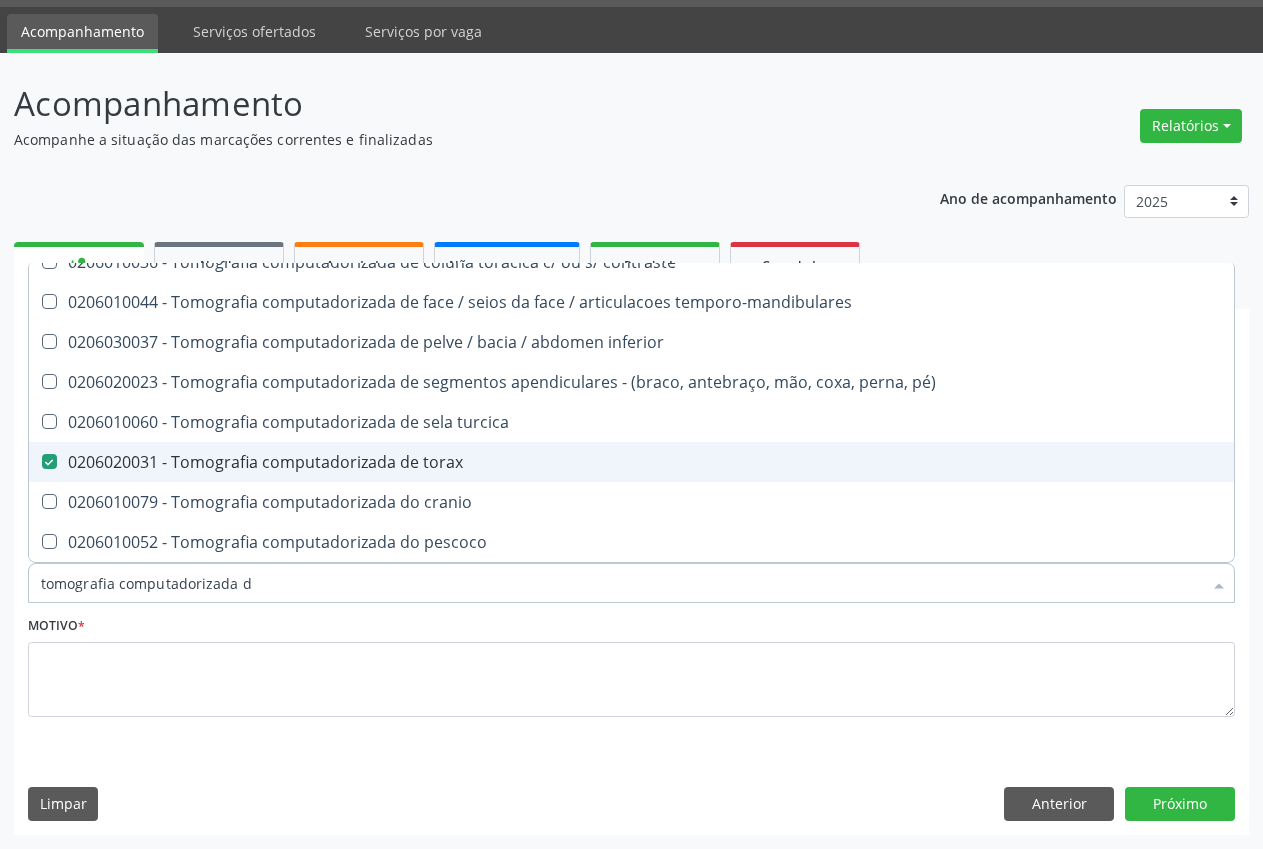 checkbox on "true" 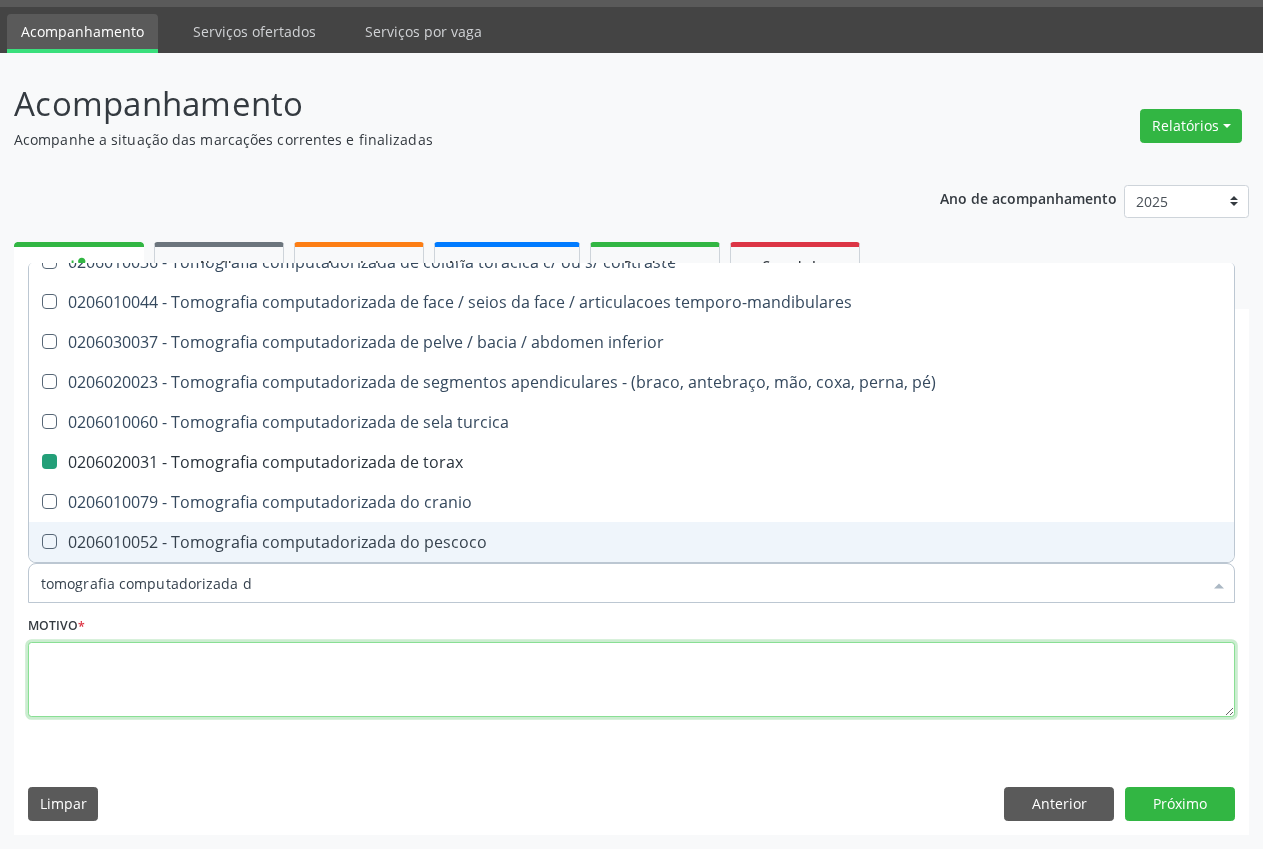 click at bounding box center (631, 680) 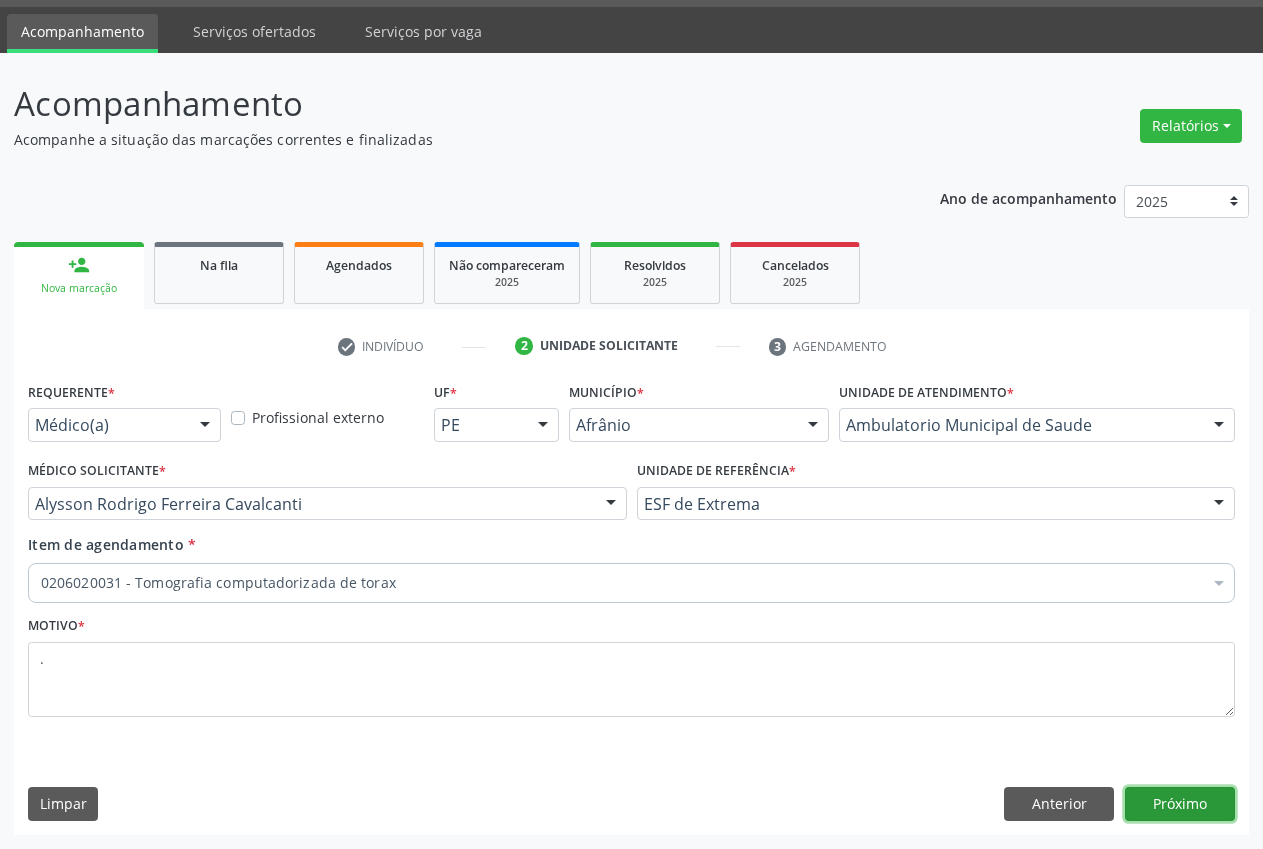 click on "Próximo" at bounding box center (1180, 804) 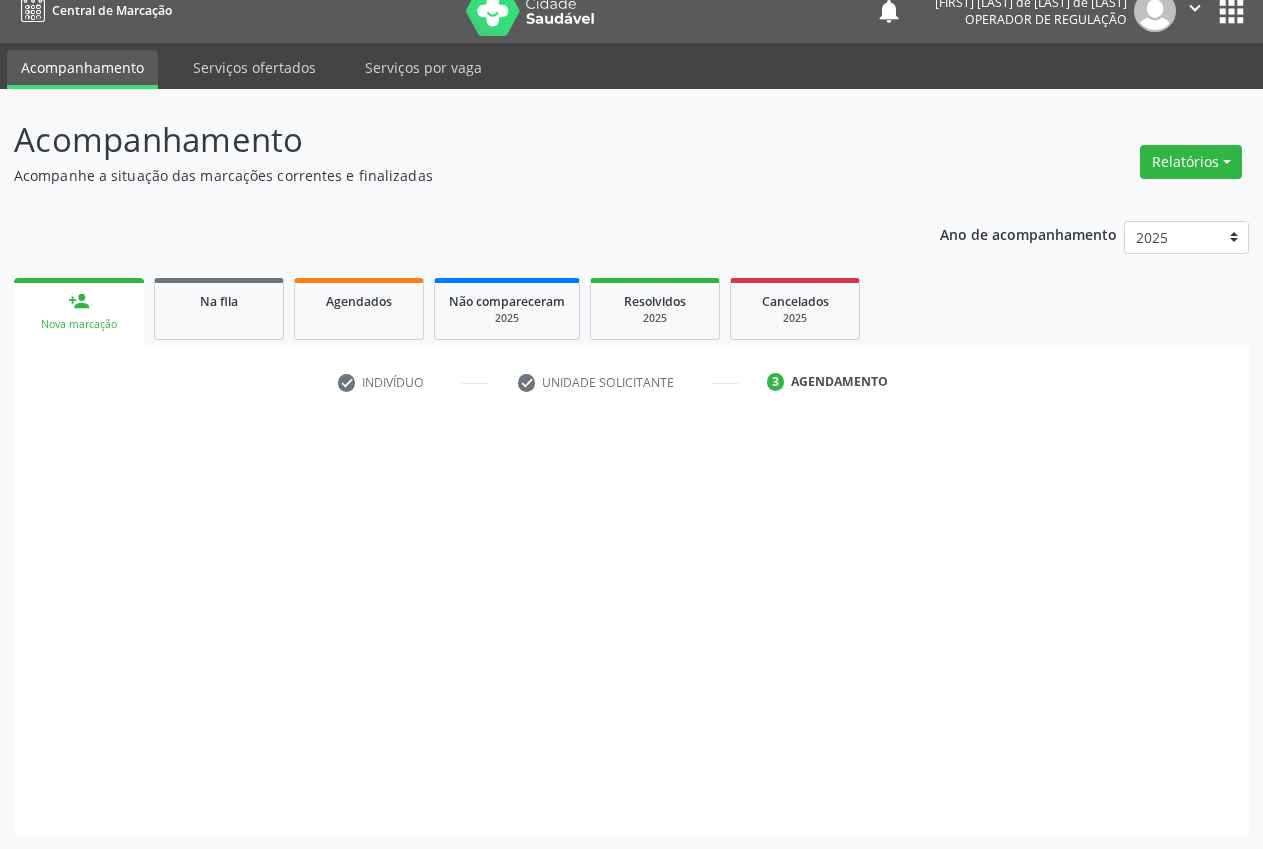 scroll, scrollTop: 21, scrollLeft: 0, axis: vertical 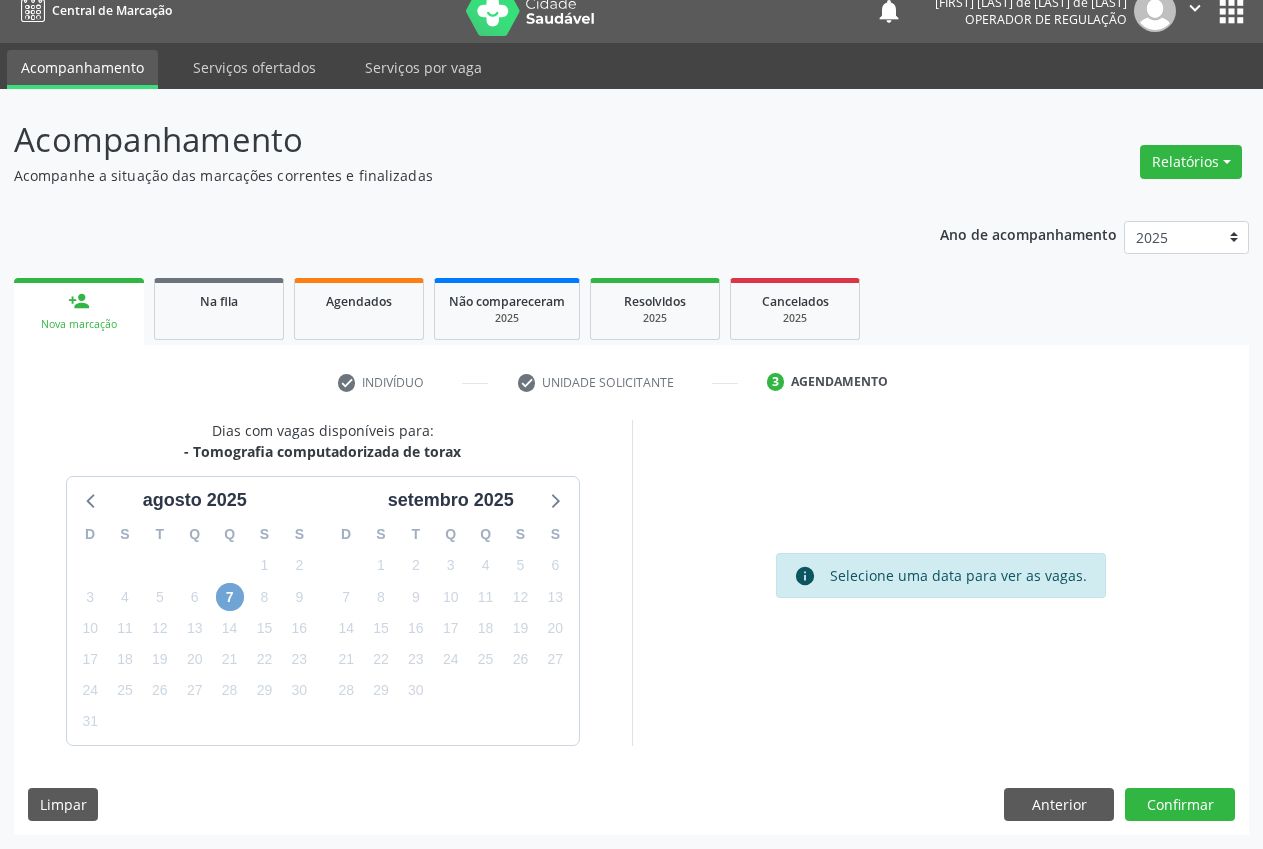 click on "7" at bounding box center (230, 597) 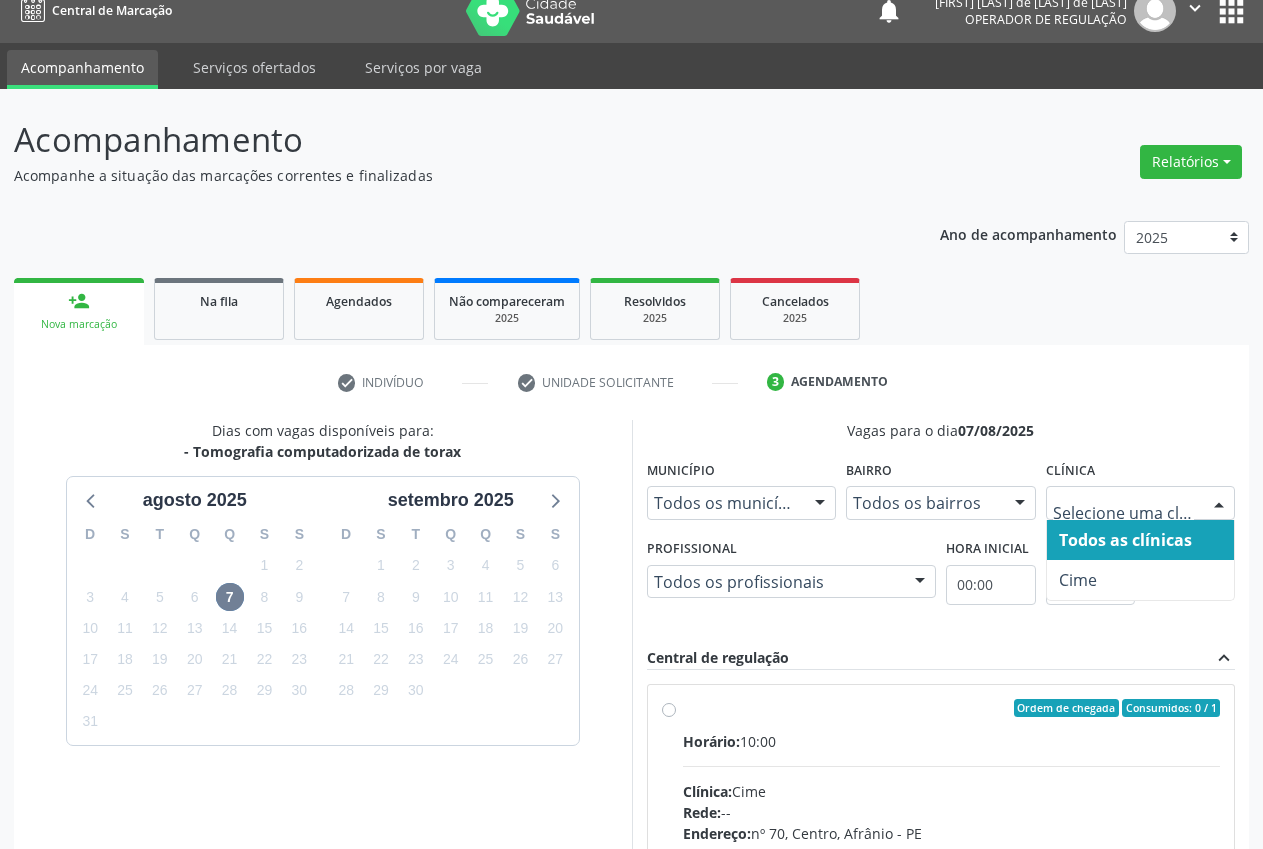 click at bounding box center [1141, 503] 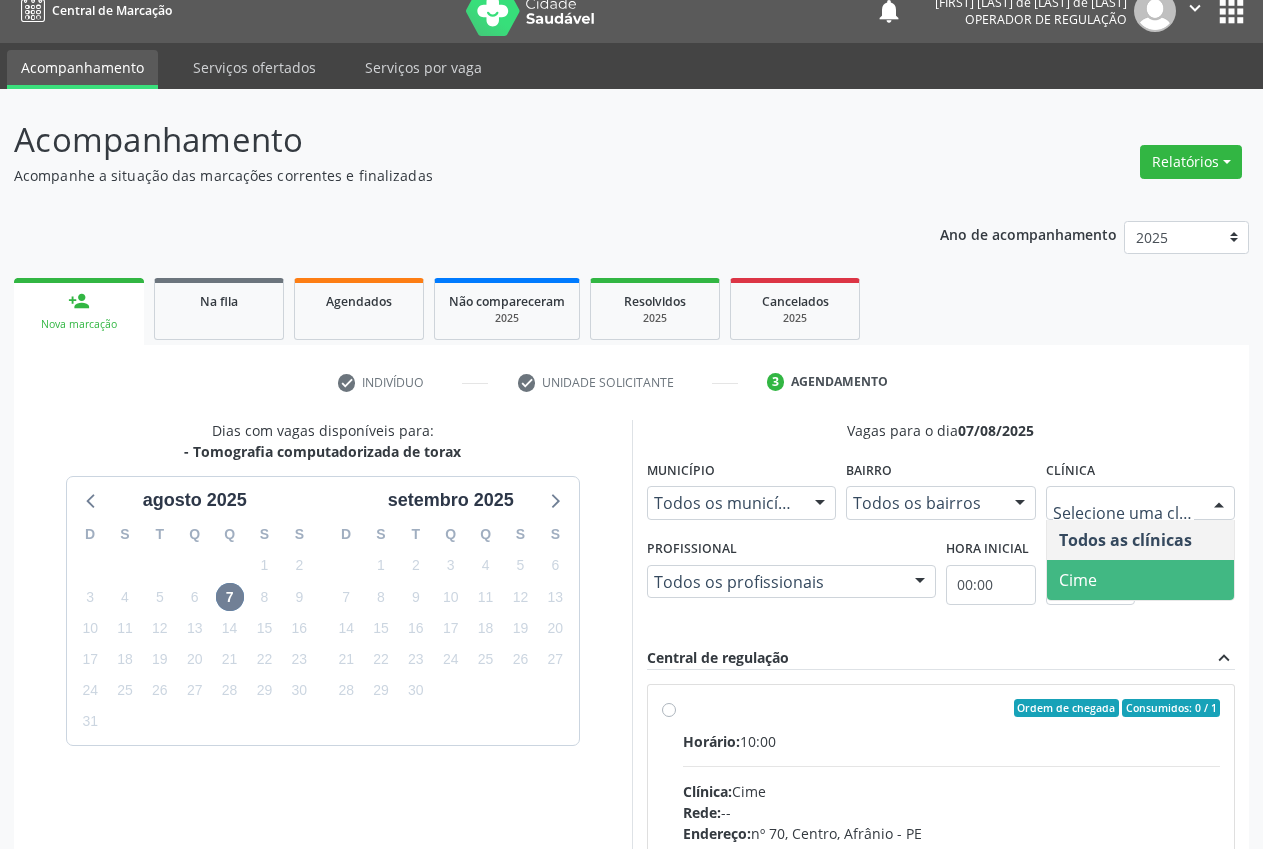 drag, startPoint x: 1152, startPoint y: 572, endPoint x: 1173, endPoint y: 524, distance: 52.392746 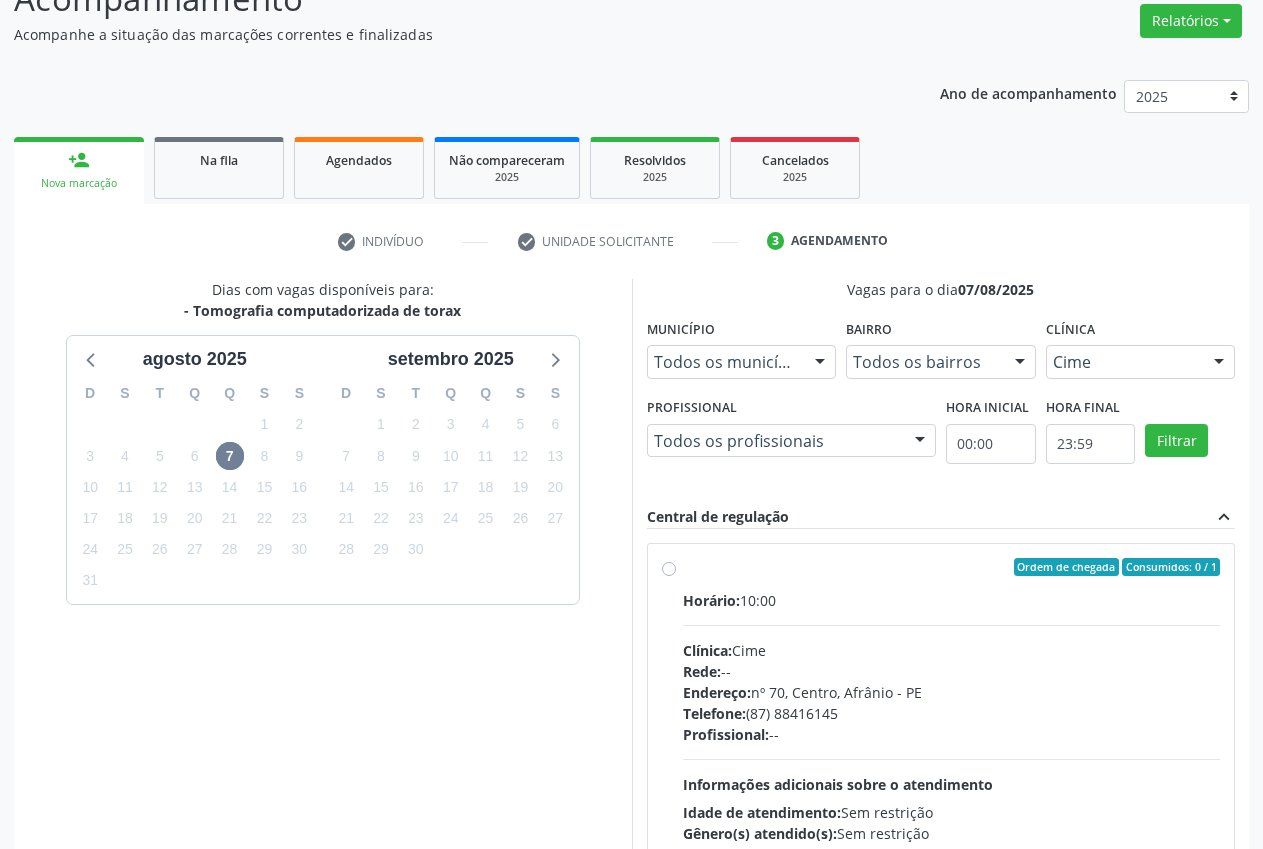scroll, scrollTop: 310, scrollLeft: 0, axis: vertical 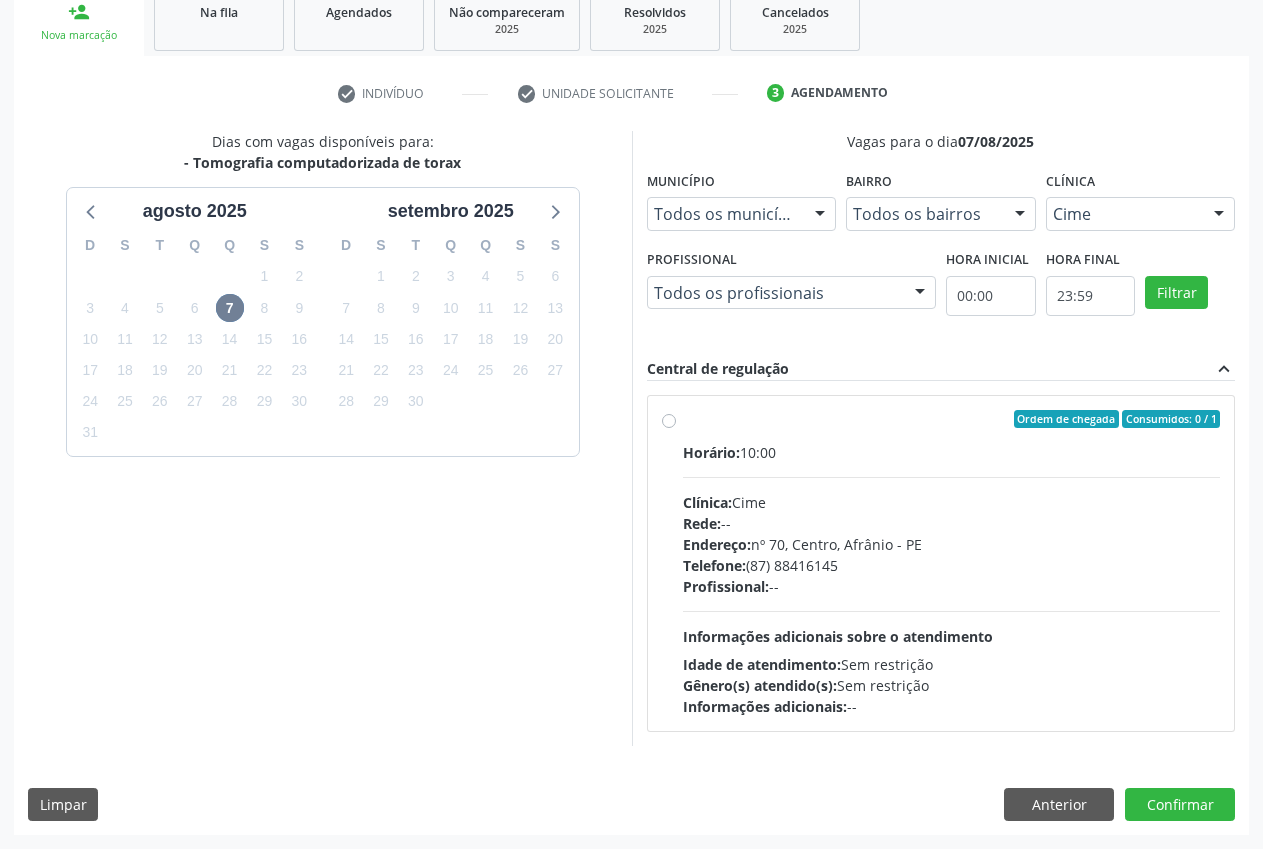 click on "Ordem de chegada
Consumidos: 0 / 1" at bounding box center [952, 419] 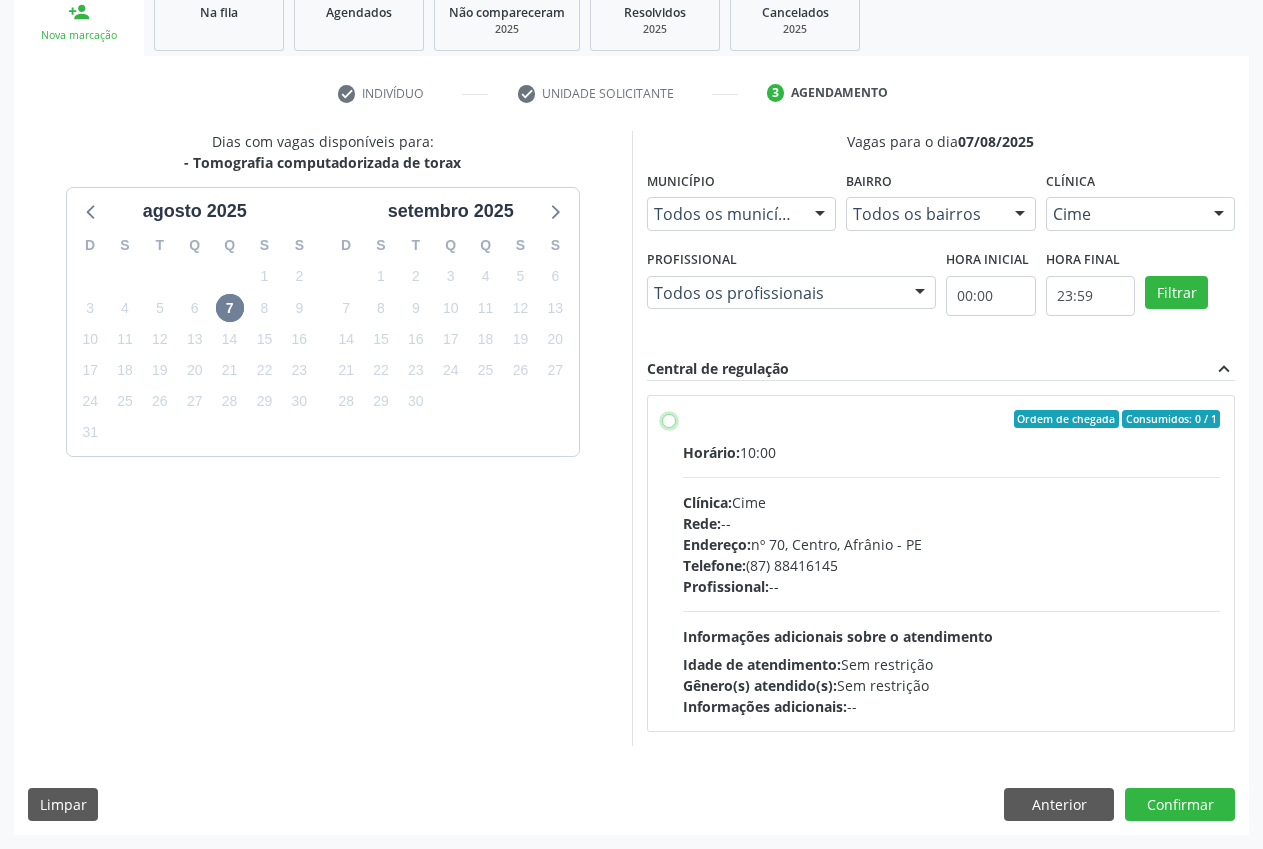 radio on "true" 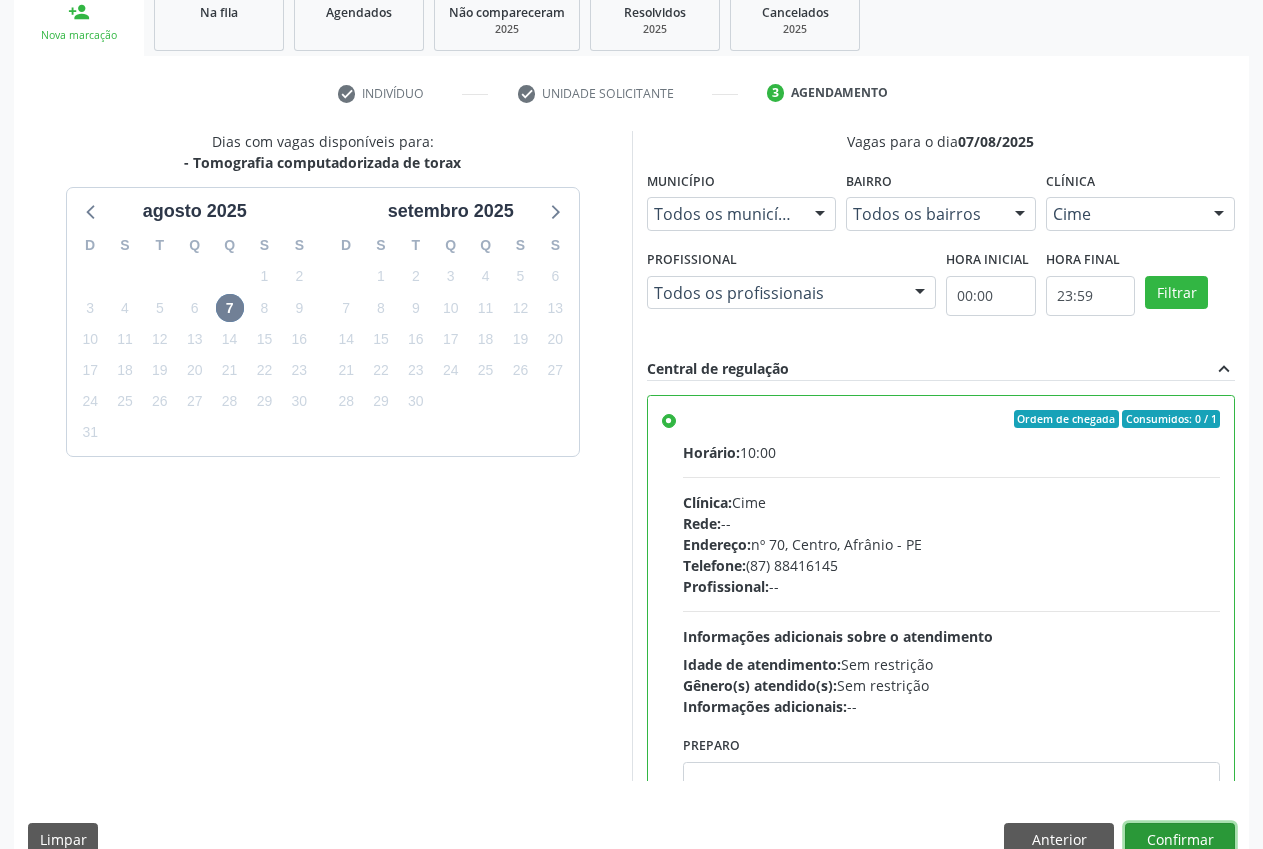 drag, startPoint x: 1185, startPoint y: 834, endPoint x: 1191, endPoint y: 745, distance: 89.20202 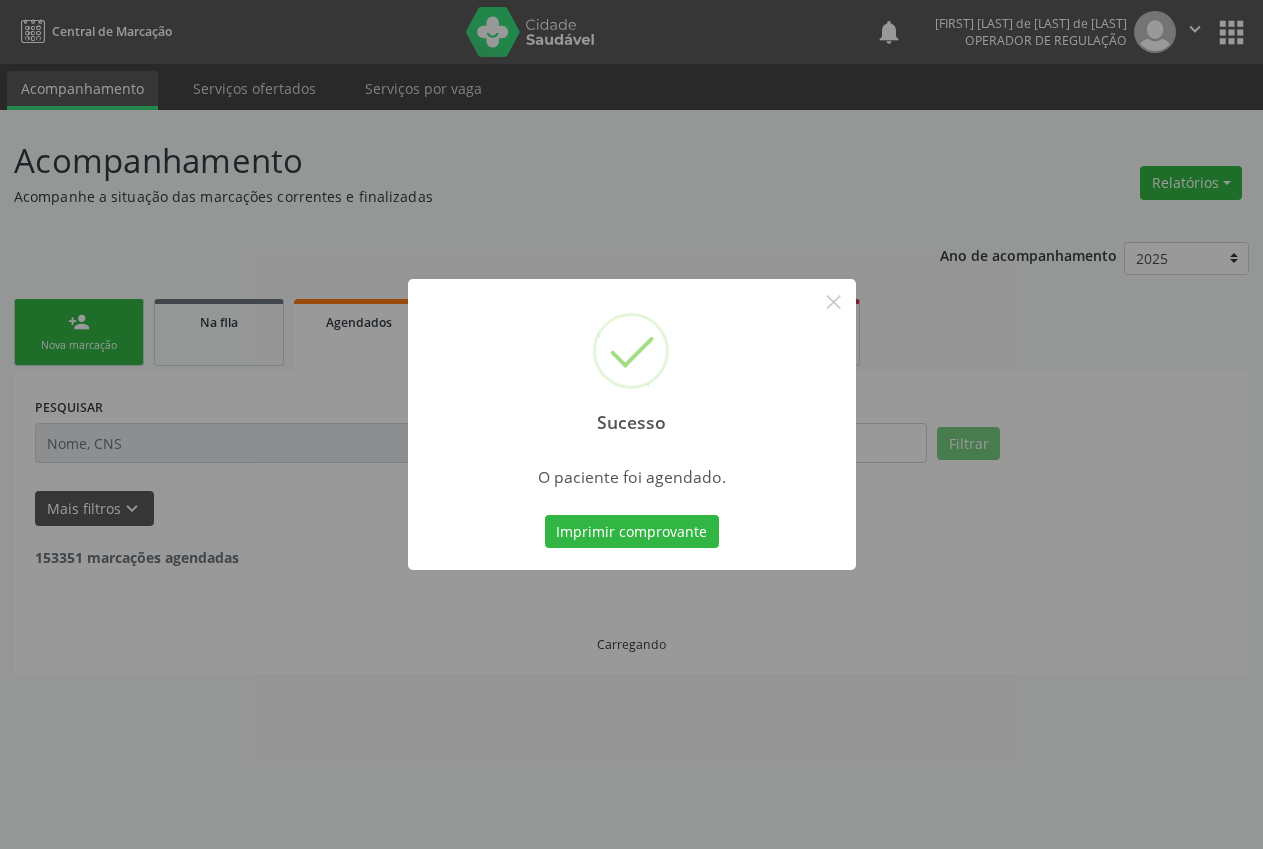 scroll, scrollTop: 0, scrollLeft: 0, axis: both 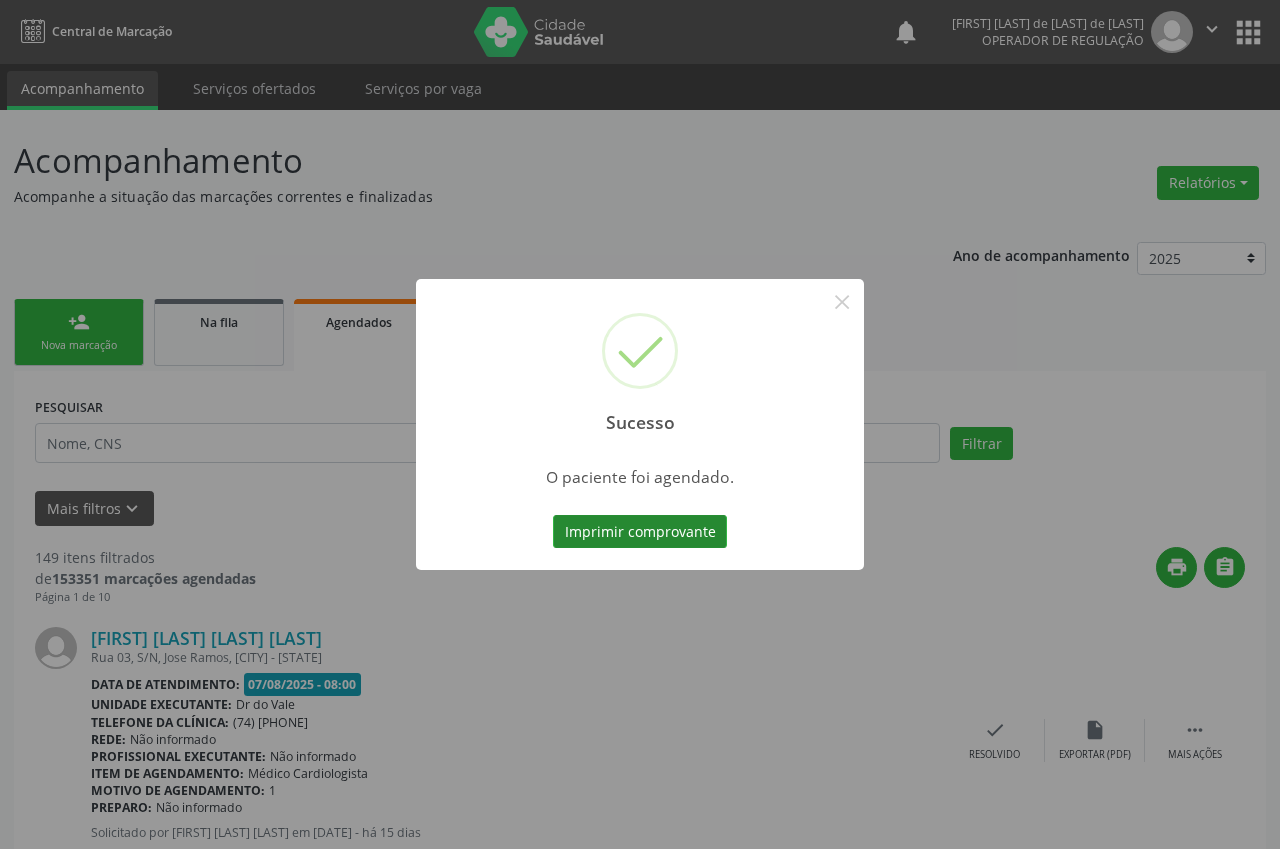 click on "Imprimir comprovante" at bounding box center [640, 532] 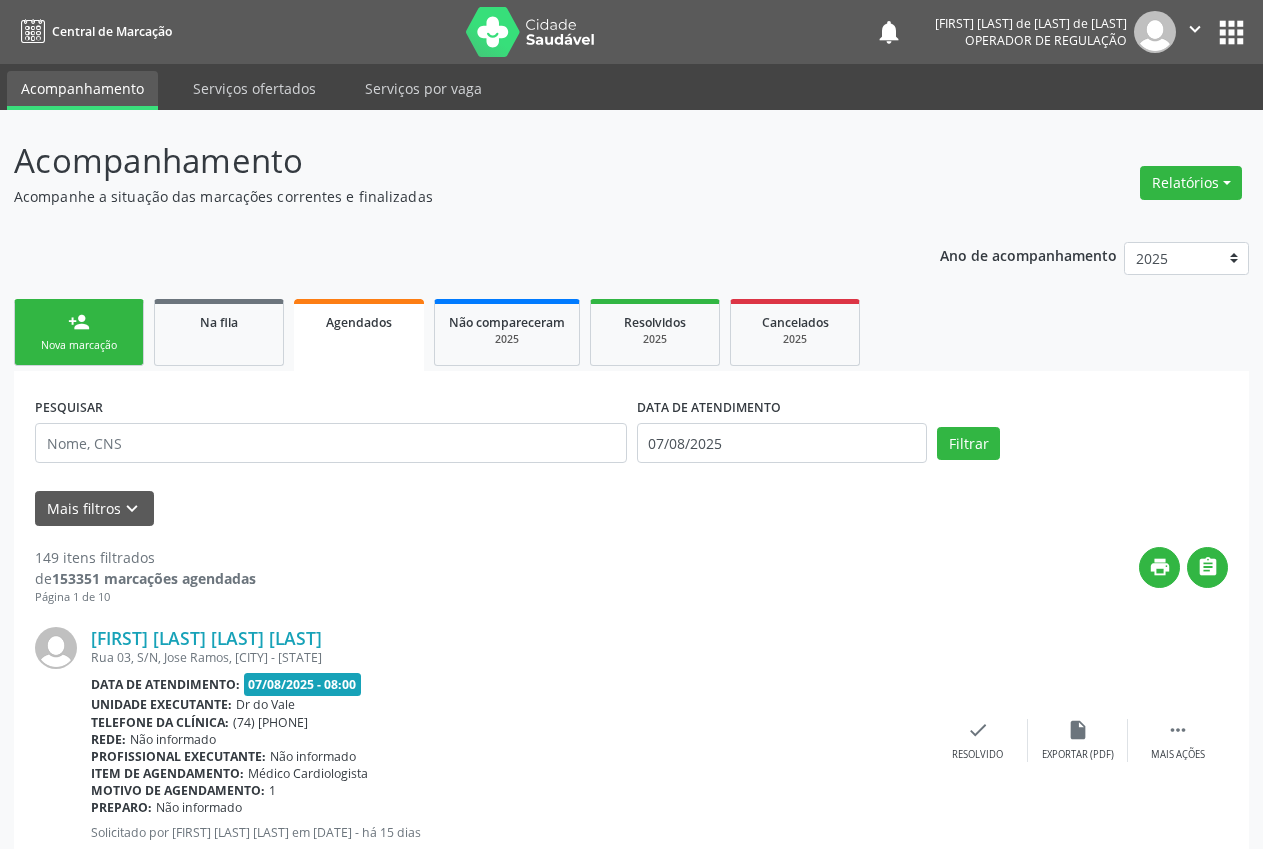 click on "person_add" at bounding box center [79, 322] 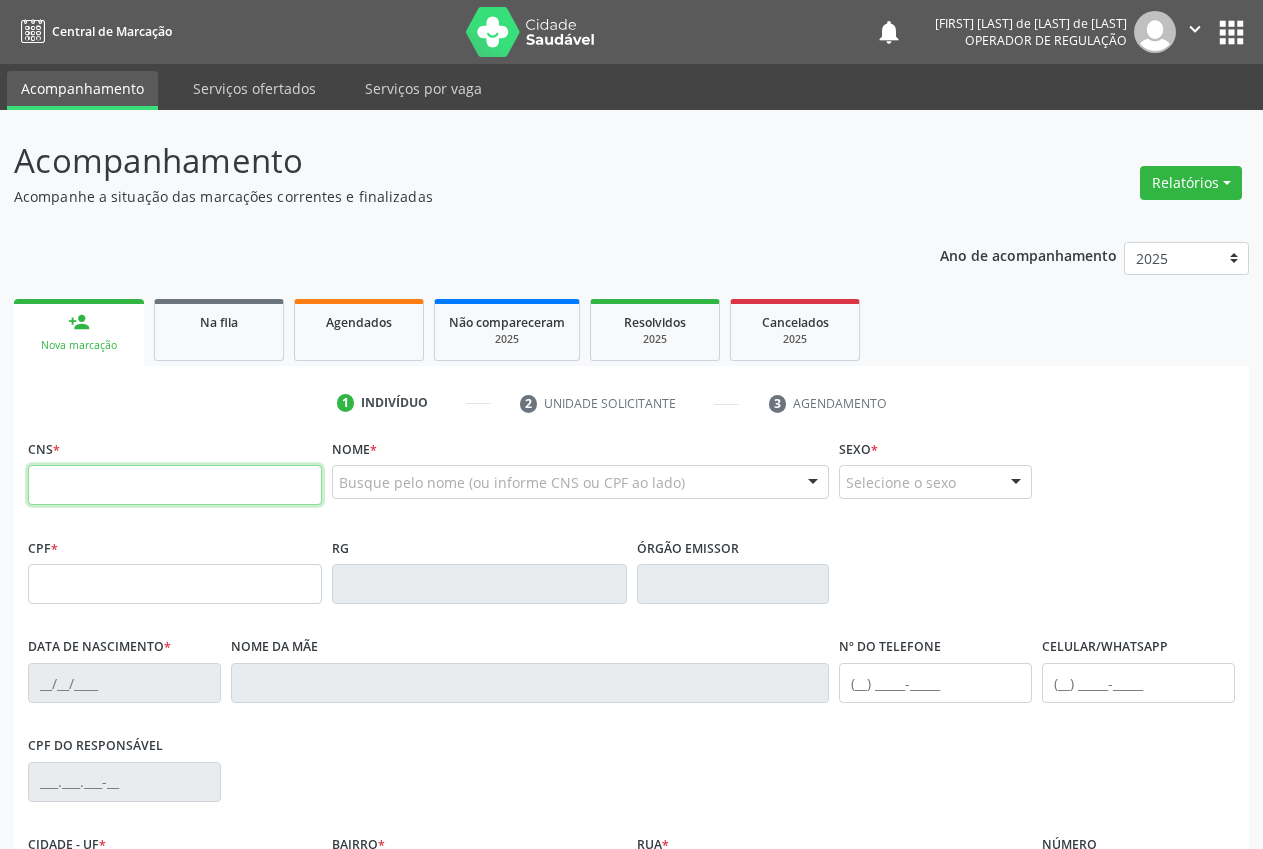 drag, startPoint x: 180, startPoint y: 489, endPoint x: 120, endPoint y: 525, distance: 69.97142 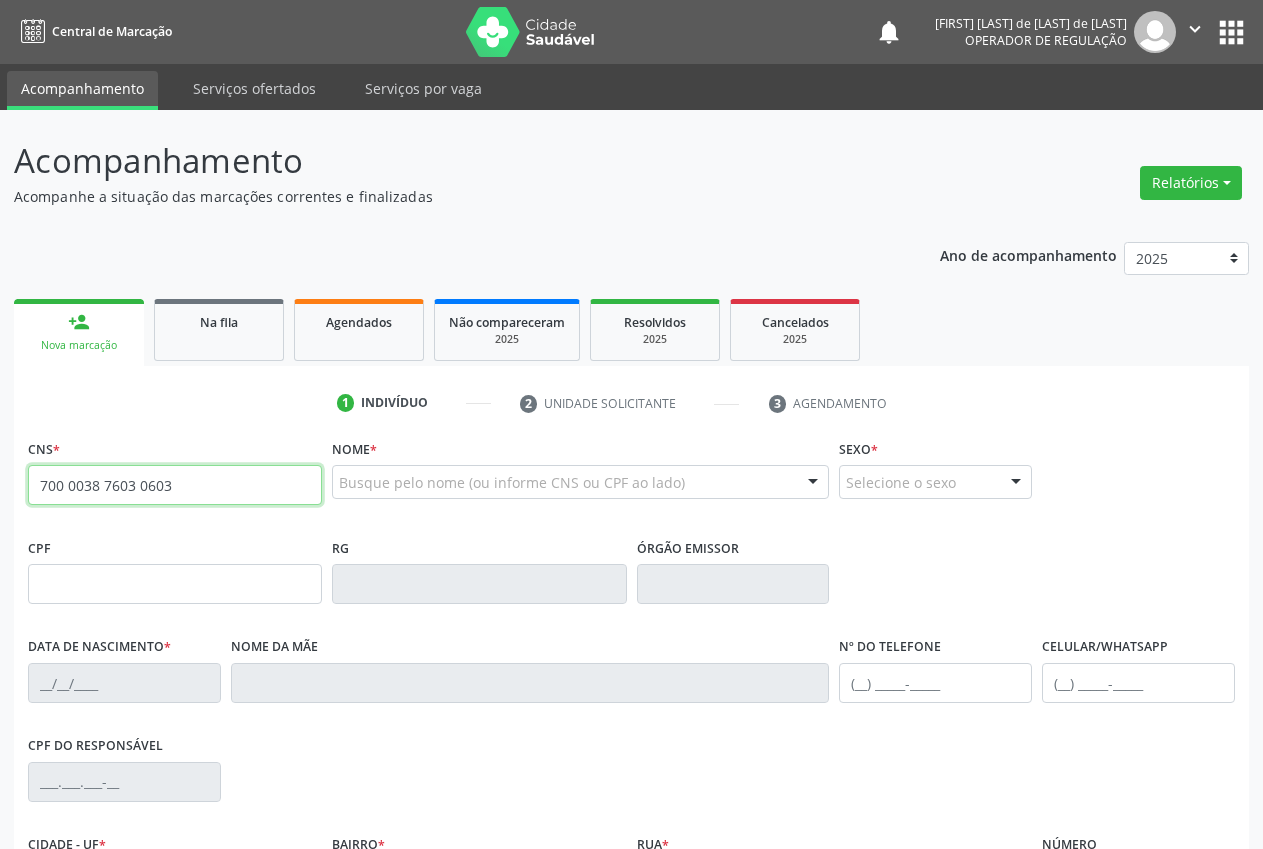 type on "700 0038 7603 0603" 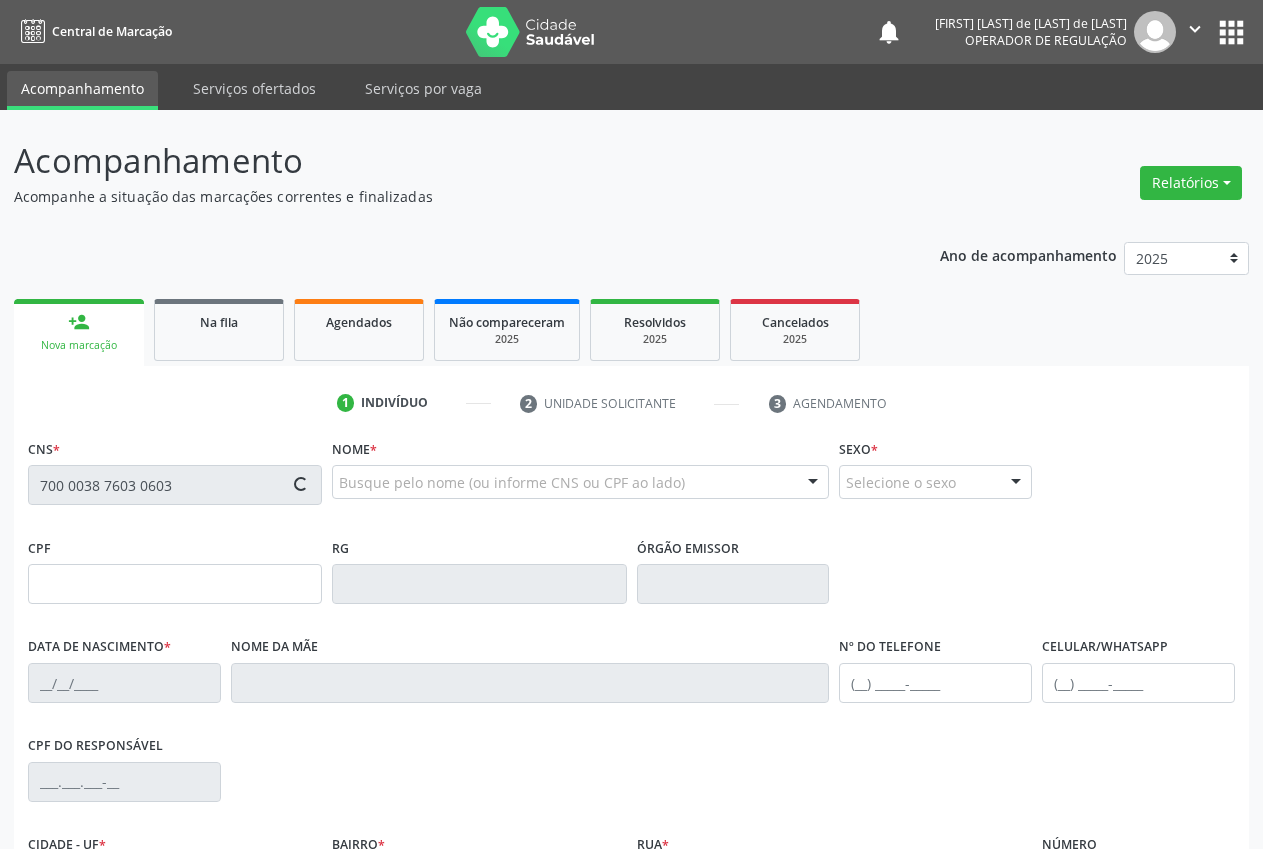 type on "[CPF]" 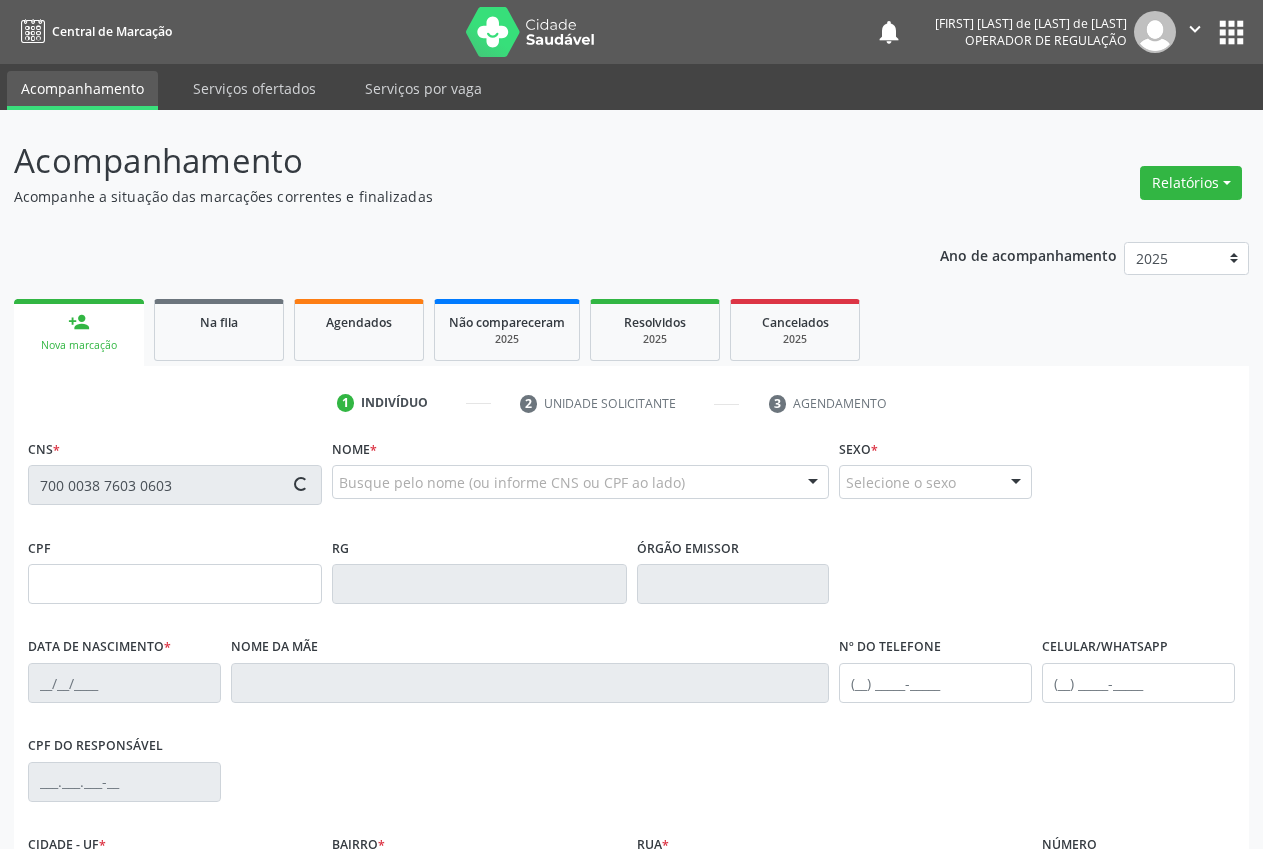 type on "[DATE]" 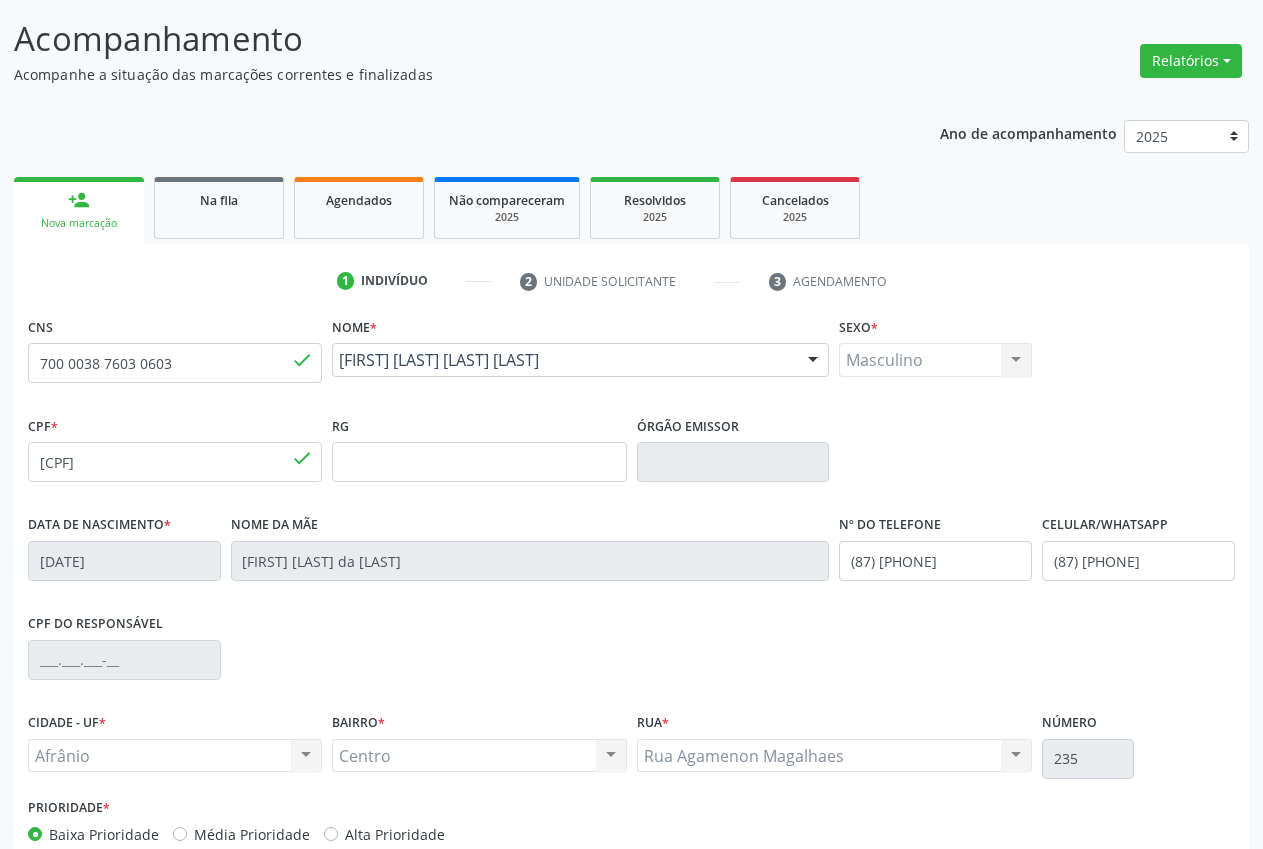 scroll, scrollTop: 235, scrollLeft: 0, axis: vertical 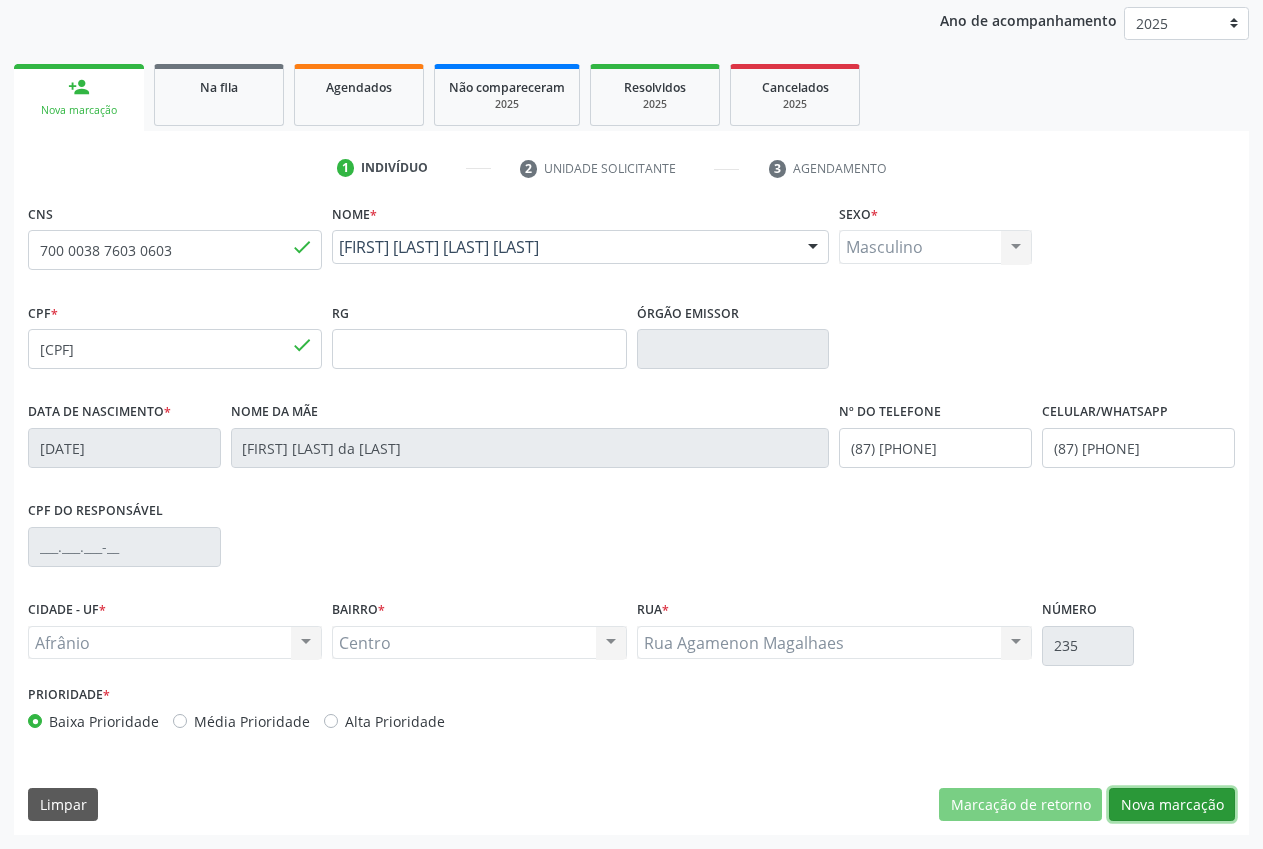 click on "Nova marcação" at bounding box center (1172, 805) 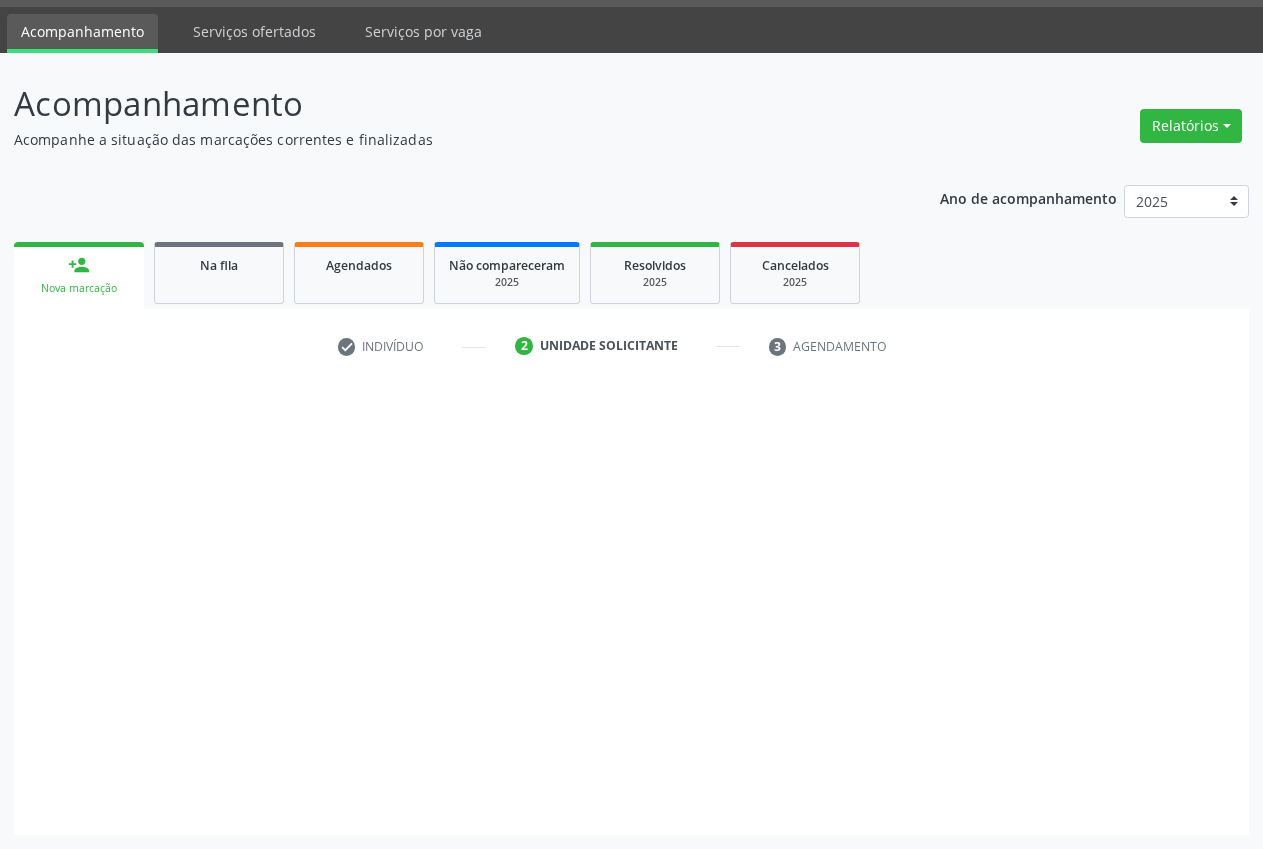 scroll, scrollTop: 57, scrollLeft: 0, axis: vertical 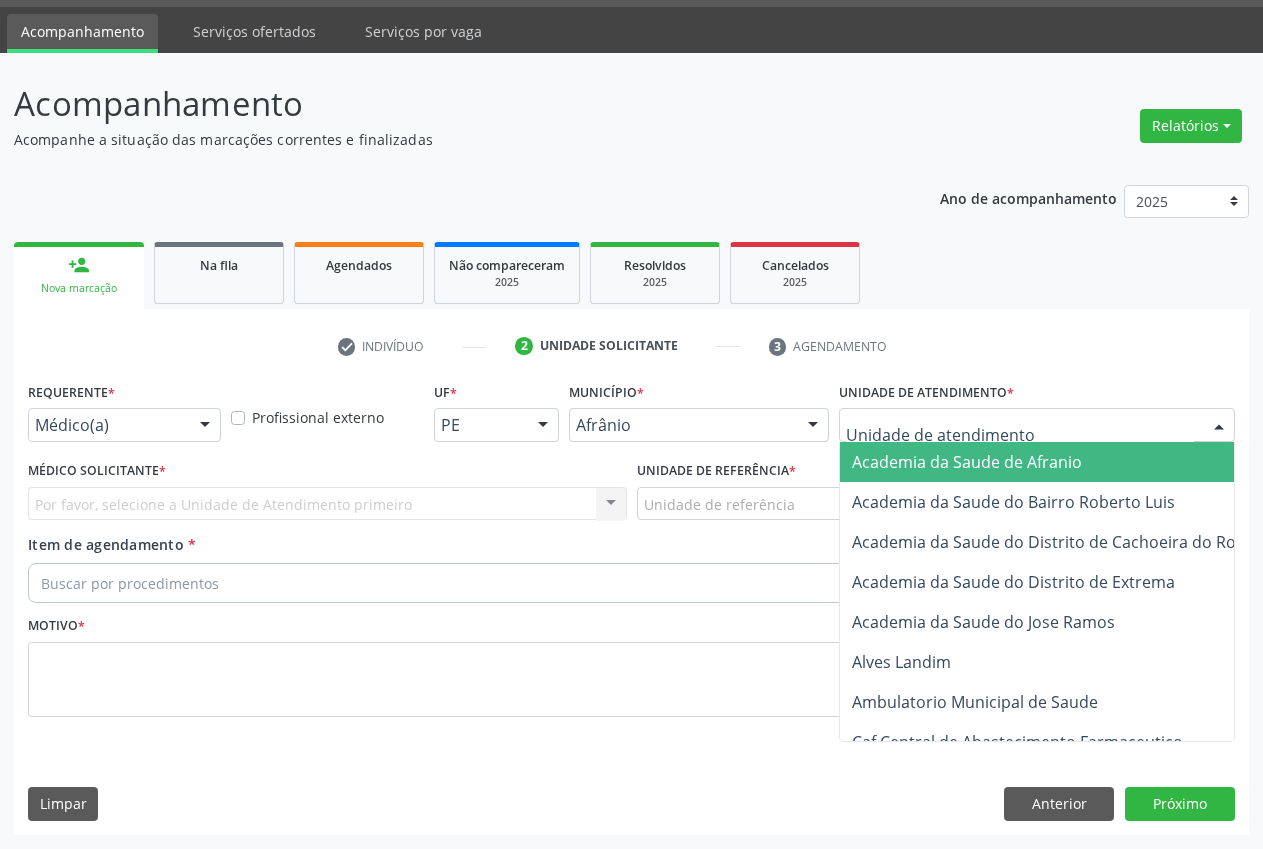click at bounding box center (1037, 425) 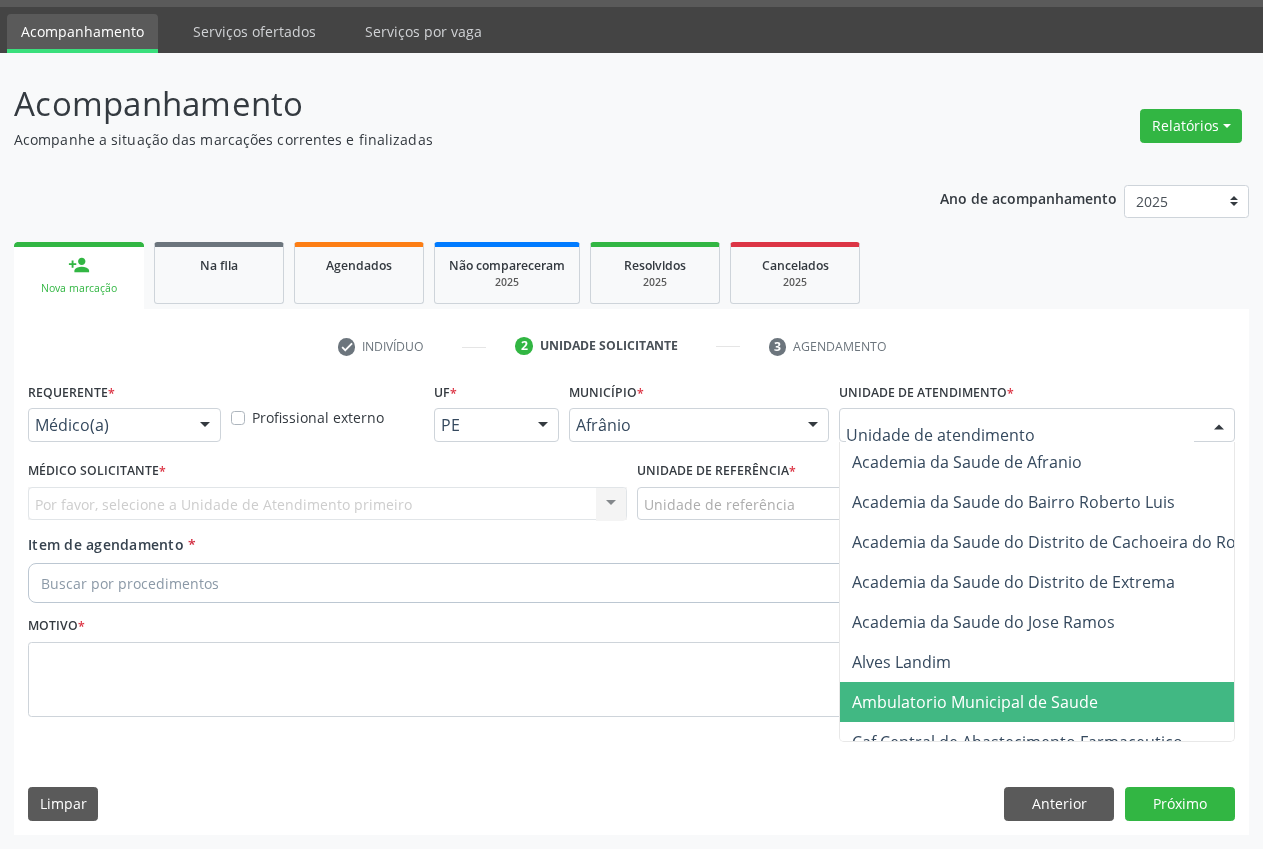 click on "Ambulatorio Municipal de Saude" at bounding box center (975, 702) 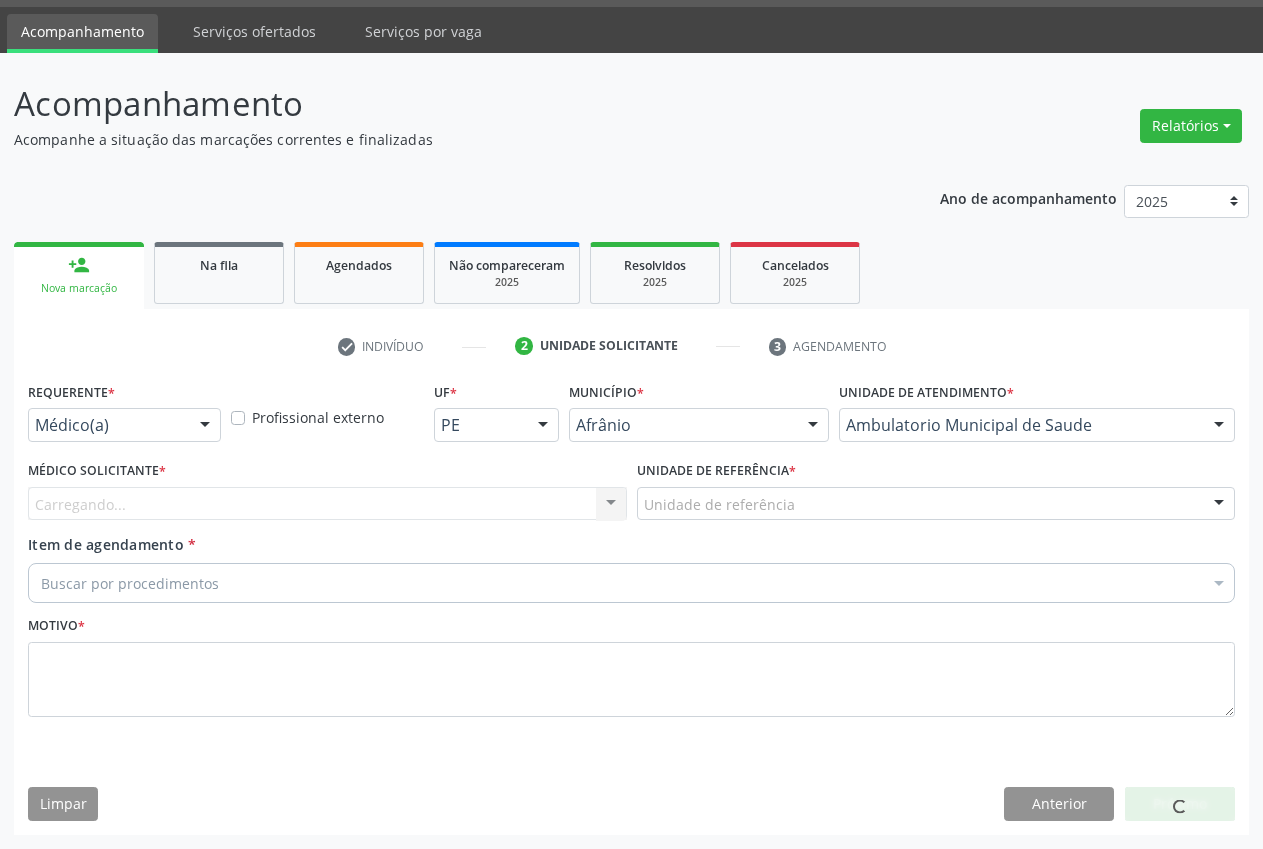 click on "Unidade de referência" at bounding box center (936, 504) 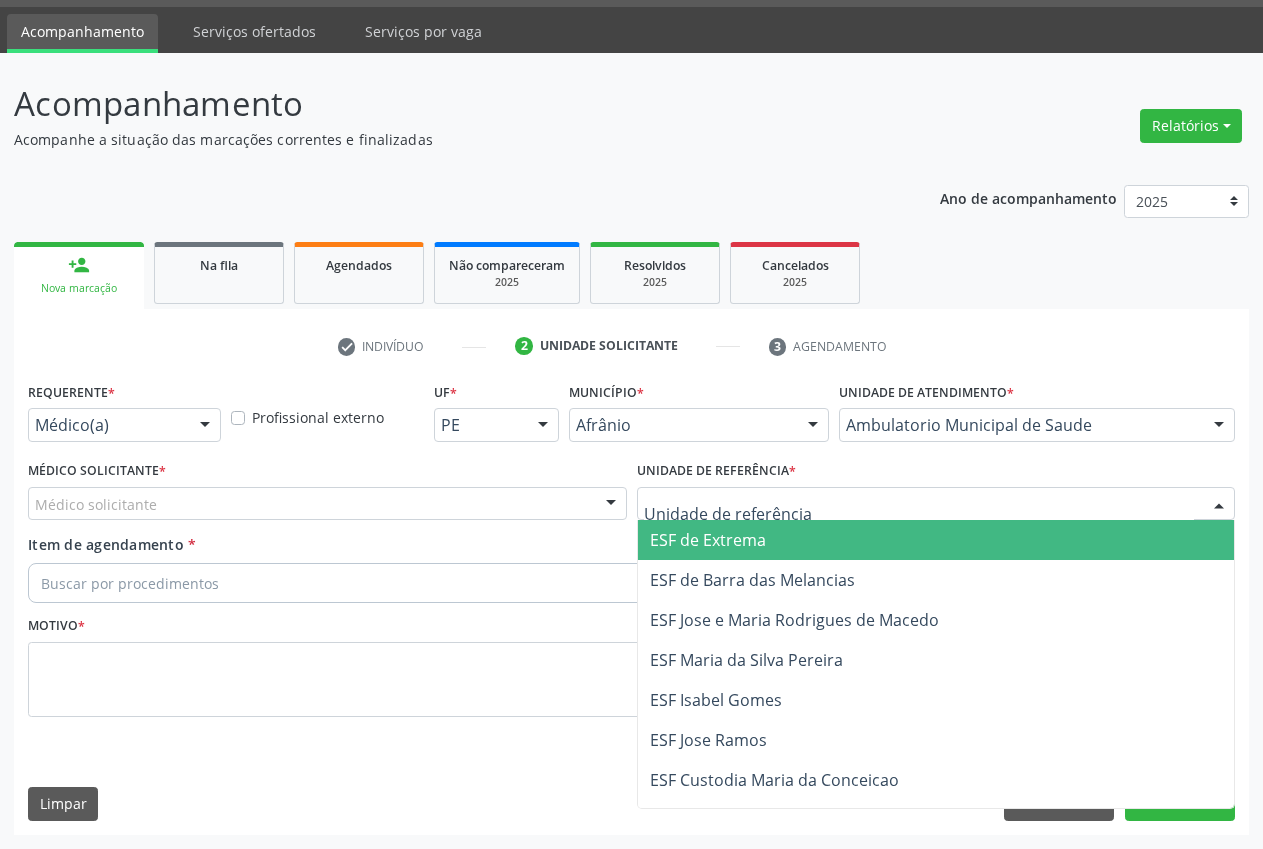 click on "ESF de Extrema" at bounding box center (936, 540) 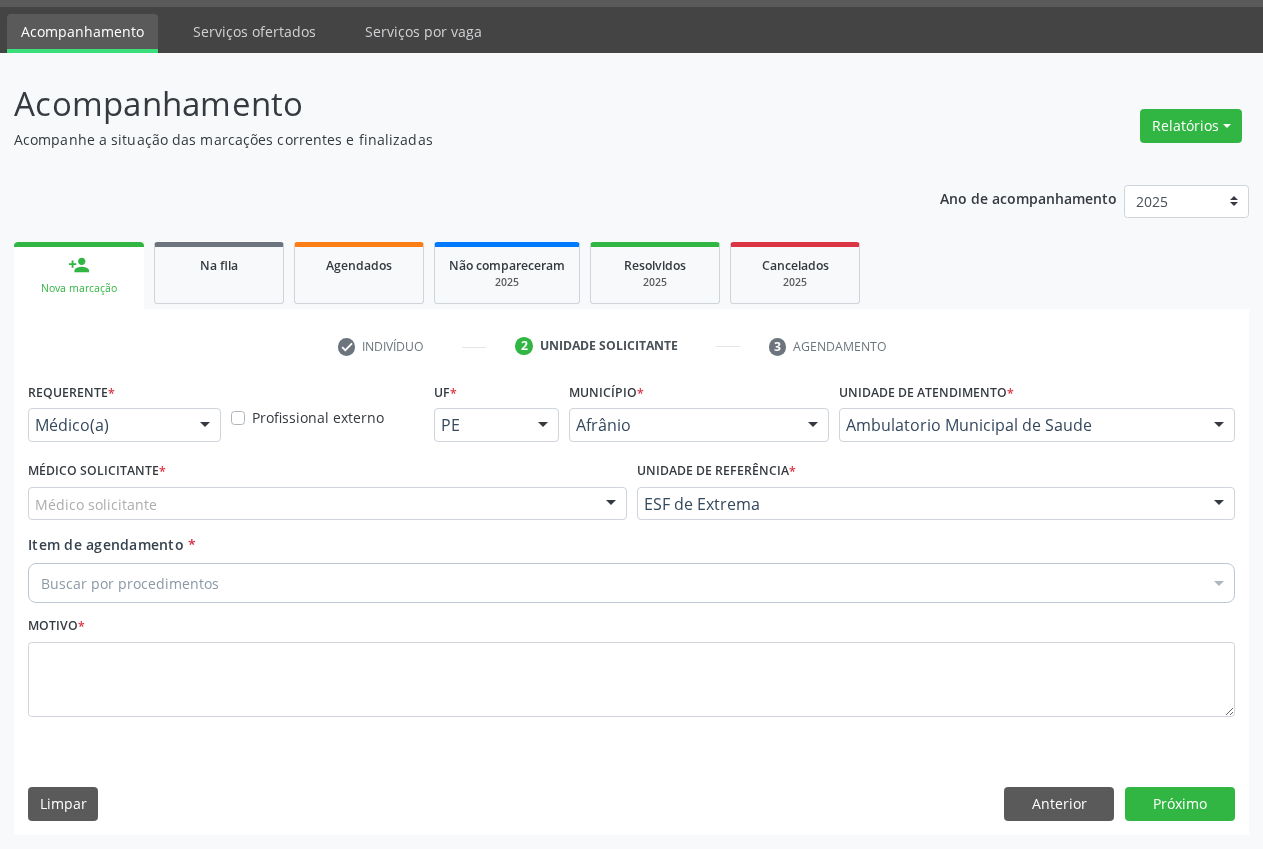 click at bounding box center (611, 505) 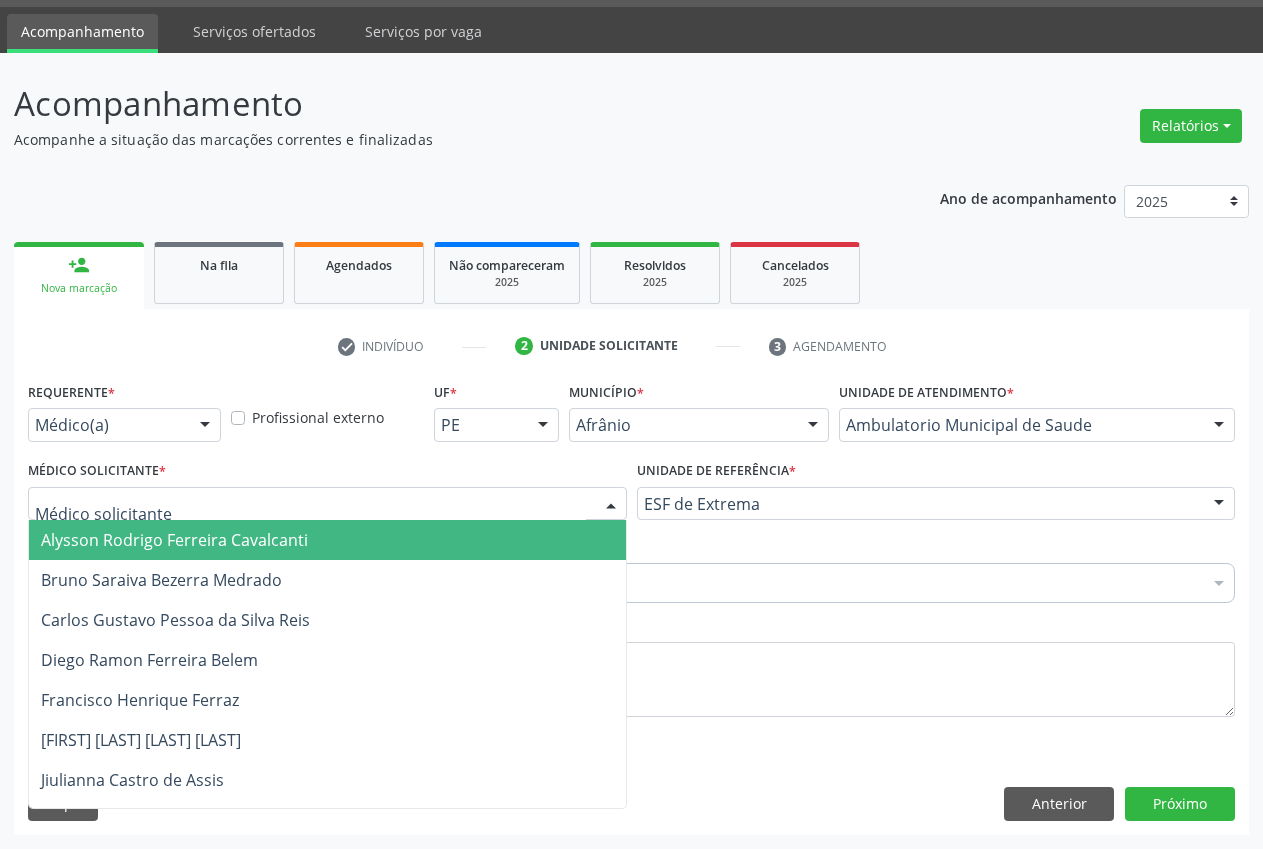 click on "Alysson Rodrigo Ferreira Cavalcanti" at bounding box center (327, 540) 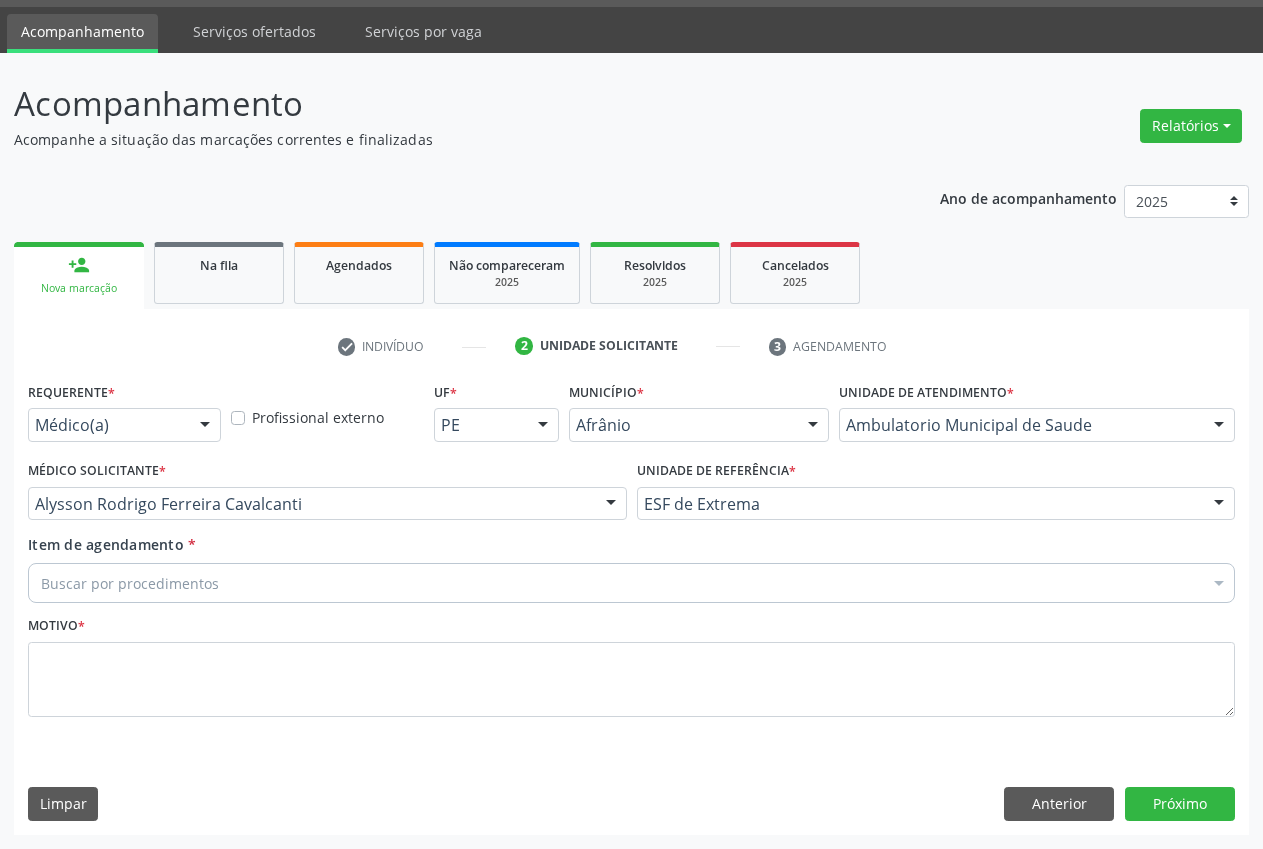 click on "Buscar por procedimentos" at bounding box center (631, 583) 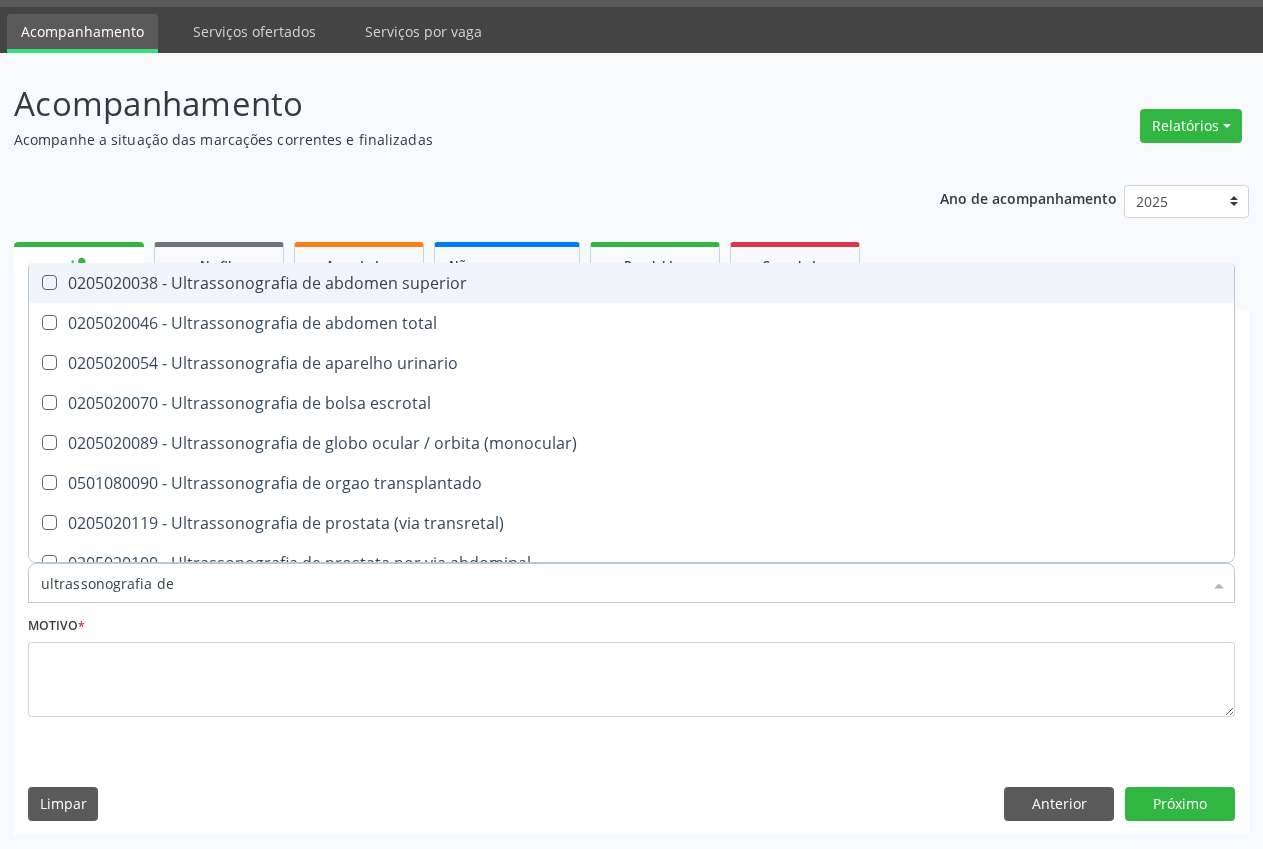 type on "ultrassonografia de" 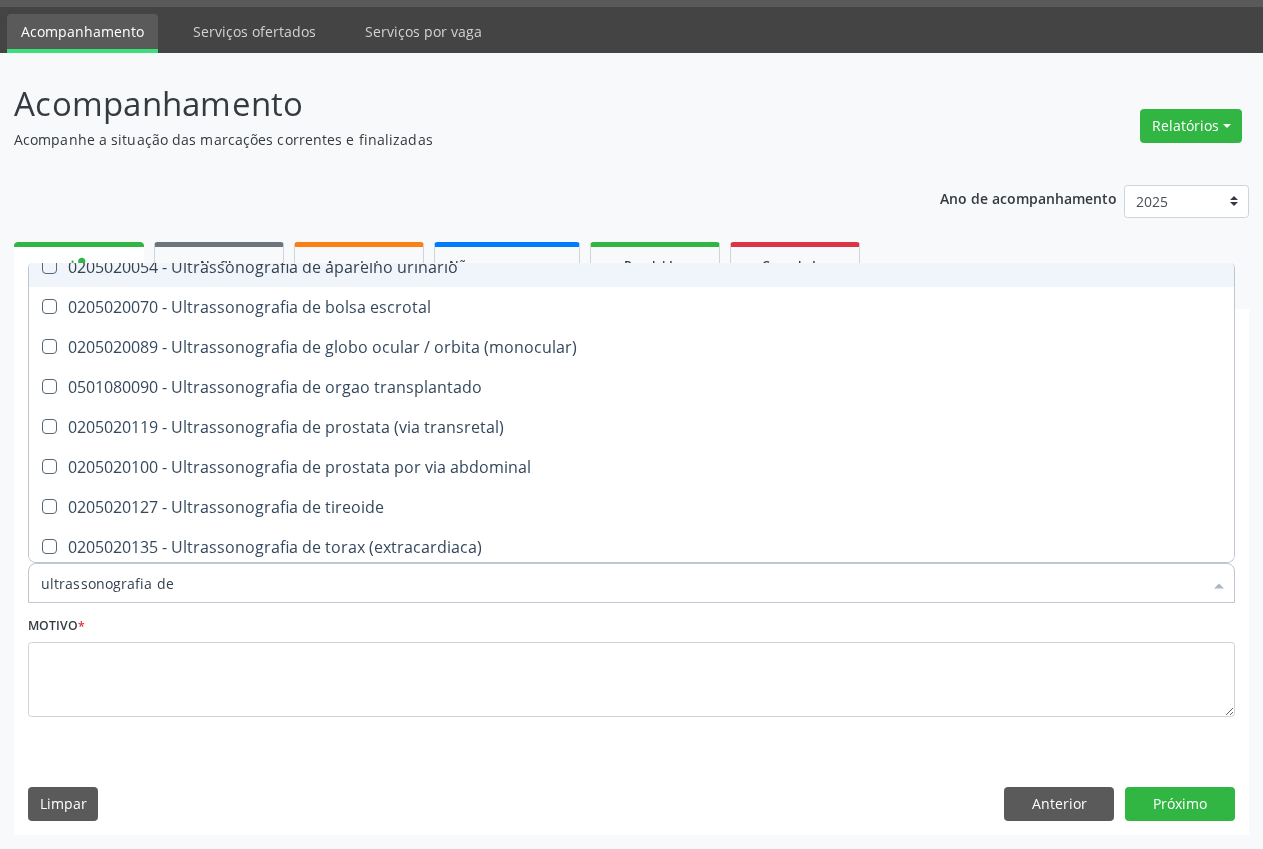 scroll, scrollTop: 101, scrollLeft: 0, axis: vertical 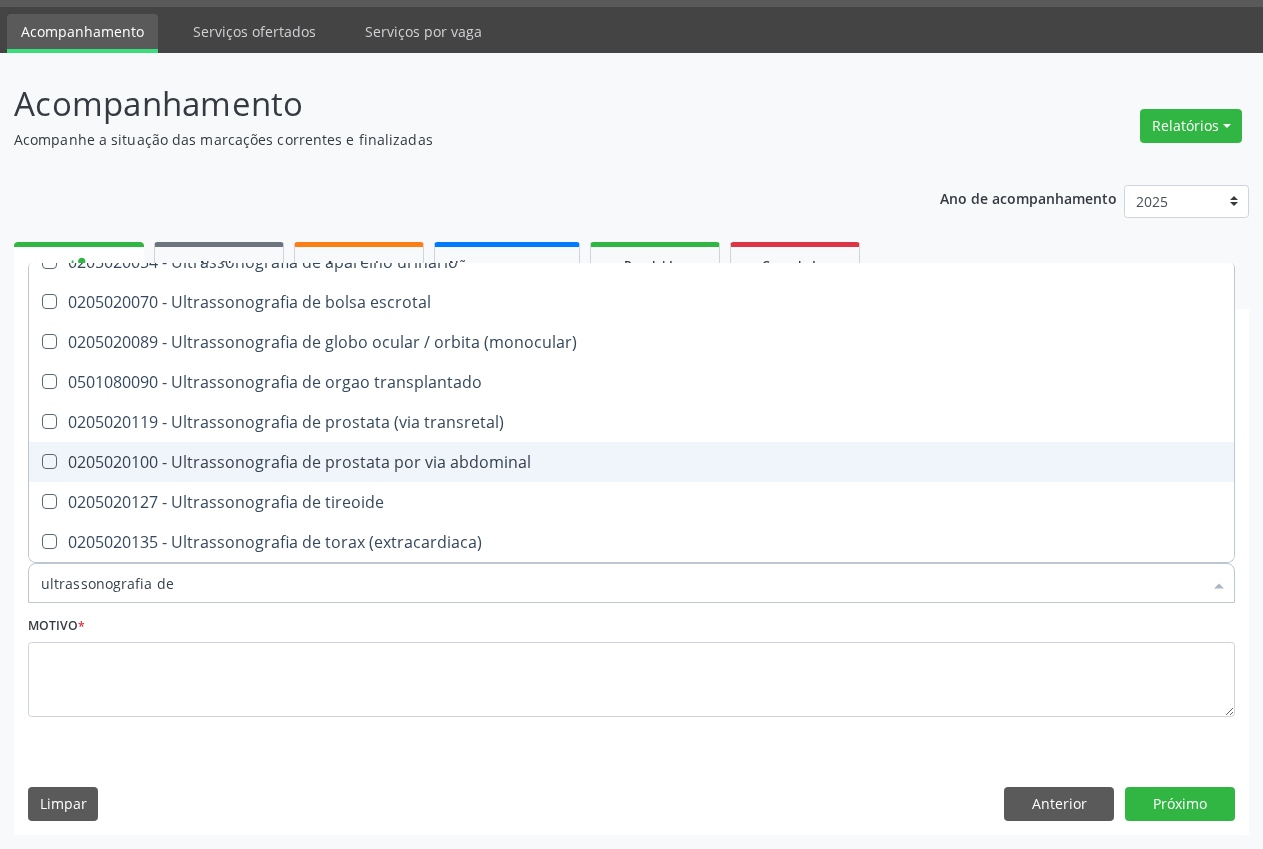 click on "0205020100 - Ultrassonografia de prostata por via abdominal" at bounding box center [631, 462] 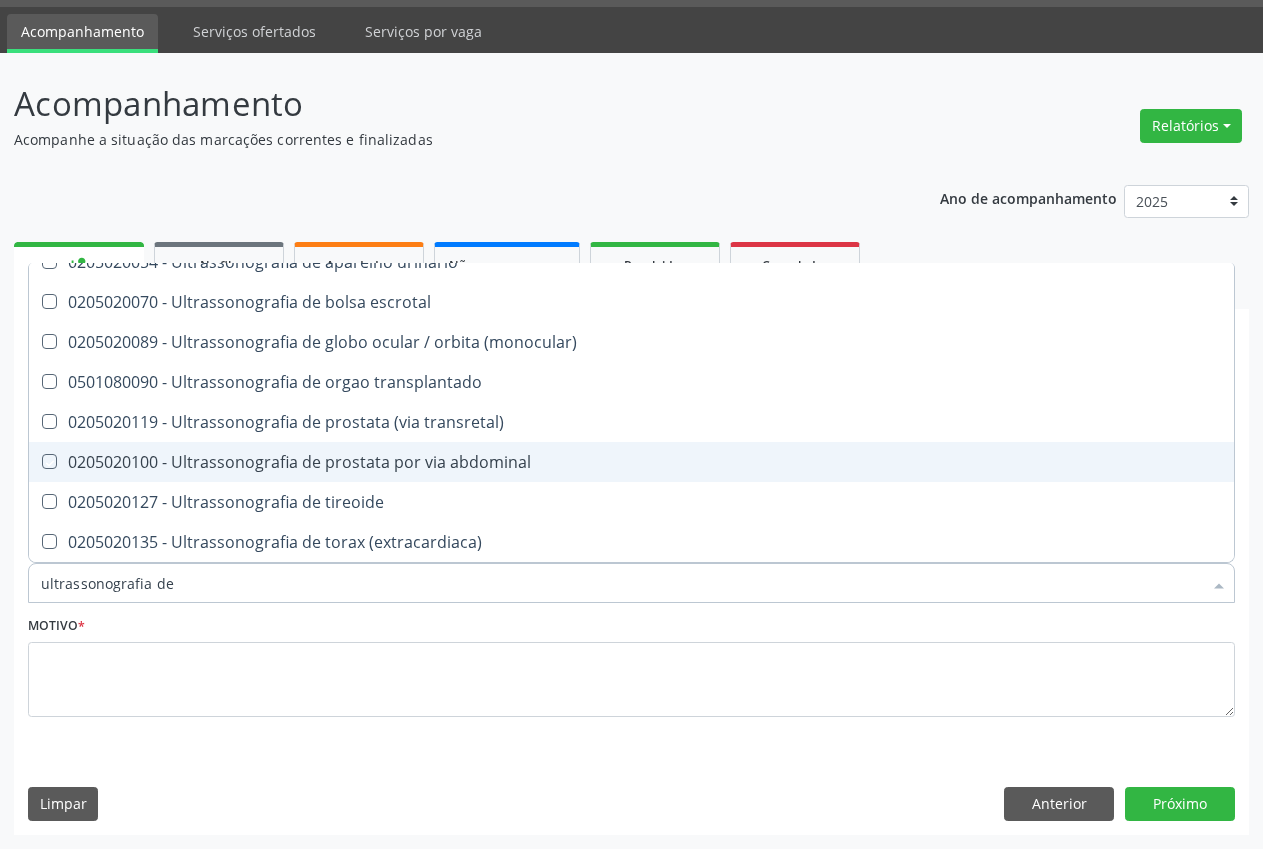checkbox on "true" 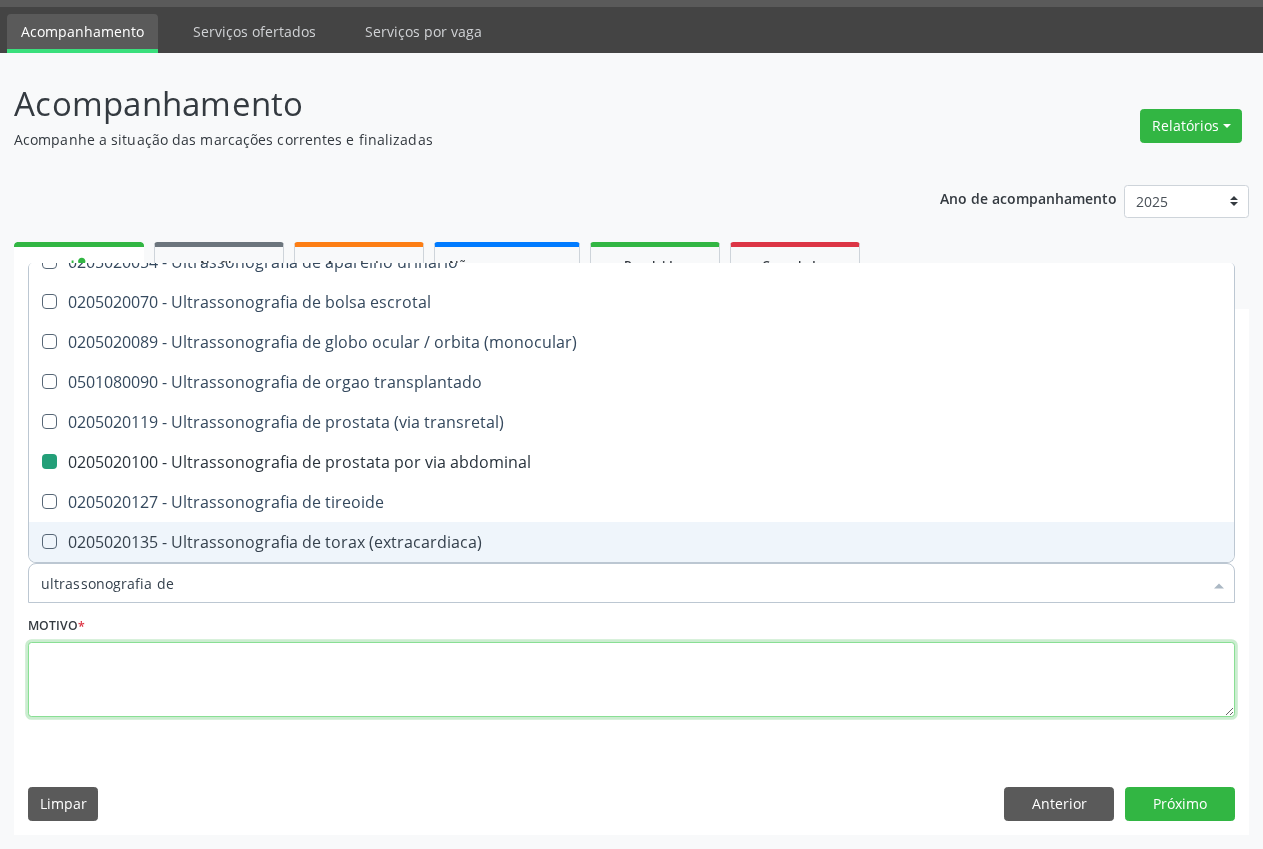 click at bounding box center (631, 680) 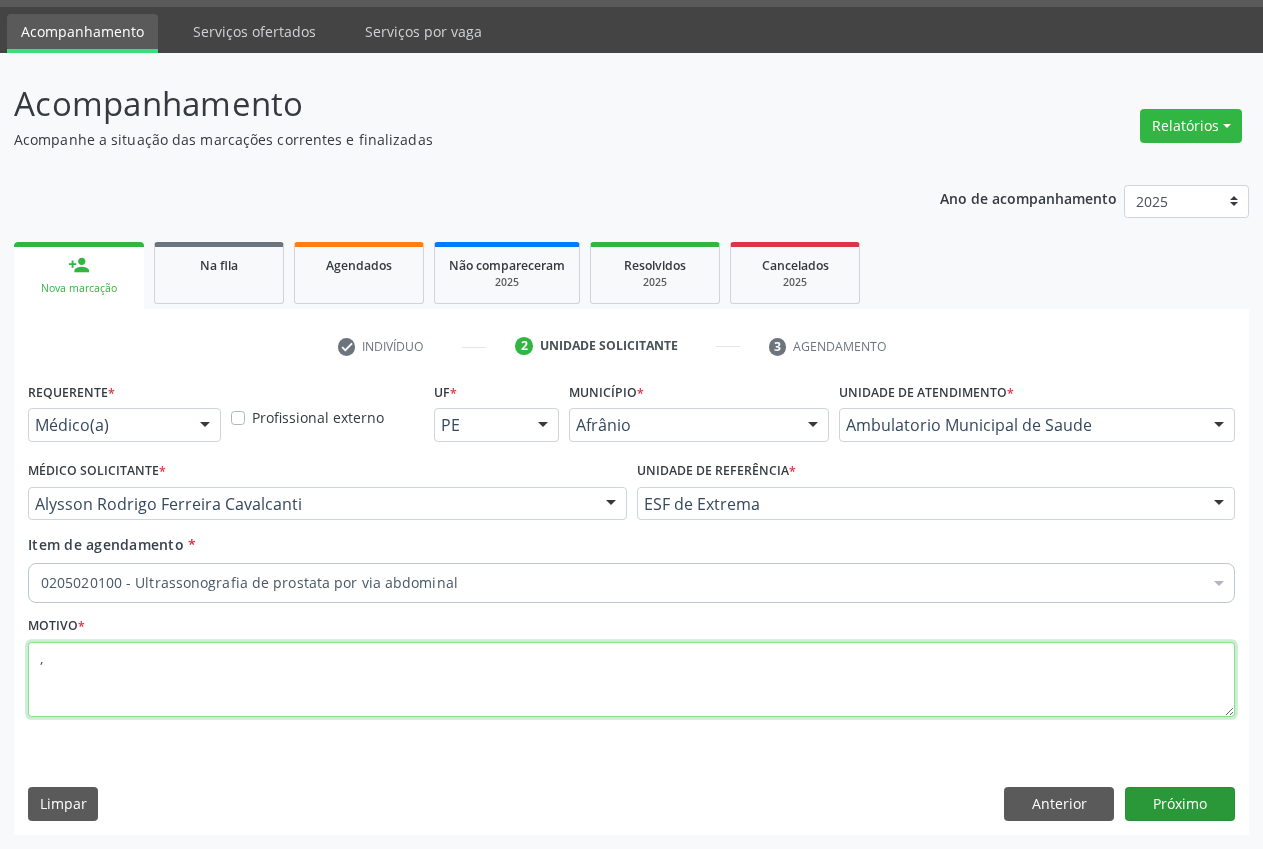 scroll, scrollTop: 0, scrollLeft: 0, axis: both 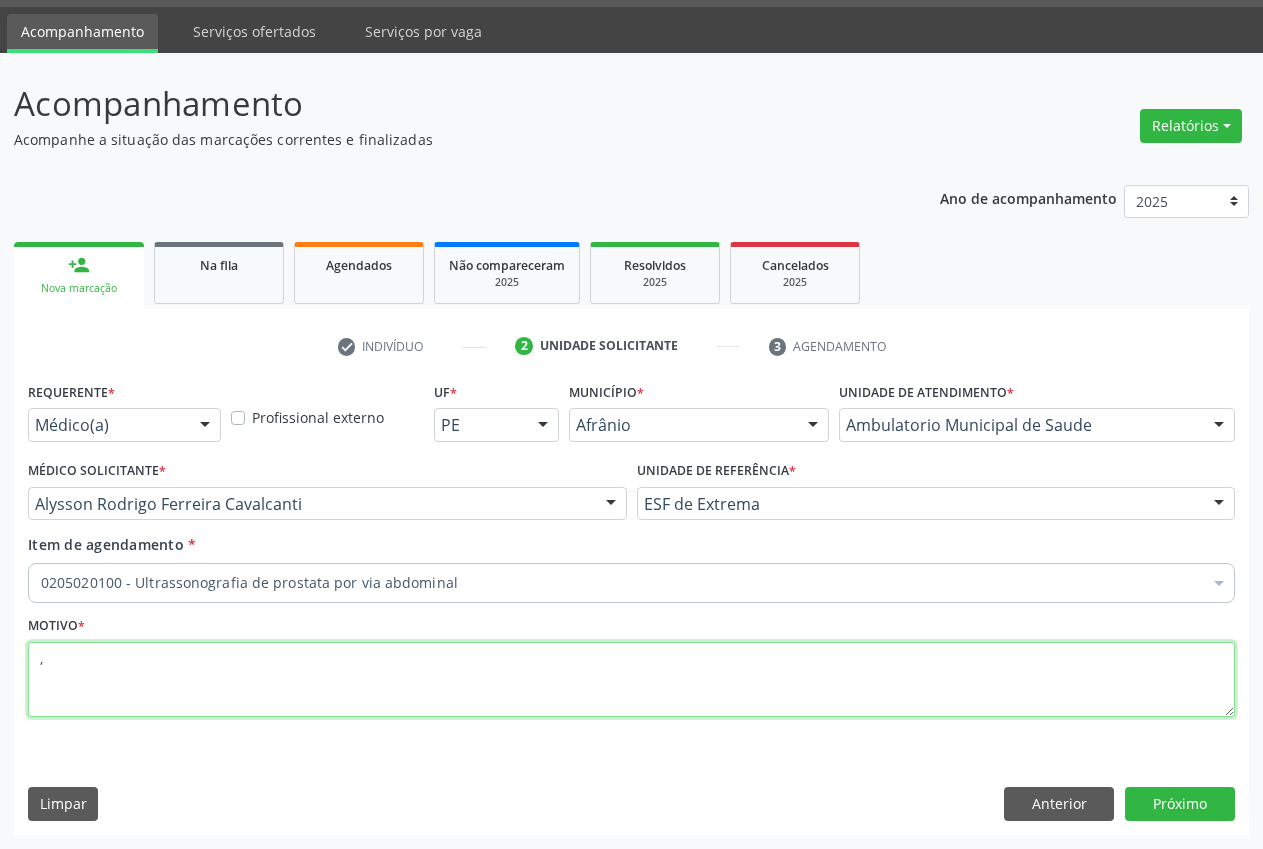 type on "," 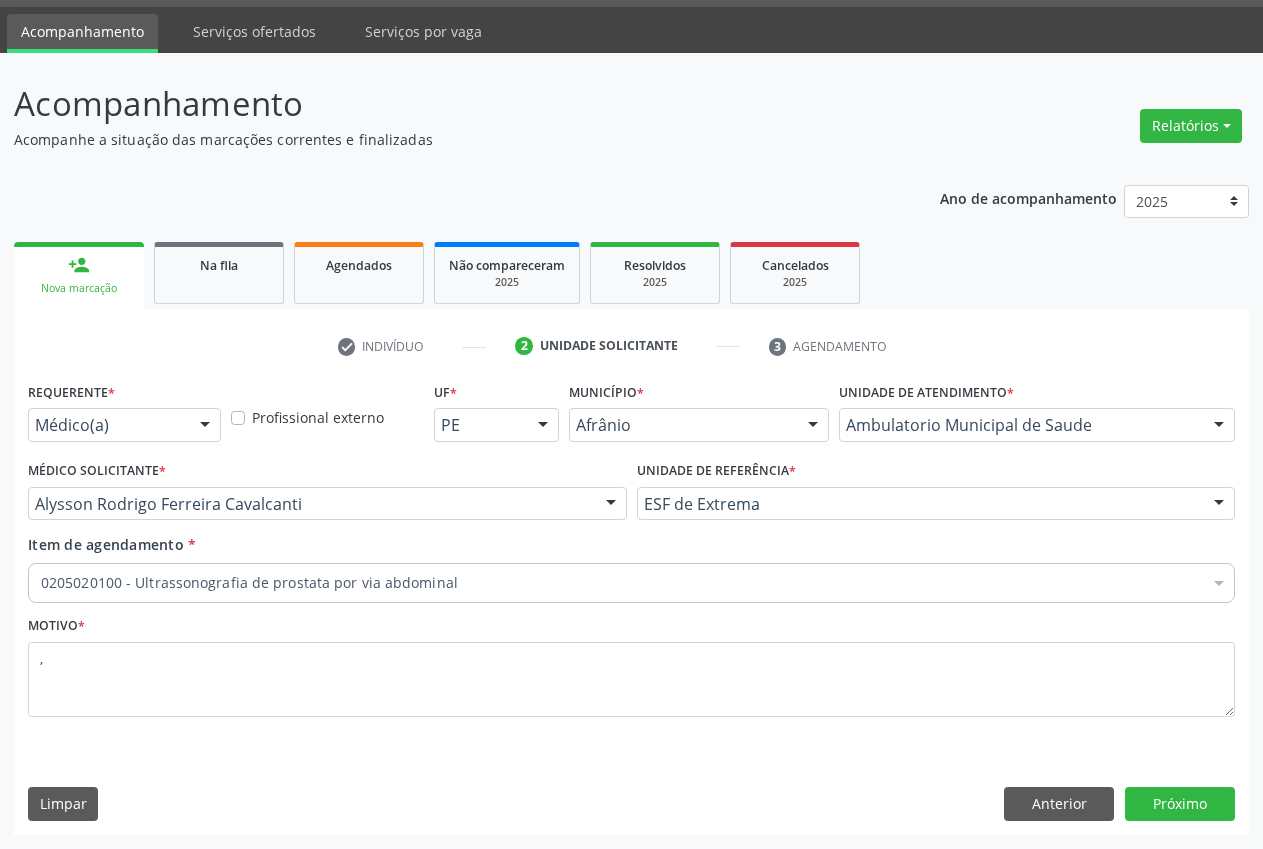 click on "Requerente
*
Médico(a)         Médico(a)   Enfermeiro(a)   Paciente
Nenhum resultado encontrado para: "   "
Não há nenhuma opção para ser exibida.
Profissional externo
UF
*
PE         BA   PE
Nenhum resultado encontrado para: "   "
Não há nenhuma opção para ser exibida.
Município
*
Afrânio         Afrânio   Petrolina
Nenhum resultado encontrado para: "   "
Não há nenhuma opção para ser exibida.
Unidade de atendimento
*
Ambulatorio Municipal de Saude         Academia da Saude de Afranio   Academia da Saude do Bairro Roberto Luis   Academia da Saude do Distrito de Cachoeira do Roberto   Academia da Saude do Distrito de Extrema   Academia da Saude do Jose Ramos   Alves Landim   Ambulatorio Municipal de Saude   Caf Central de Abastecimento Farmaceutico     Centro de Especialidades   Cime   Cuidar" at bounding box center (631, 605) 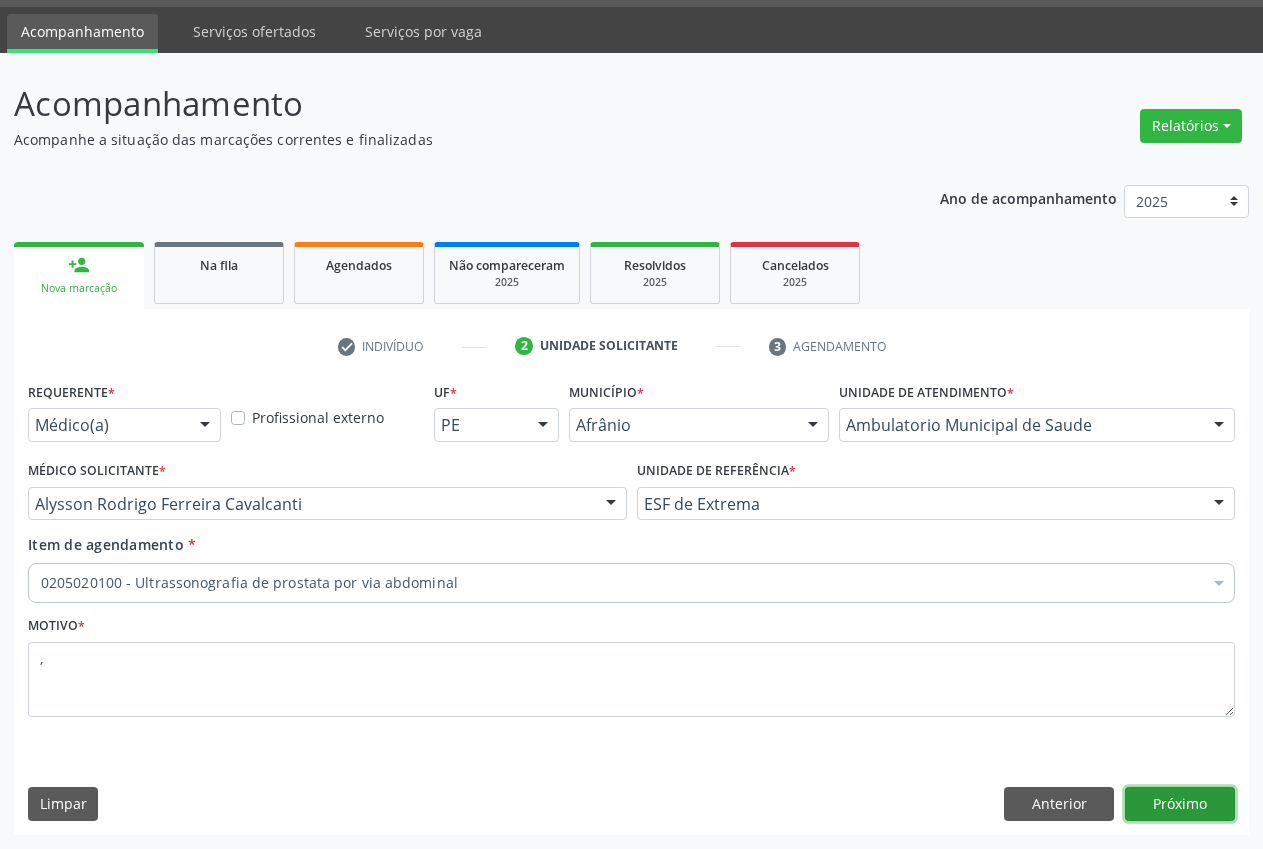 click on "Próximo" at bounding box center (1180, 804) 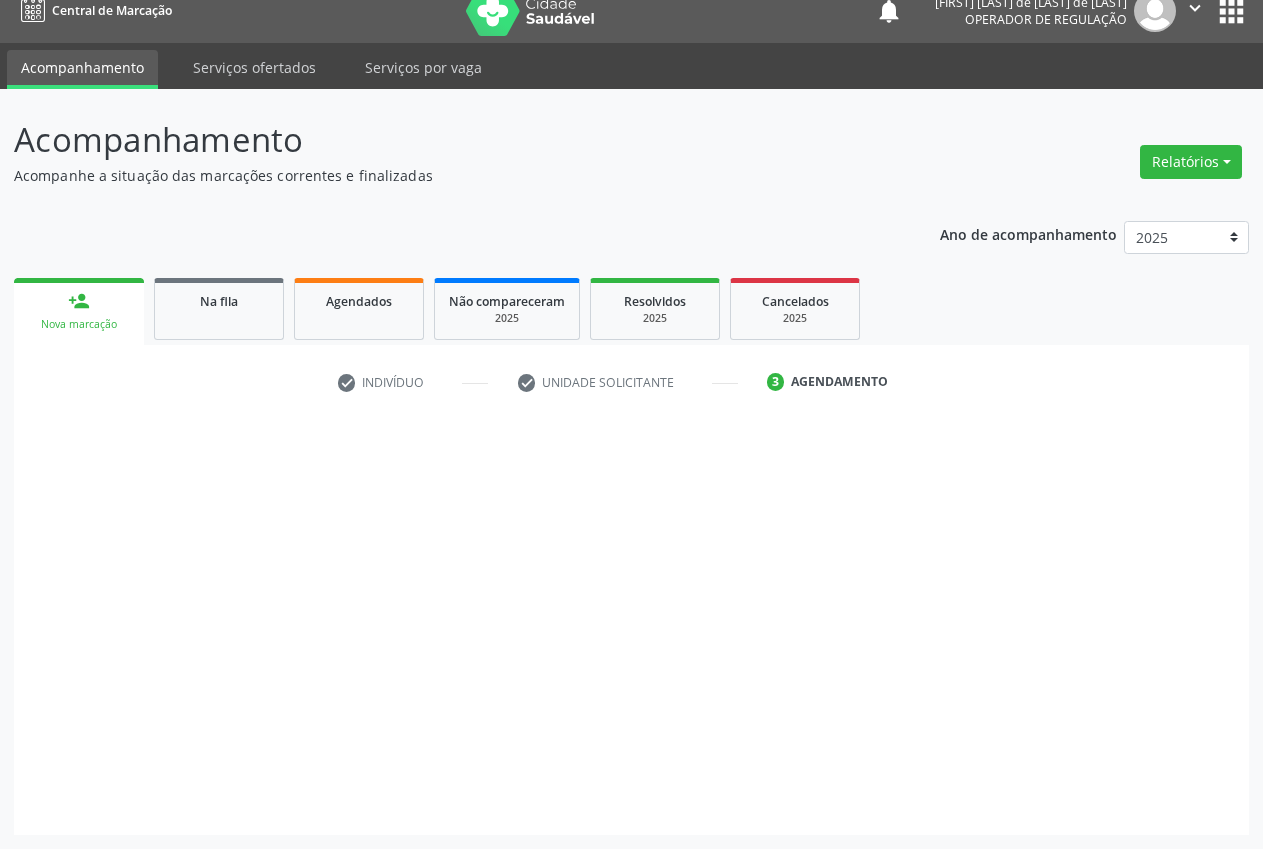 scroll, scrollTop: 21, scrollLeft: 0, axis: vertical 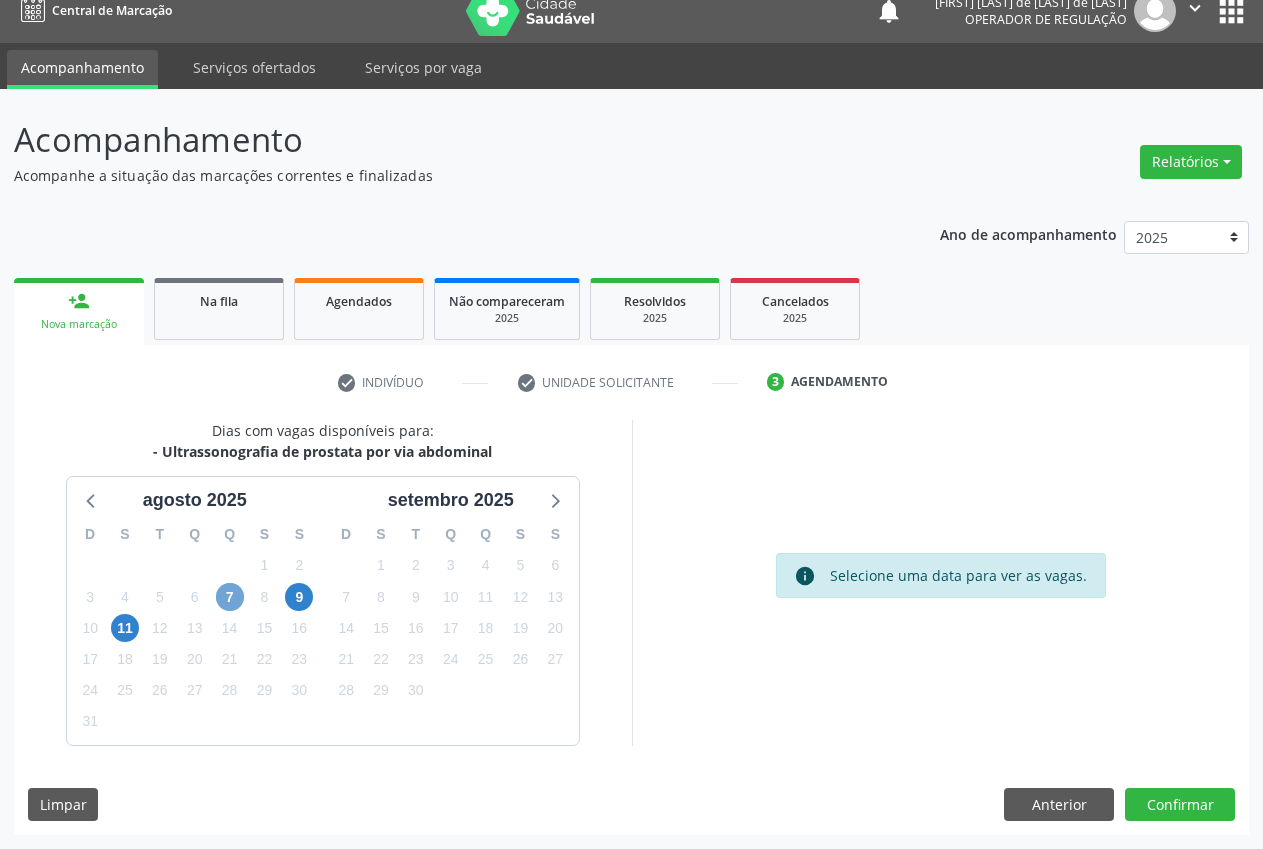 click on "7" at bounding box center (230, 597) 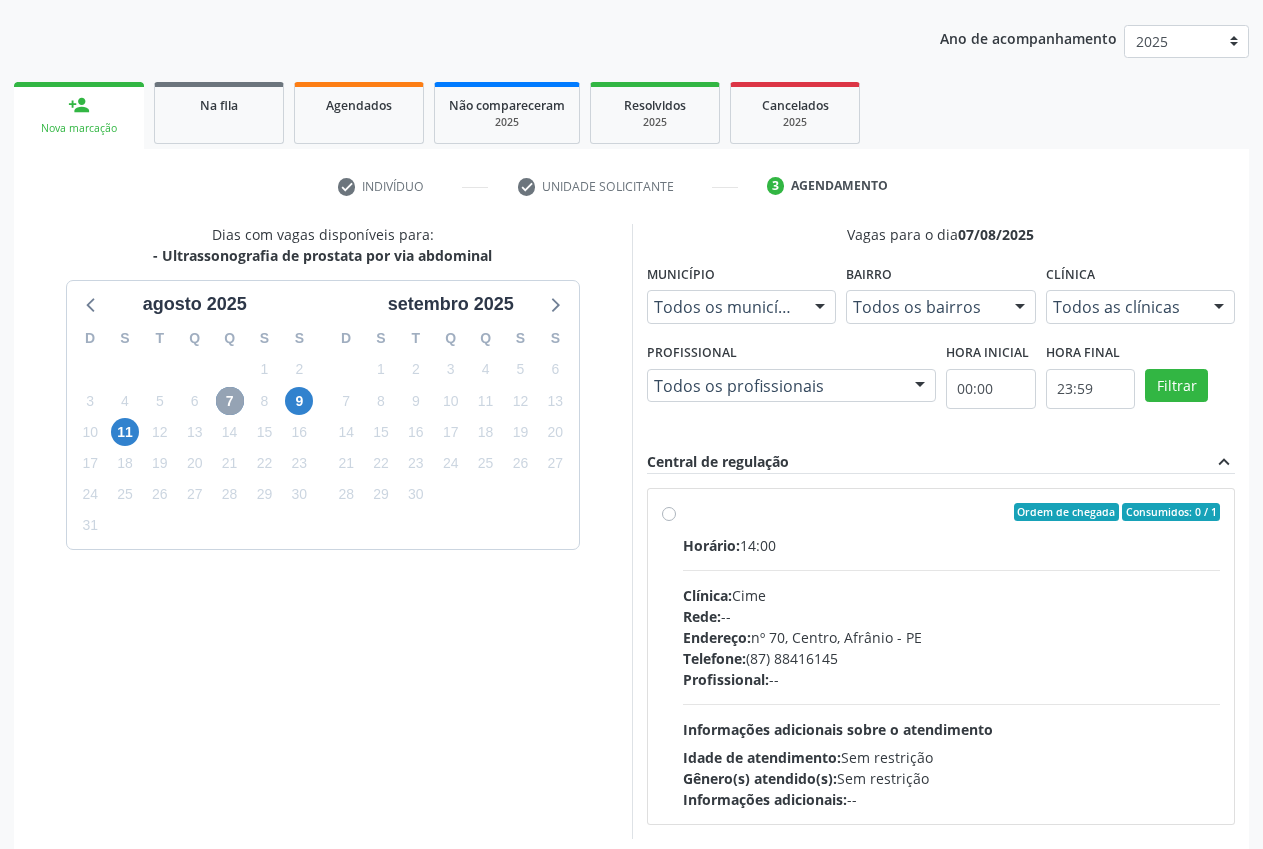 scroll, scrollTop: 310, scrollLeft: 0, axis: vertical 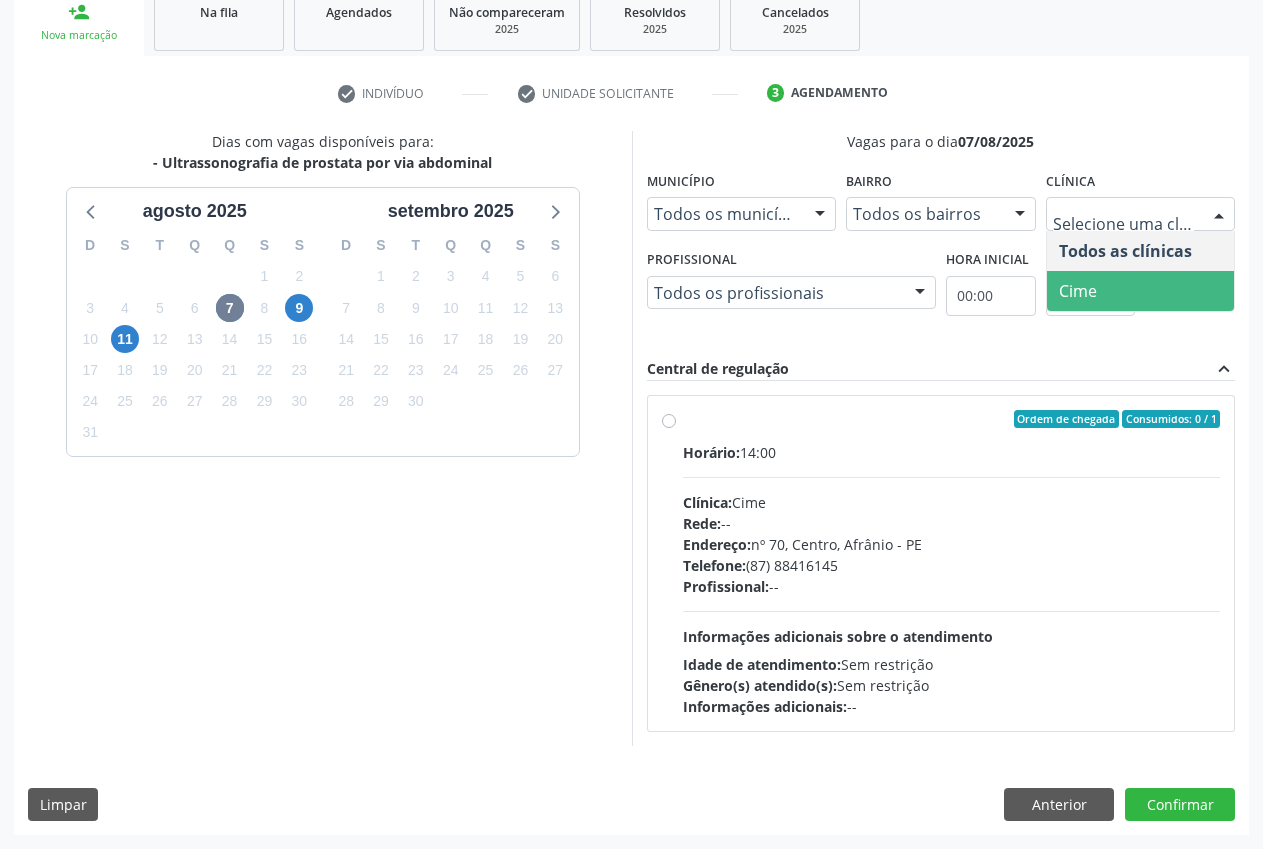 click on "Cime" at bounding box center [1141, 291] 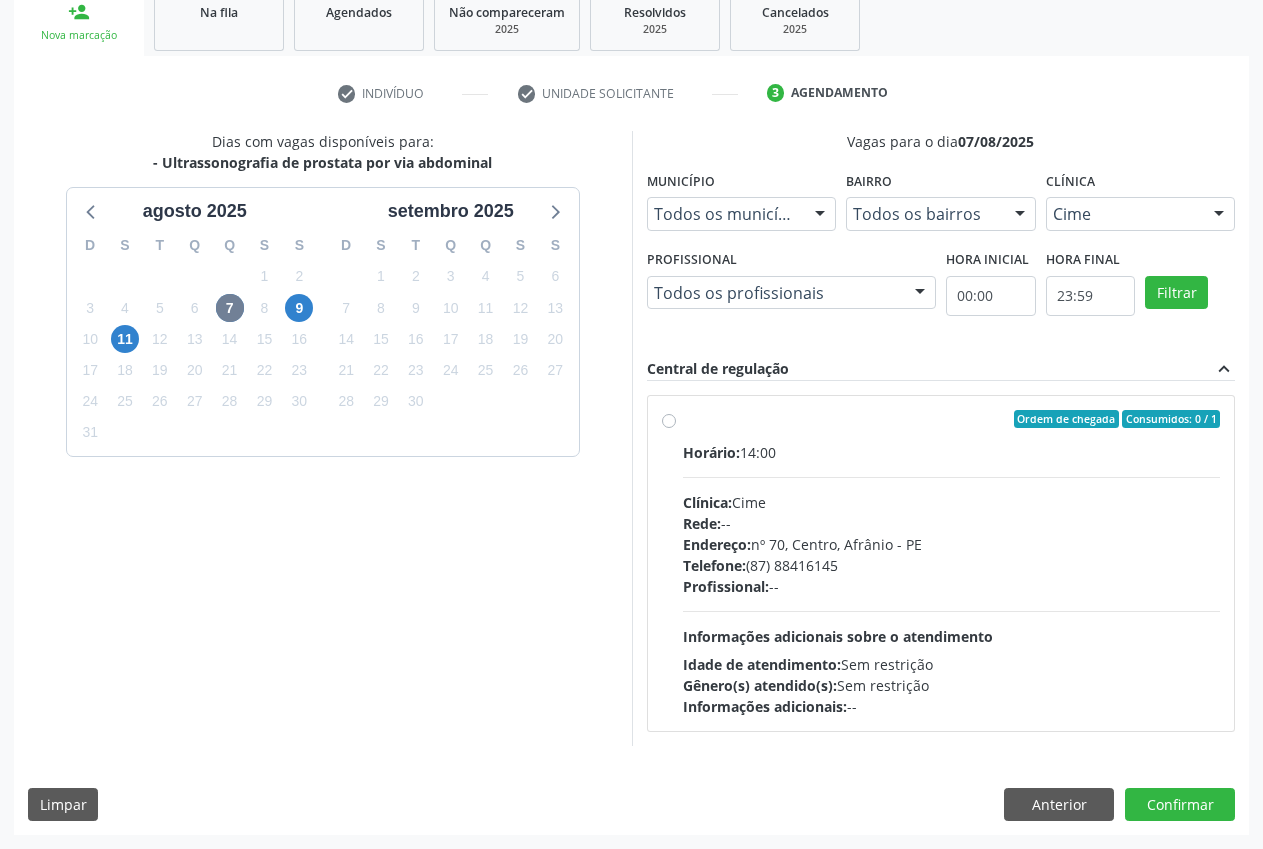 drag, startPoint x: 800, startPoint y: 431, endPoint x: 795, endPoint y: 485, distance: 54.230988 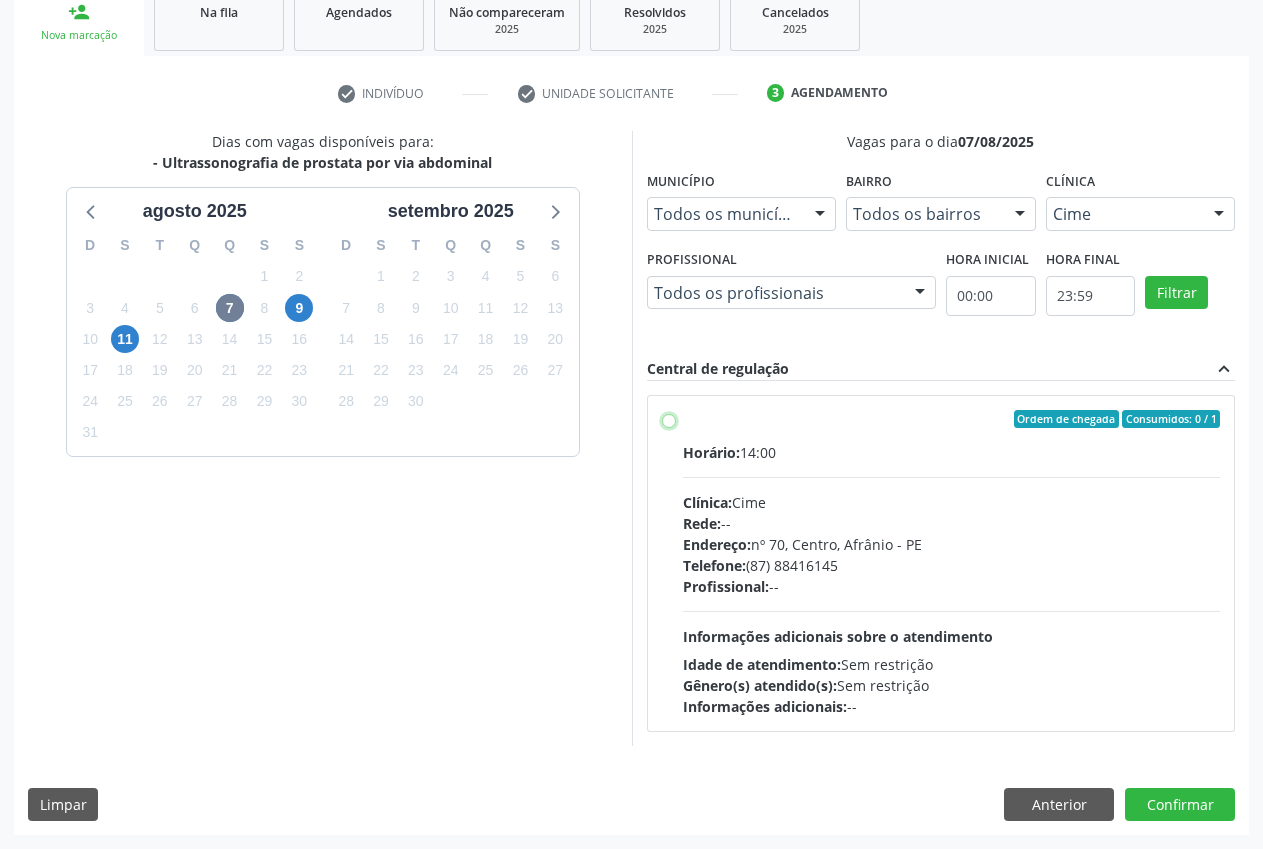 click on "Ordem de chegada
Consumidos: 0 / 1
Horário:   14:00
Clínica:  Cime
Rede:
--
Endereço:   nº 70, Centro, [CITY] - [STATE]
Telefone:   (87) [PHONE]
Profissional:
--
Informações adicionais sobre o atendimento
Idade de atendimento:
Sem restrição
Gênero(s) atendido(s):
Sem restrição
Informações adicionais:
--" at bounding box center (669, 419) 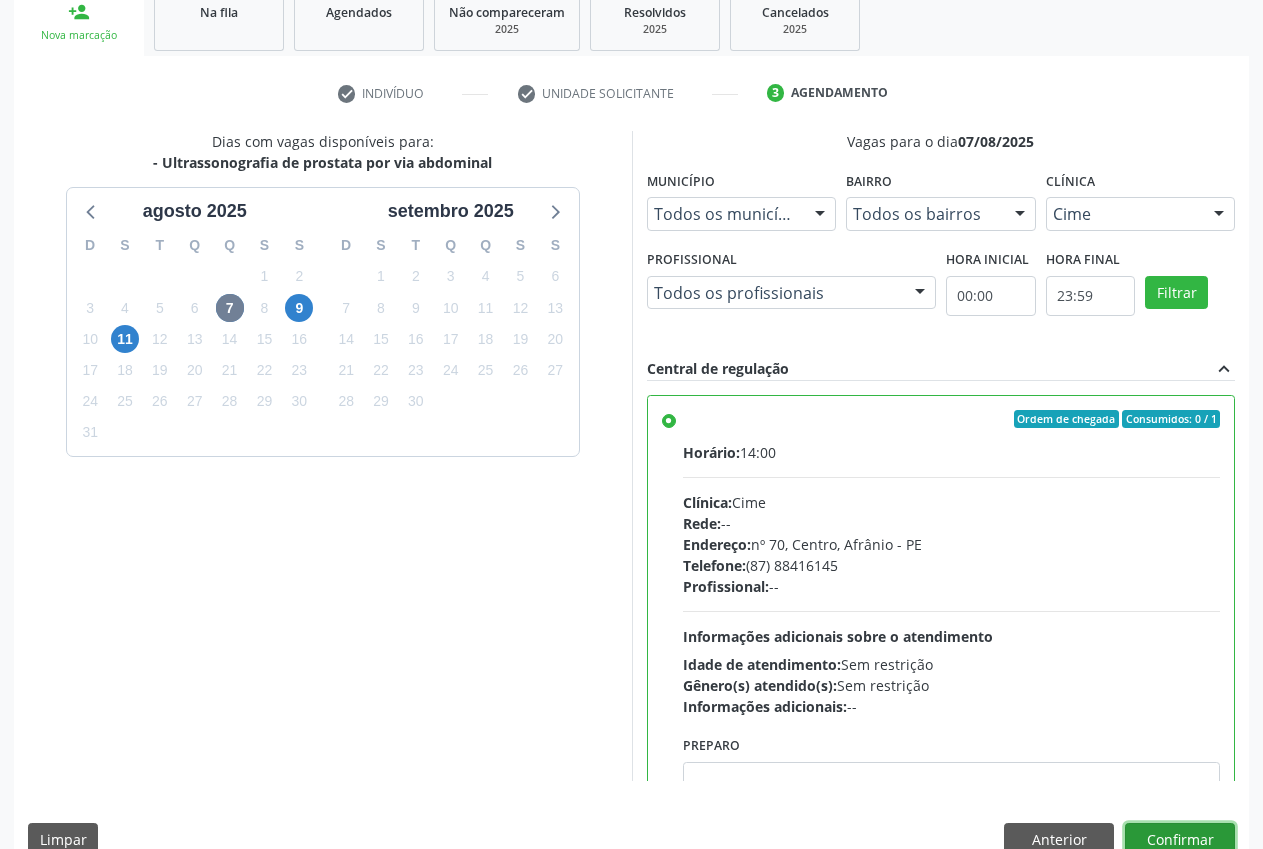 click on "Confirmar" at bounding box center [1180, 840] 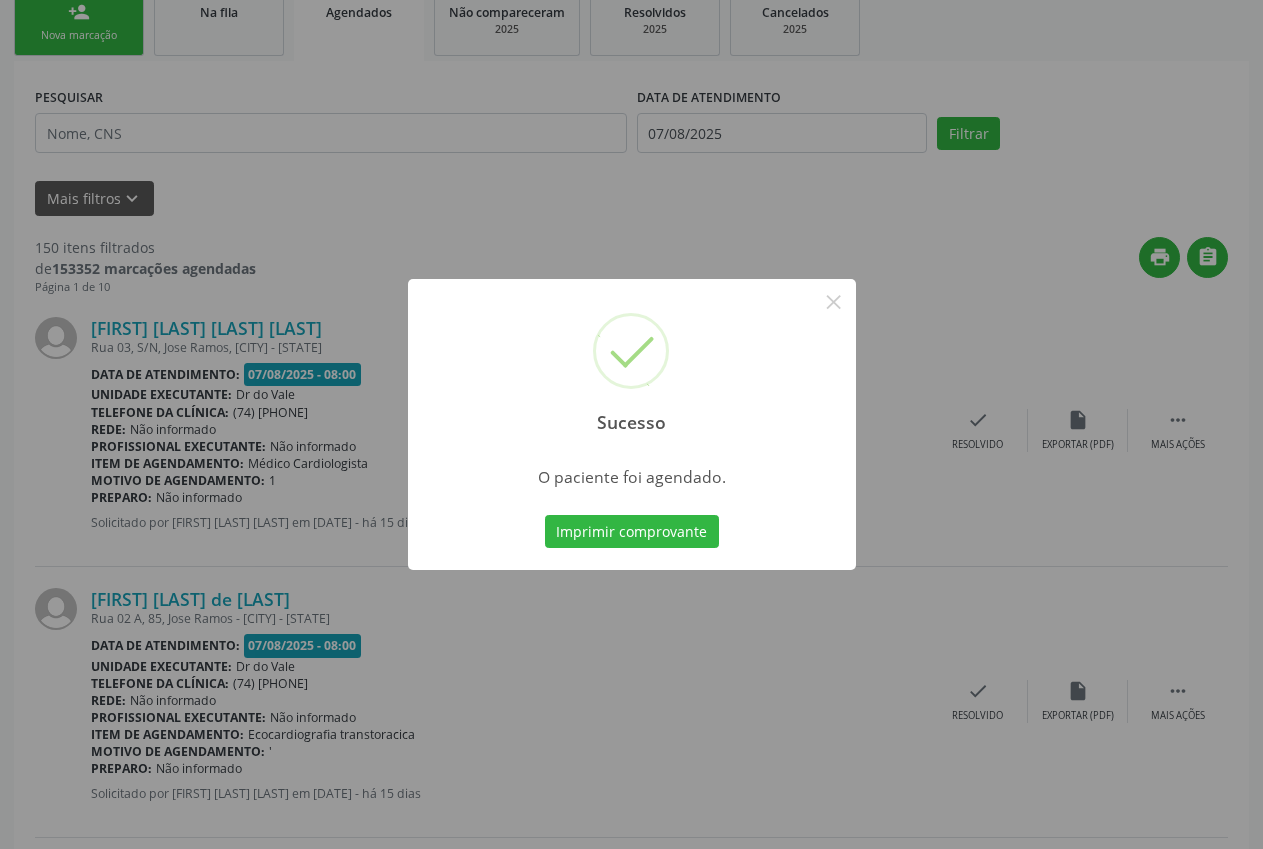 scroll, scrollTop: 0, scrollLeft: 0, axis: both 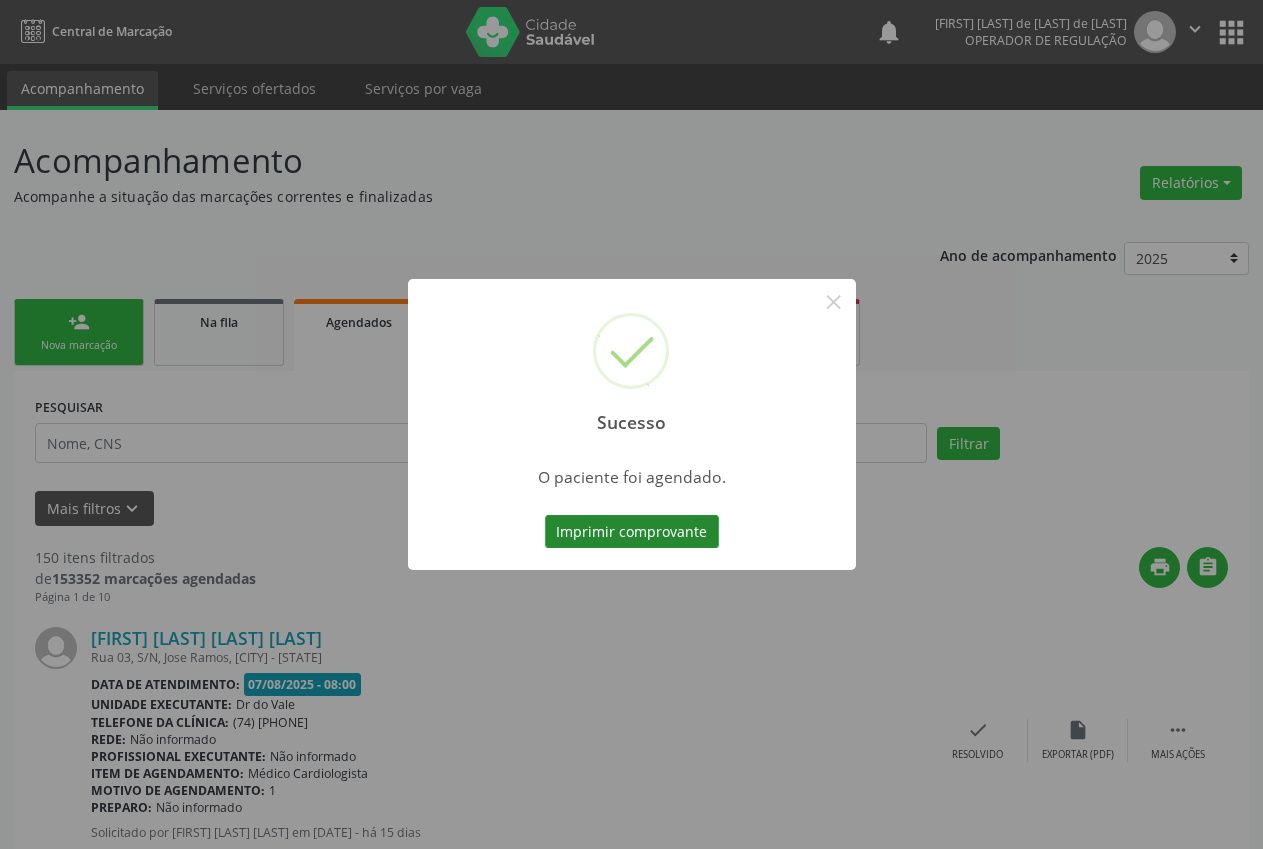 drag, startPoint x: 659, startPoint y: 507, endPoint x: 660, endPoint y: 521, distance: 14.035668 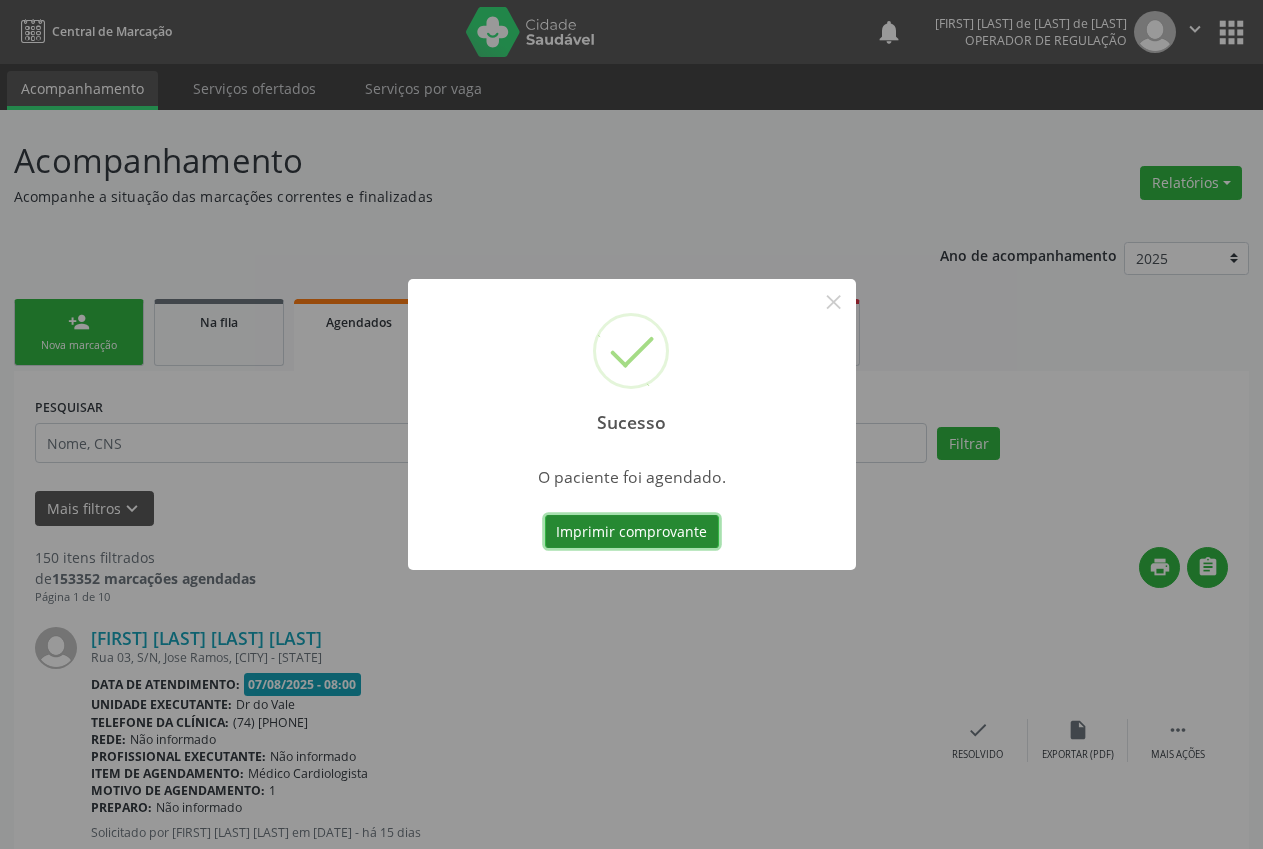 click on "Imprimir comprovante" at bounding box center (632, 532) 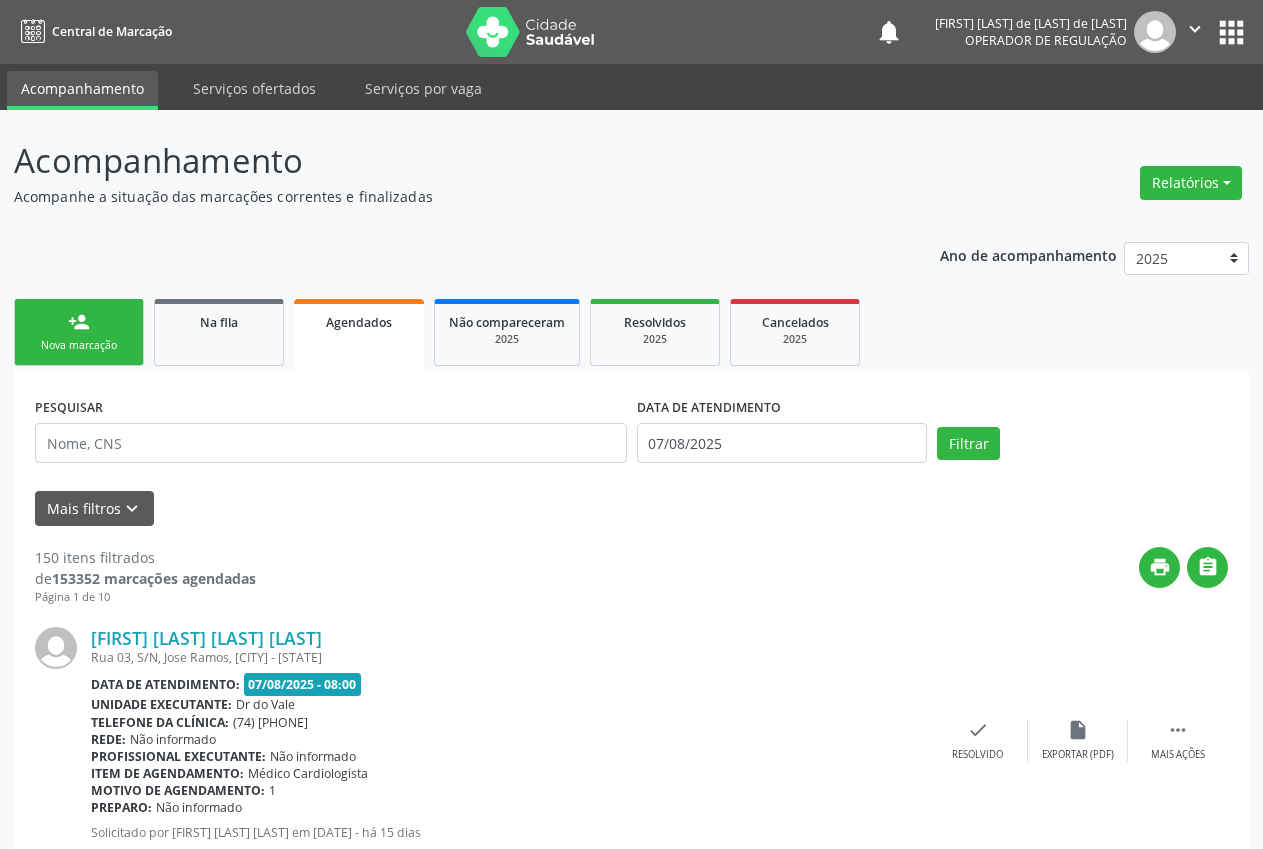 click on "person_add
Nova marcação" at bounding box center [79, 332] 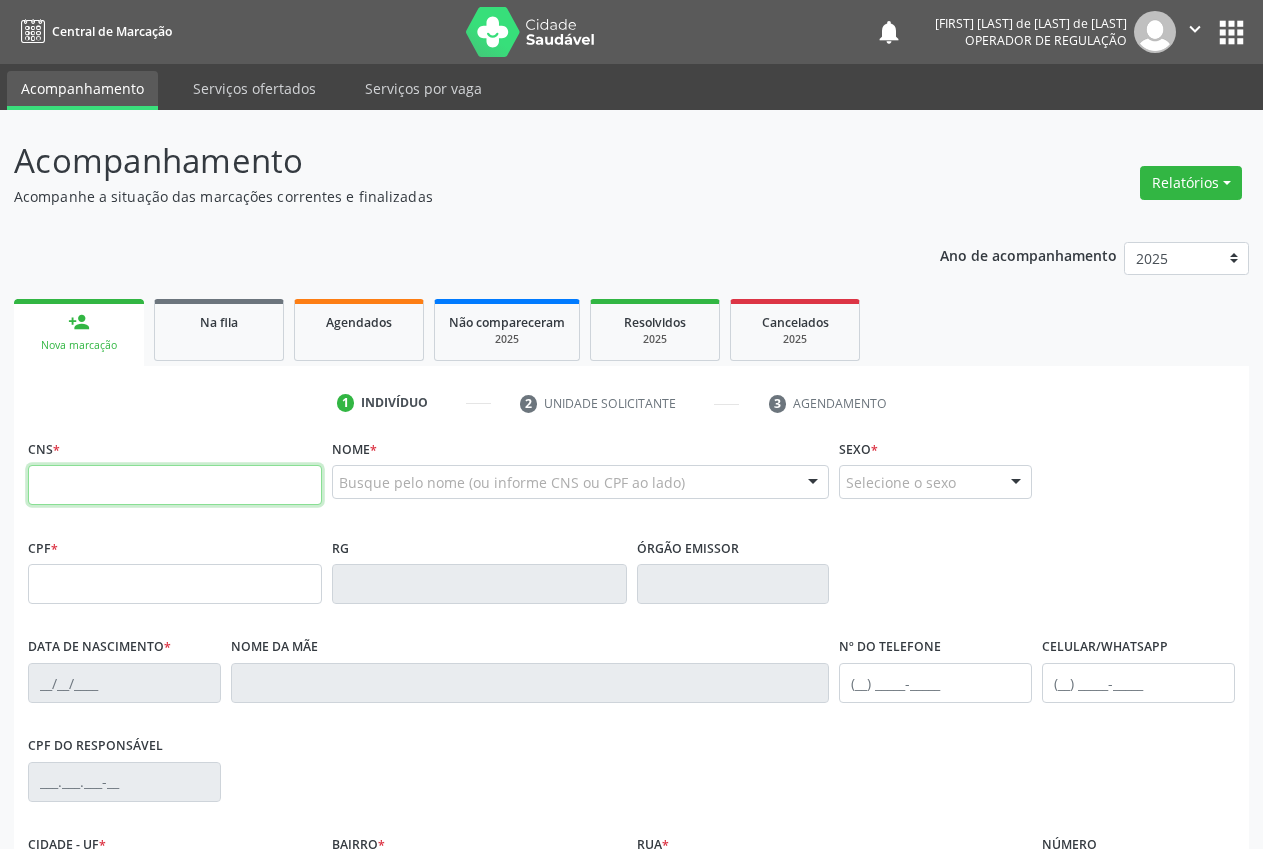 click at bounding box center (175, 485) 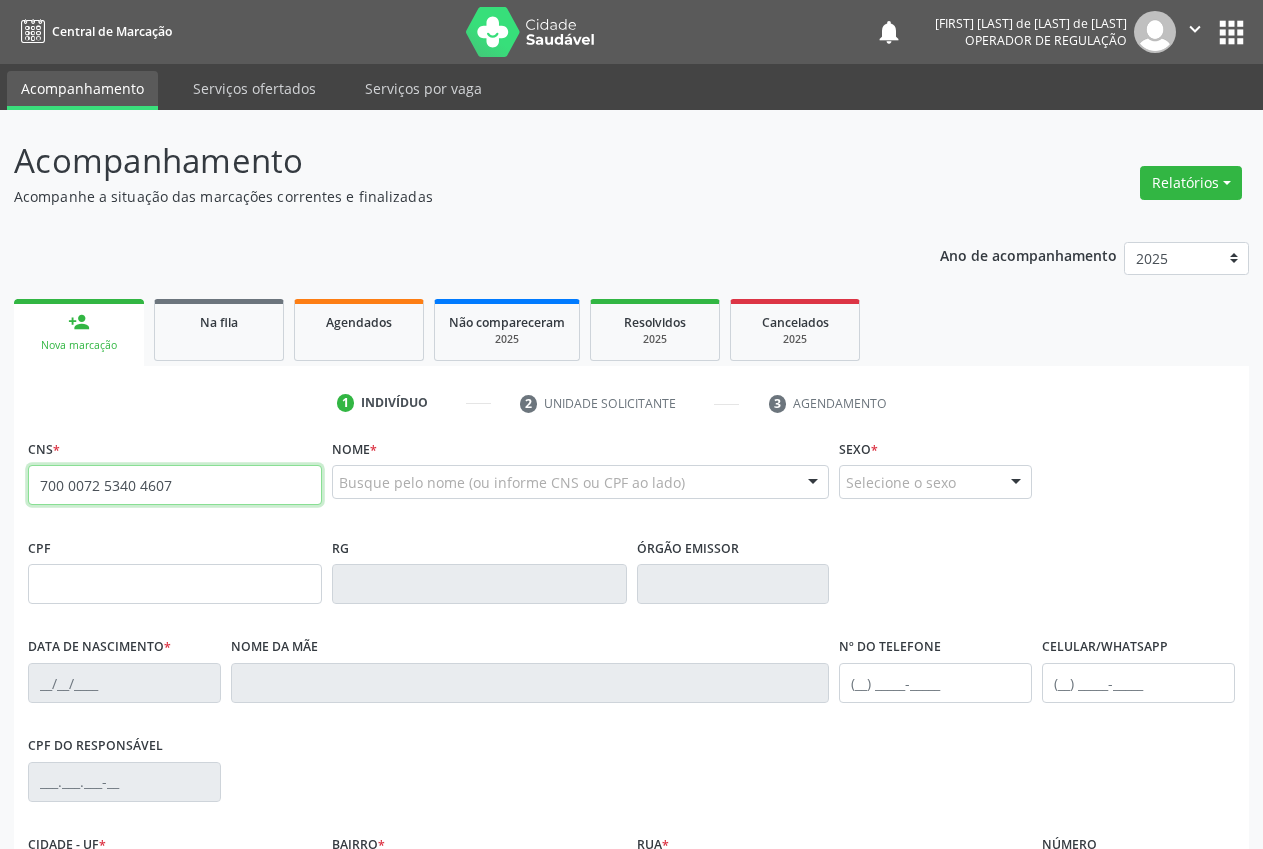 type on "700 0072 5340 4607" 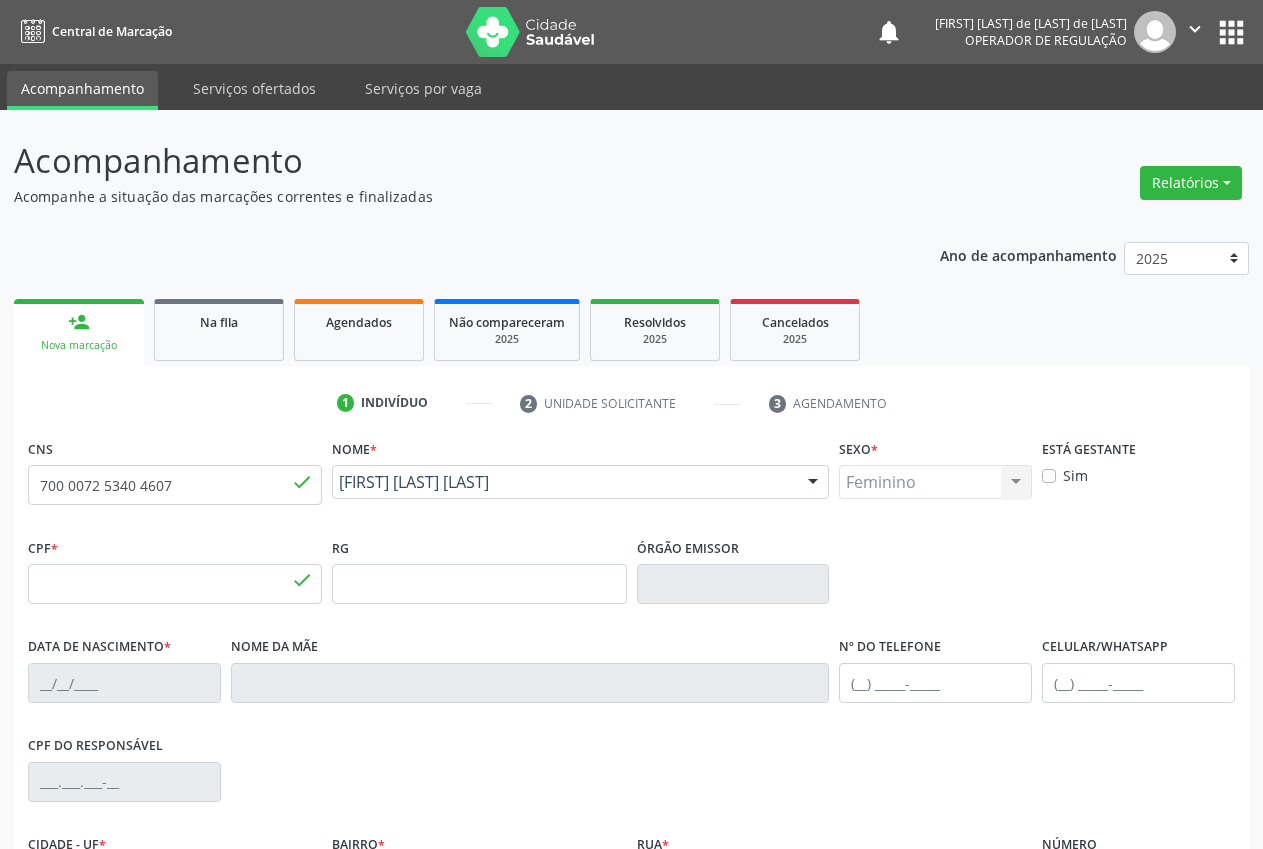 type on "[CPF]" 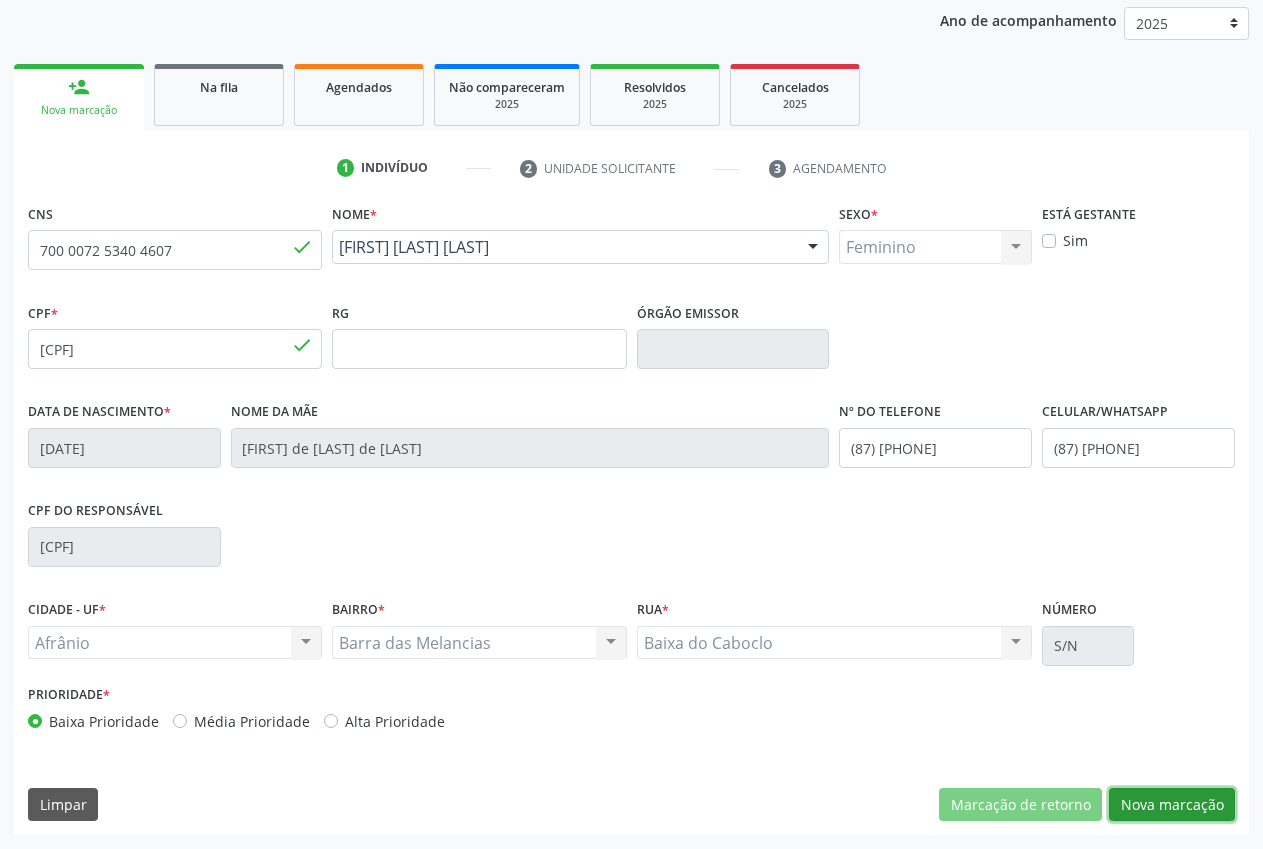 click on "Nova marcação" at bounding box center (1172, 805) 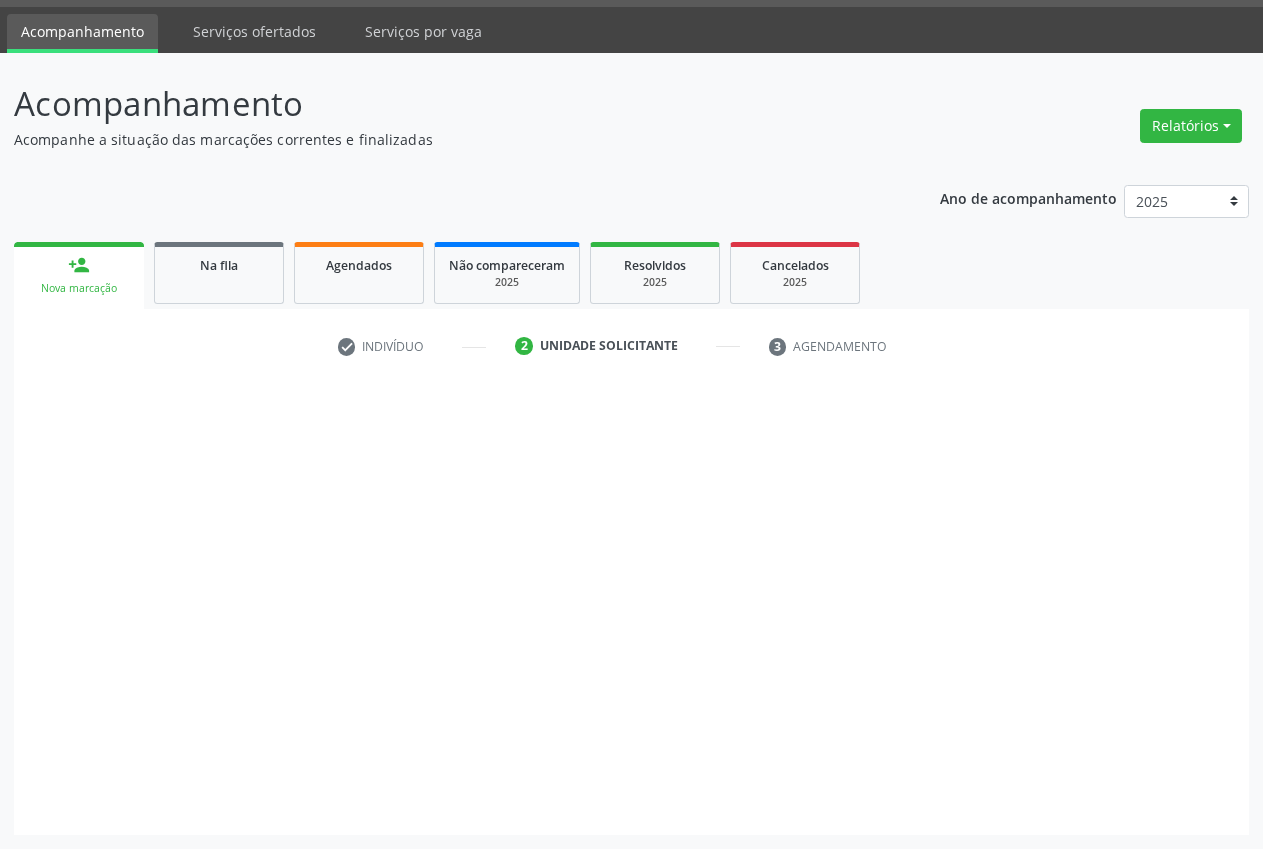 scroll, scrollTop: 57, scrollLeft: 0, axis: vertical 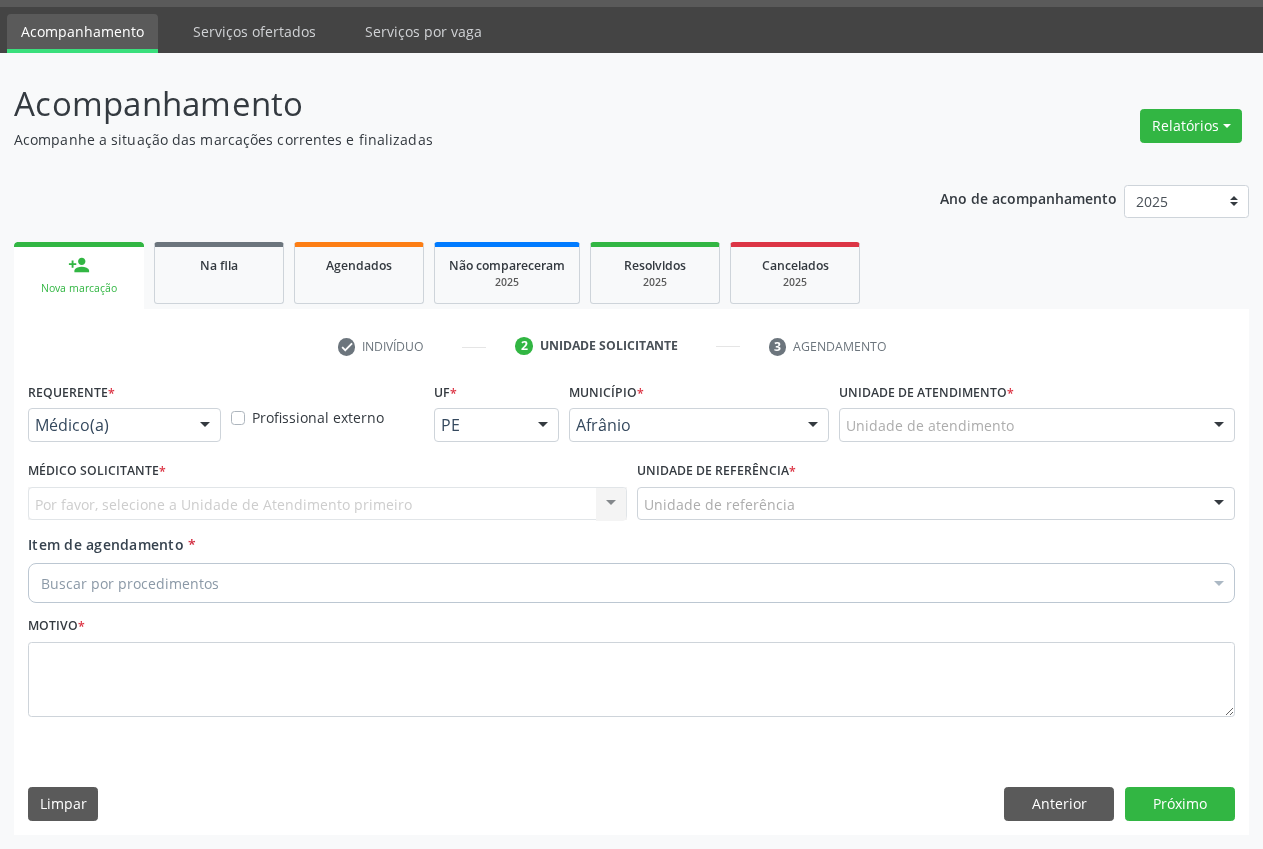 click on "Unidade de atendimento" at bounding box center [1037, 425] 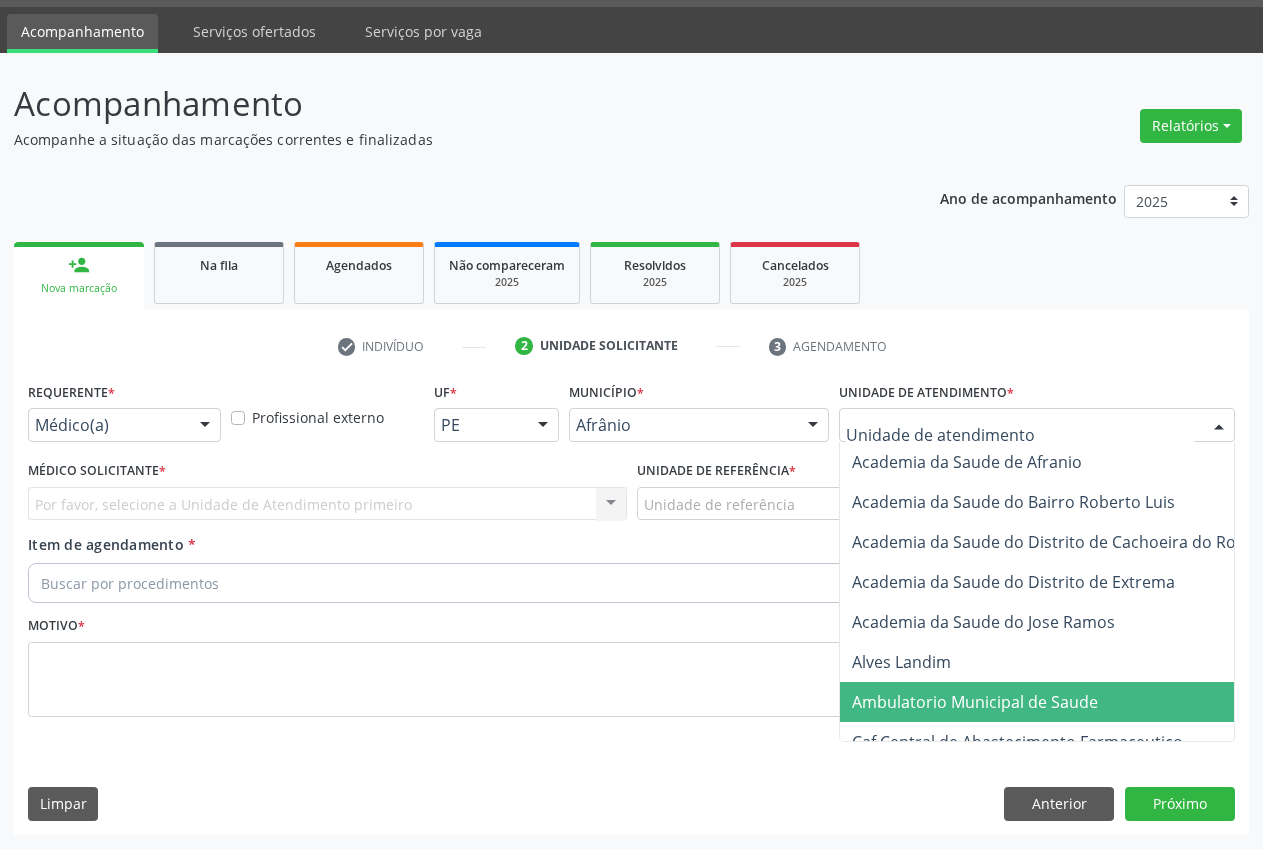 drag, startPoint x: 998, startPoint y: 699, endPoint x: 880, endPoint y: 627, distance: 138.23169 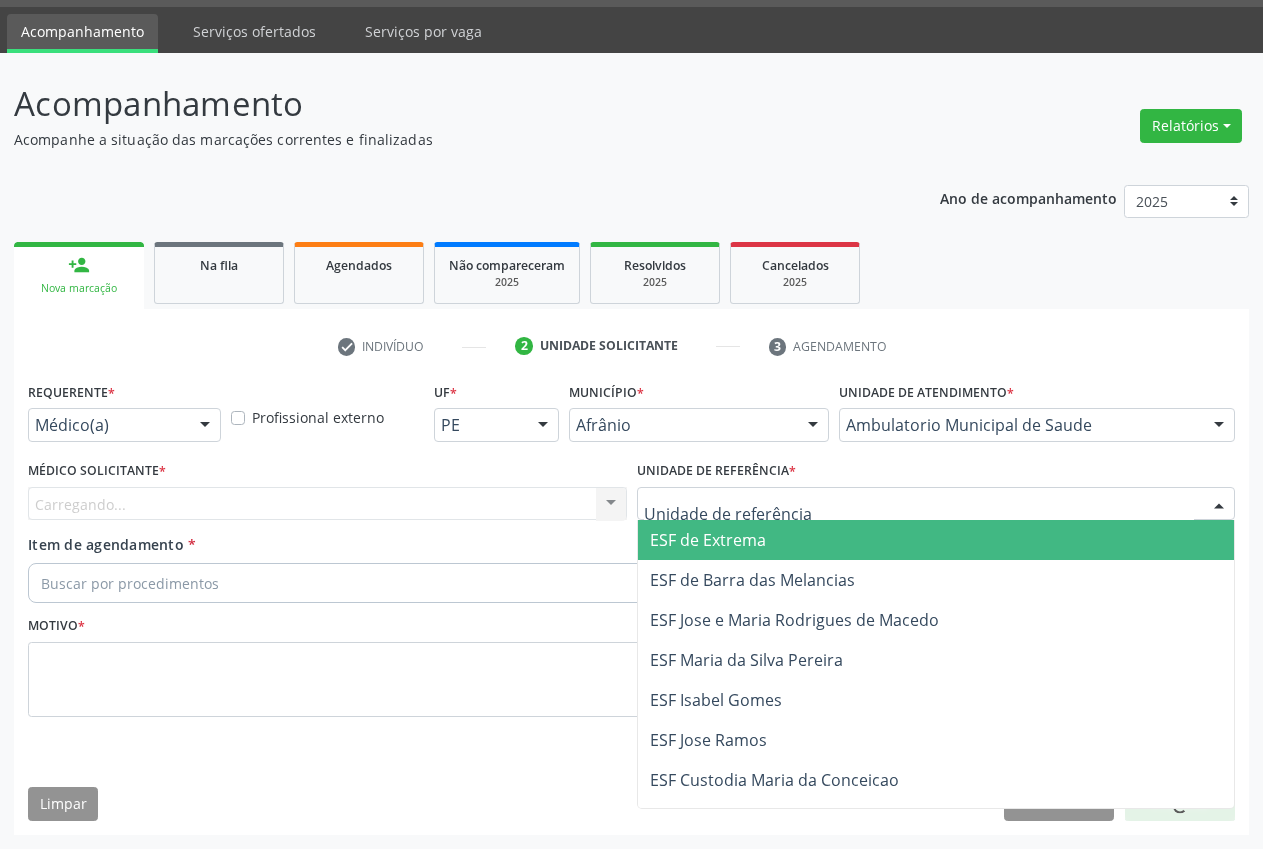 click on "ESF de Extrema" at bounding box center [708, 540] 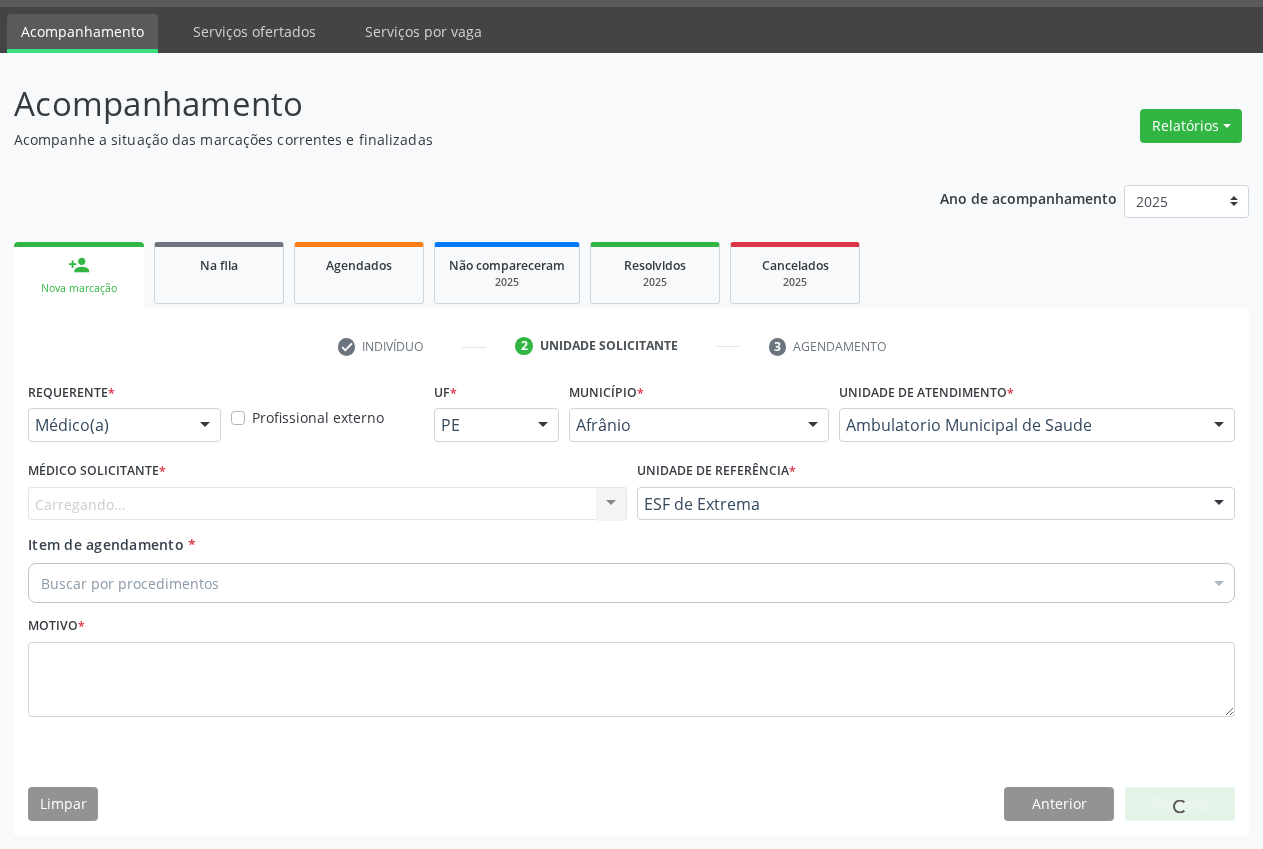 click on "Carregando...
Nenhum resultado encontrado para: "   "
Não há nenhuma opção para ser exibida." at bounding box center [327, 504] 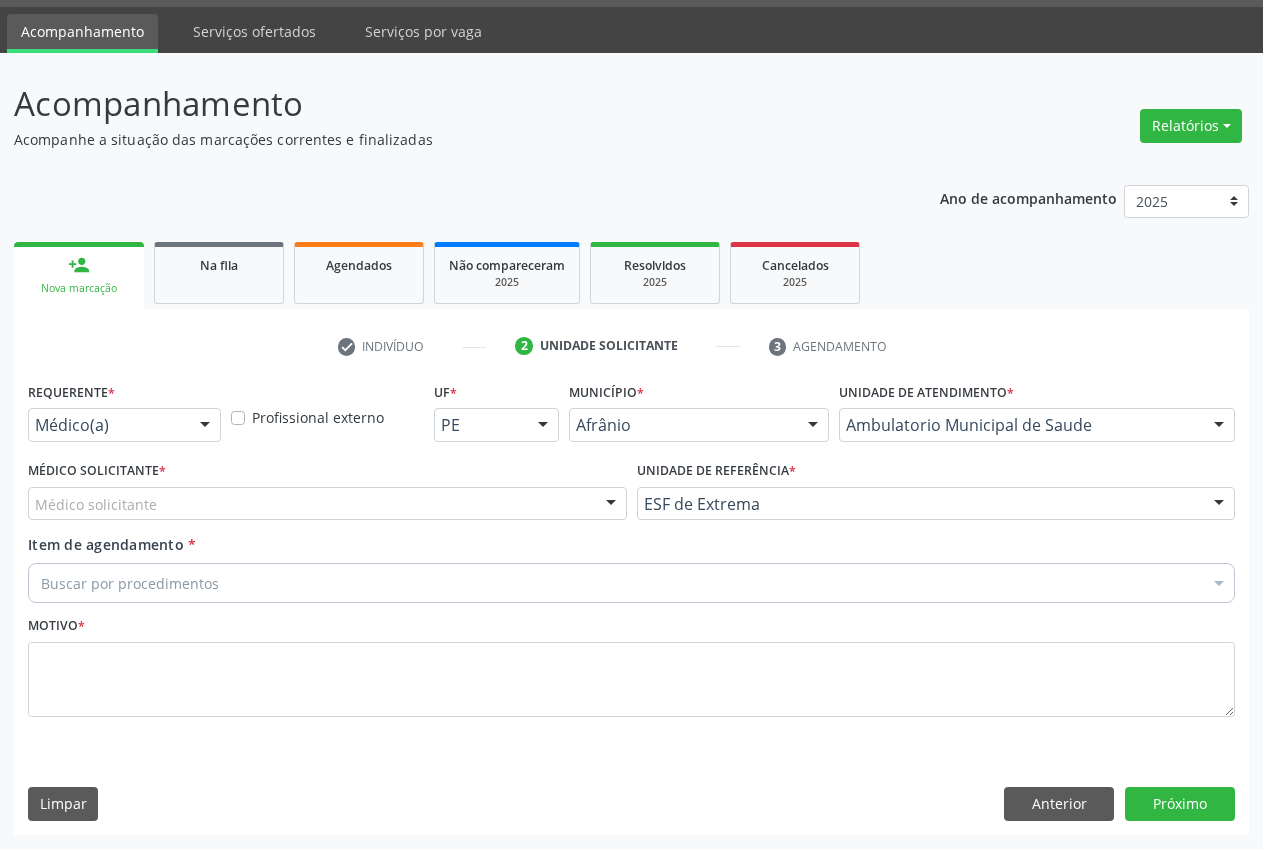 click on "Médico solicitante" at bounding box center [327, 504] 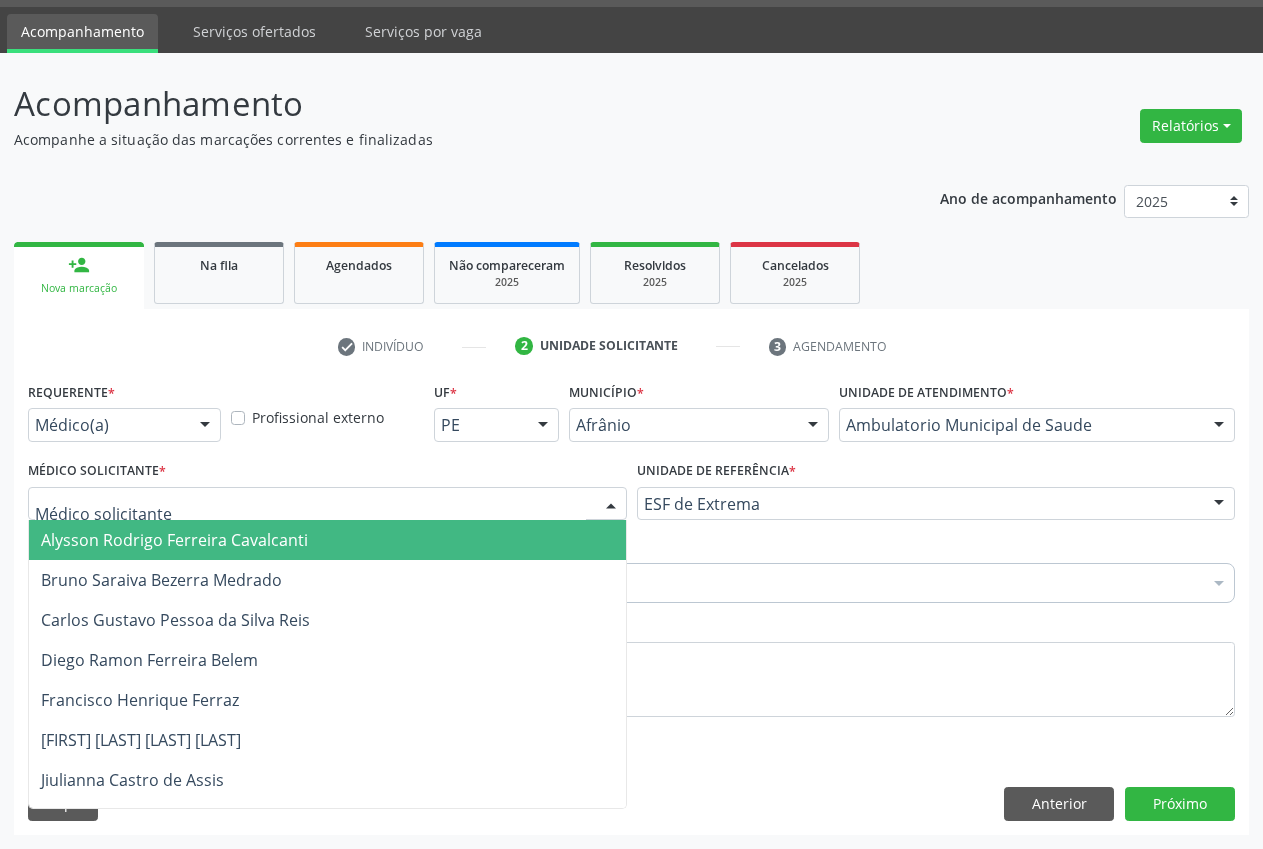 click on "Alysson Rodrigo Ferreira Cavalcanti" at bounding box center [174, 540] 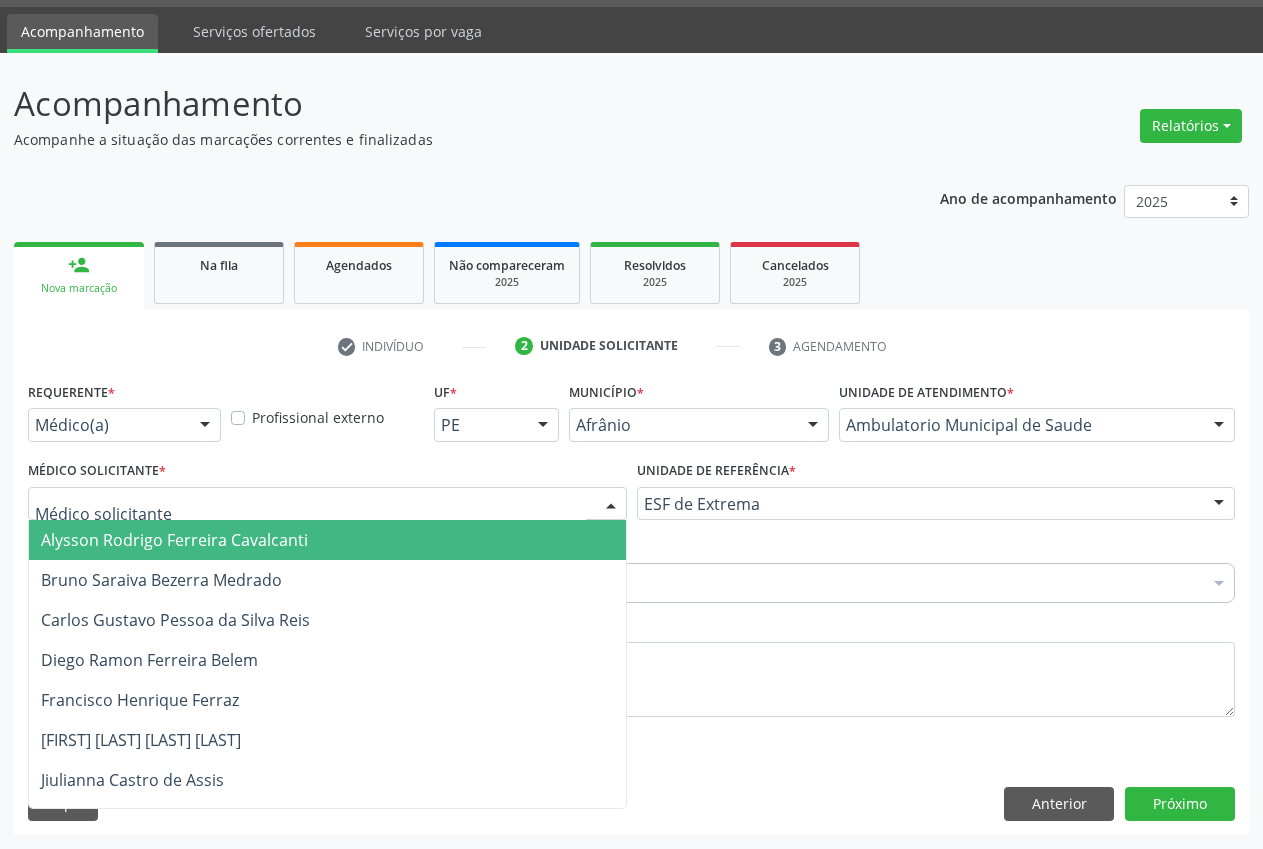click on "Alysson Rodrigo Ferreira Cavalcanti" at bounding box center [174, 540] 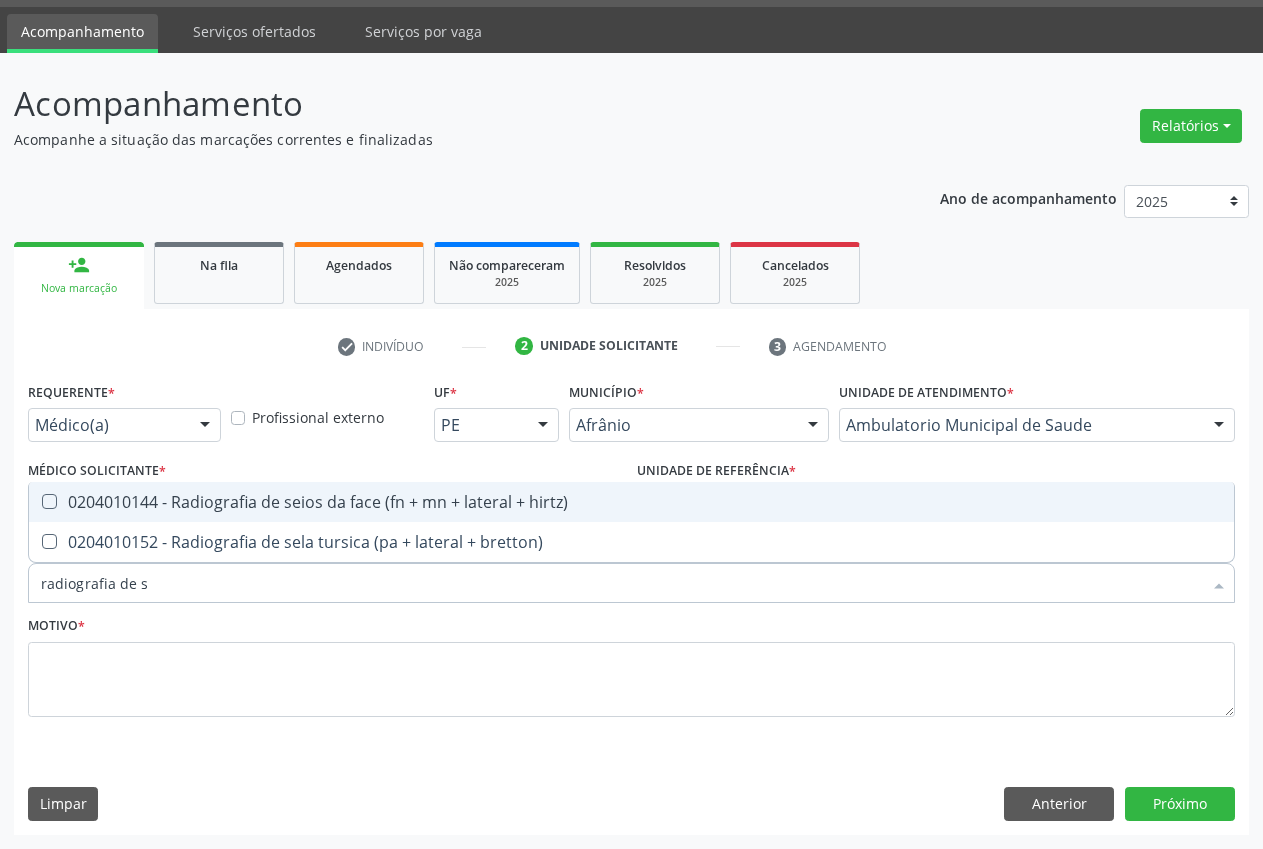 type on "radiografia de se" 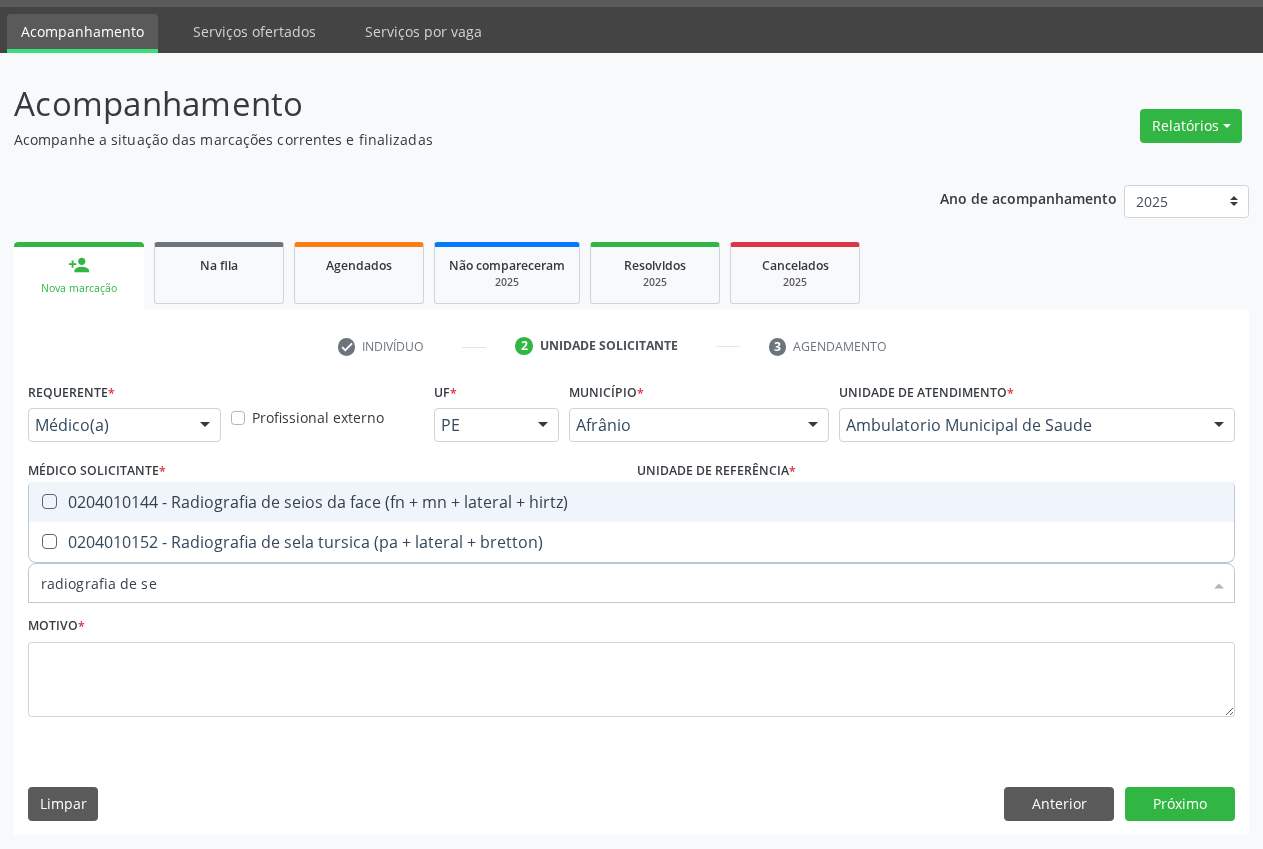 click on "0204010144 - Radiografia de seios da face (fn + mn + lateral + hirtz)" at bounding box center (631, 502) 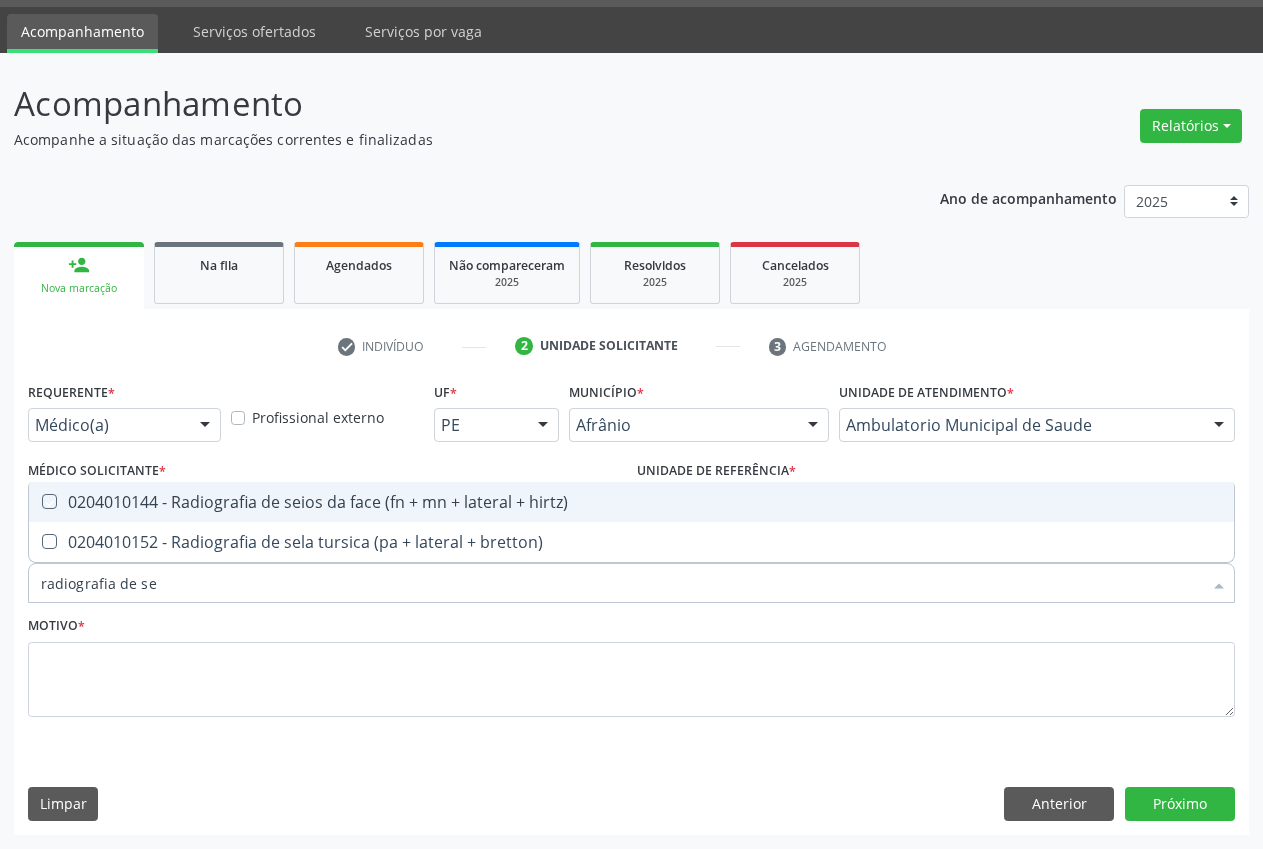 checkbox on "true" 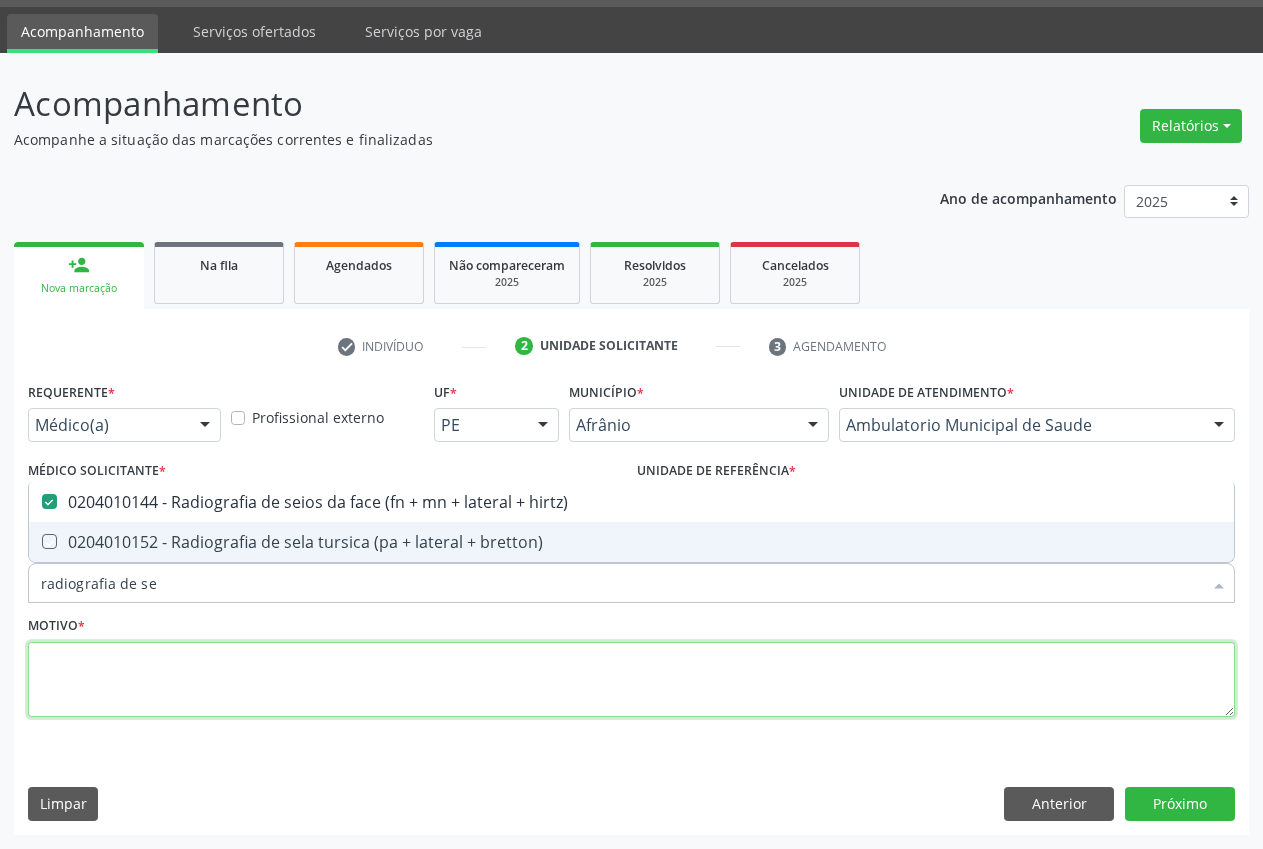 click at bounding box center [631, 680] 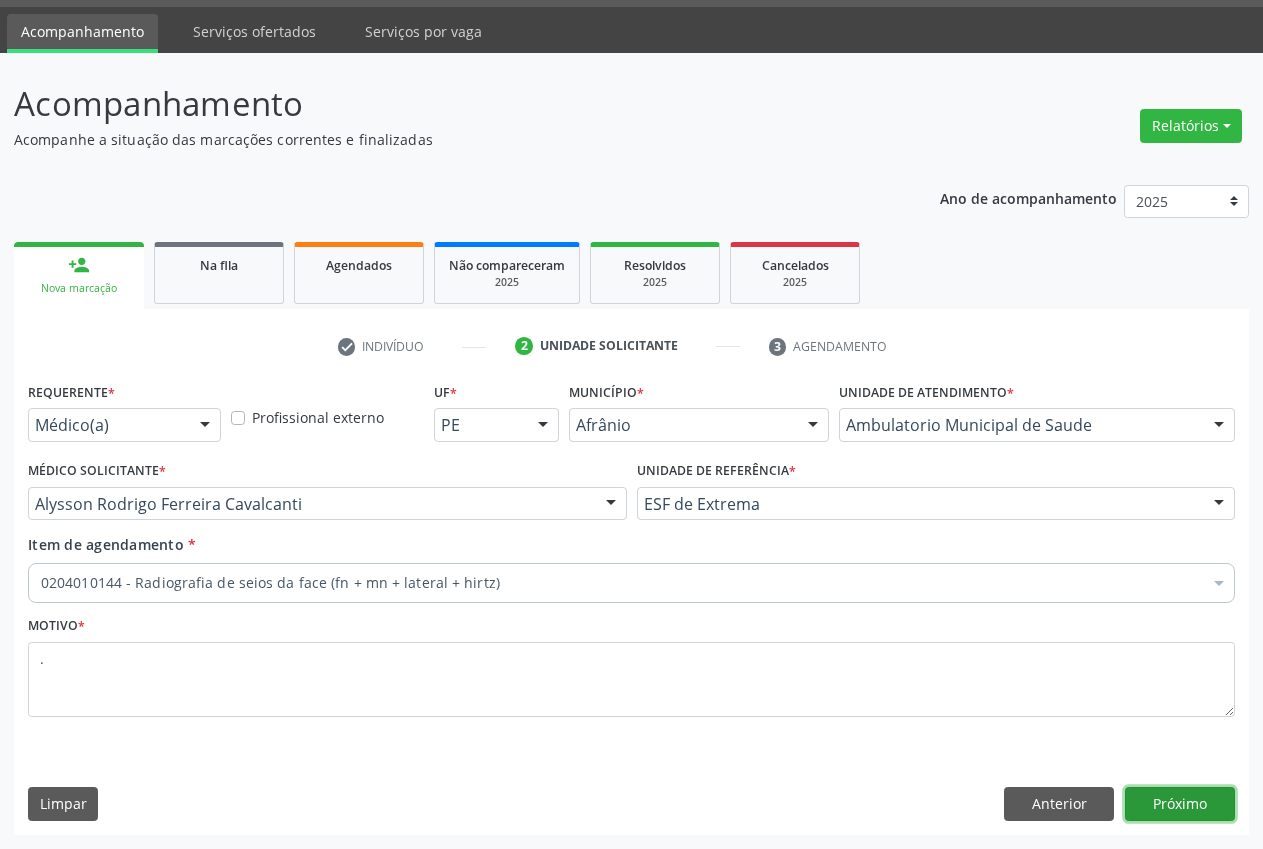 click on "Próximo" at bounding box center (1180, 804) 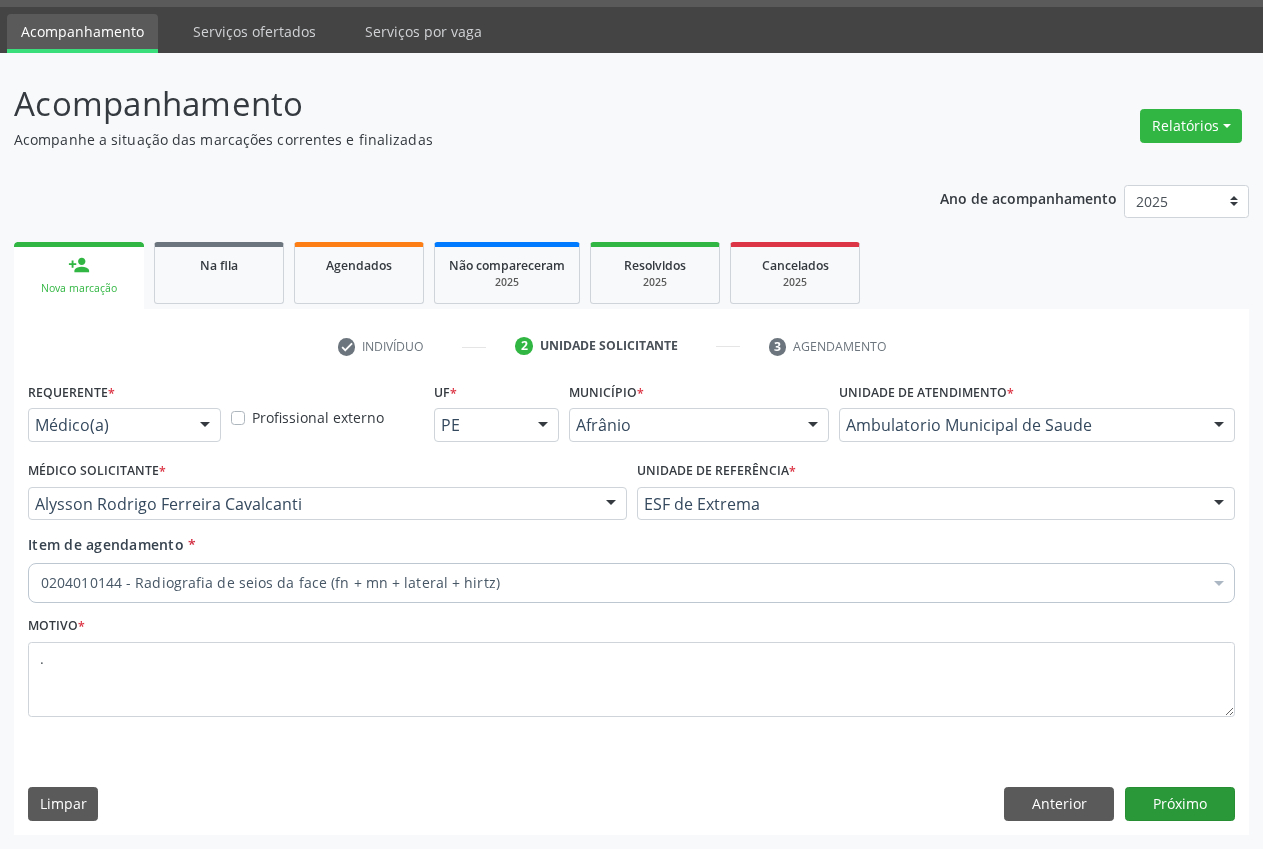 scroll, scrollTop: 21, scrollLeft: 0, axis: vertical 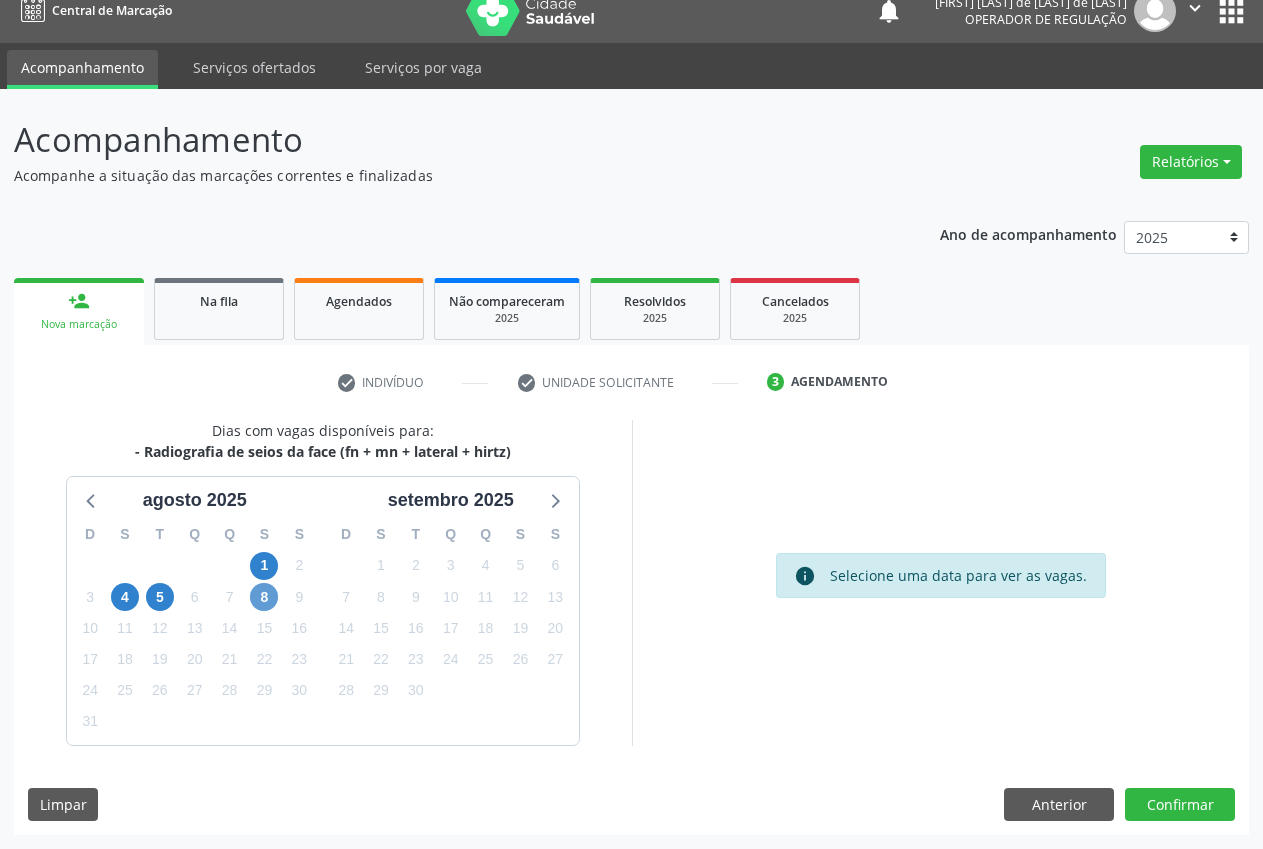 click on "D S T Q Q S S 27 28 29 30 31 1 2 3 4 5 6 7 8 9 10 11 12 13 14 15 16 17 18 19 20 21 22 23 24 25 26 27 28 29 30 31 1 2 3 4 5 6" at bounding box center (195, 629) 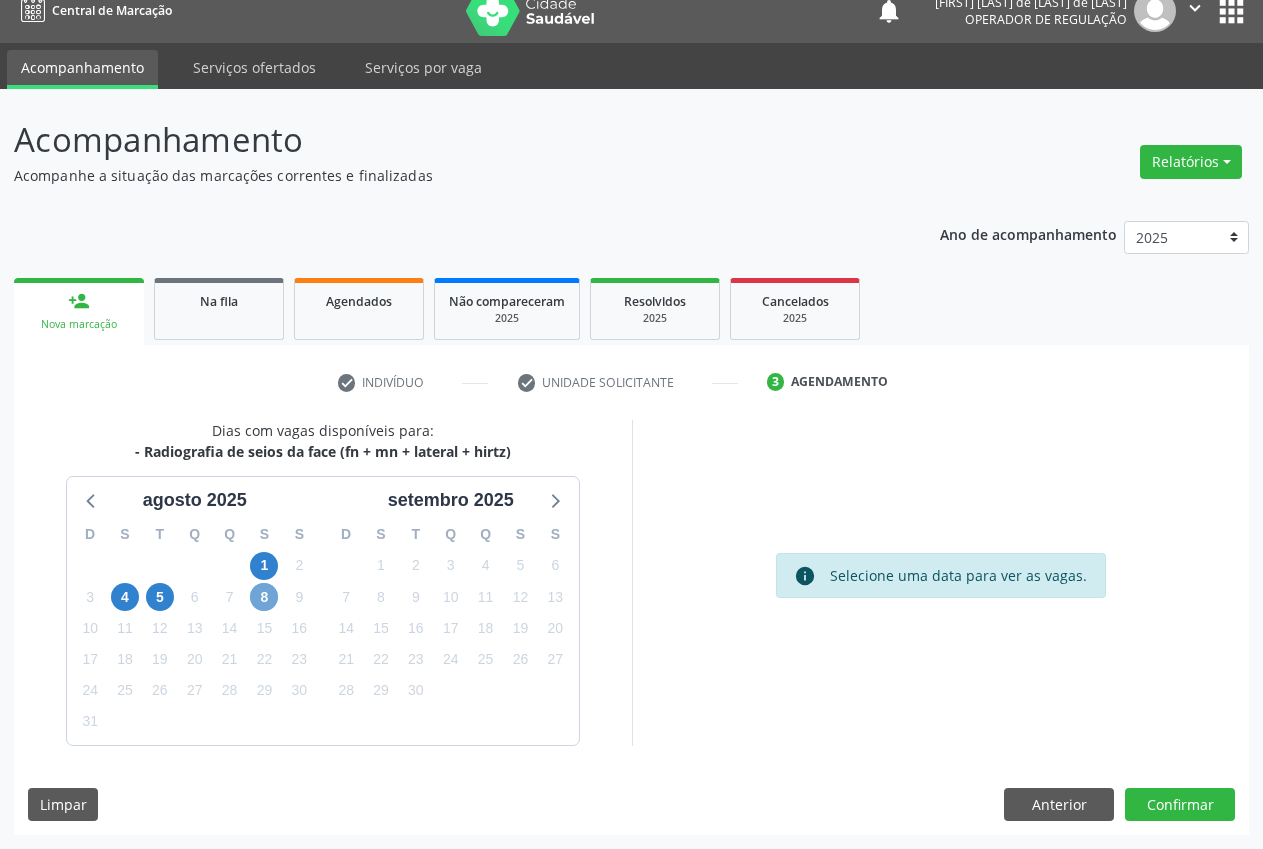 click on "8" at bounding box center (264, 597) 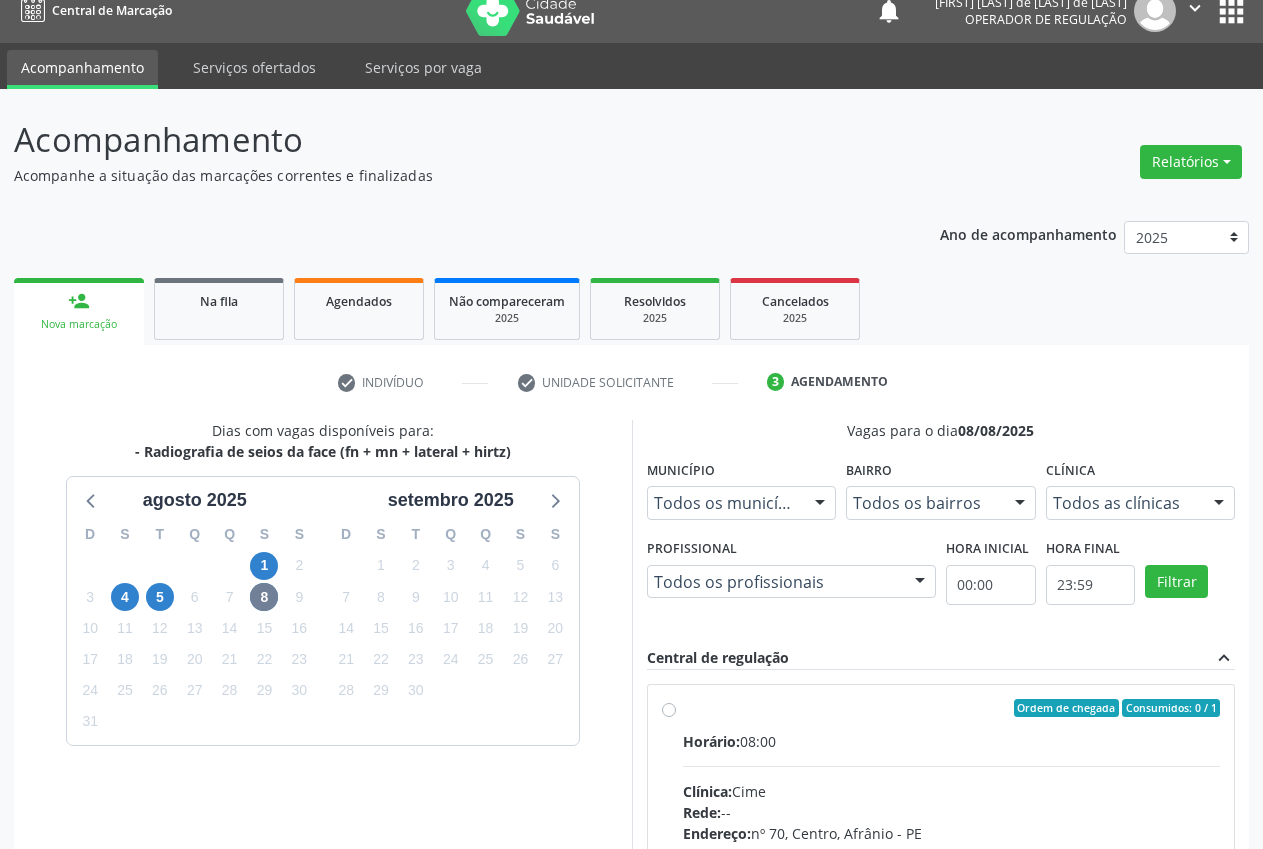 click on "check
Indivíduo
check
Unidade solicitante
3
Agendamento" at bounding box center [631, 382] 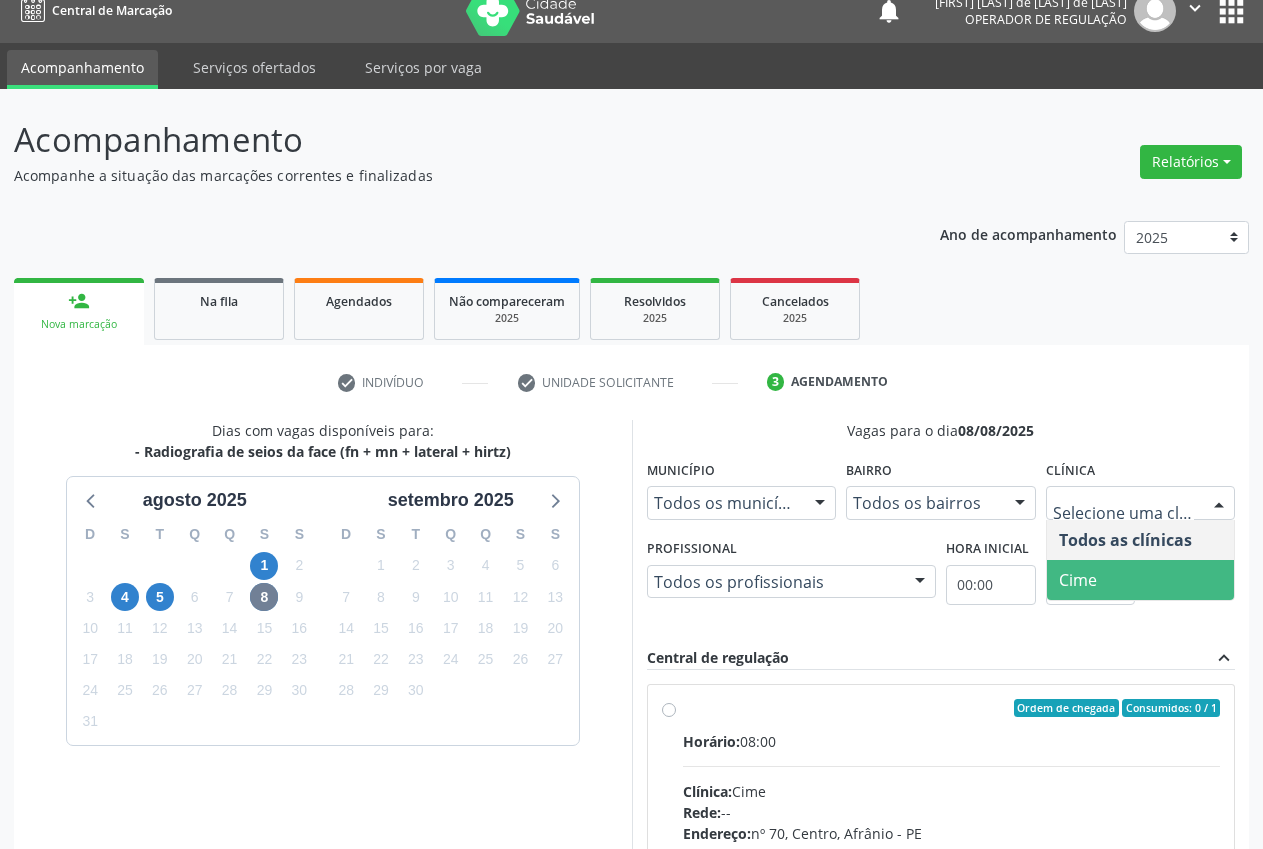 drag, startPoint x: 1128, startPoint y: 564, endPoint x: 1117, endPoint y: 570, distance: 12.529964 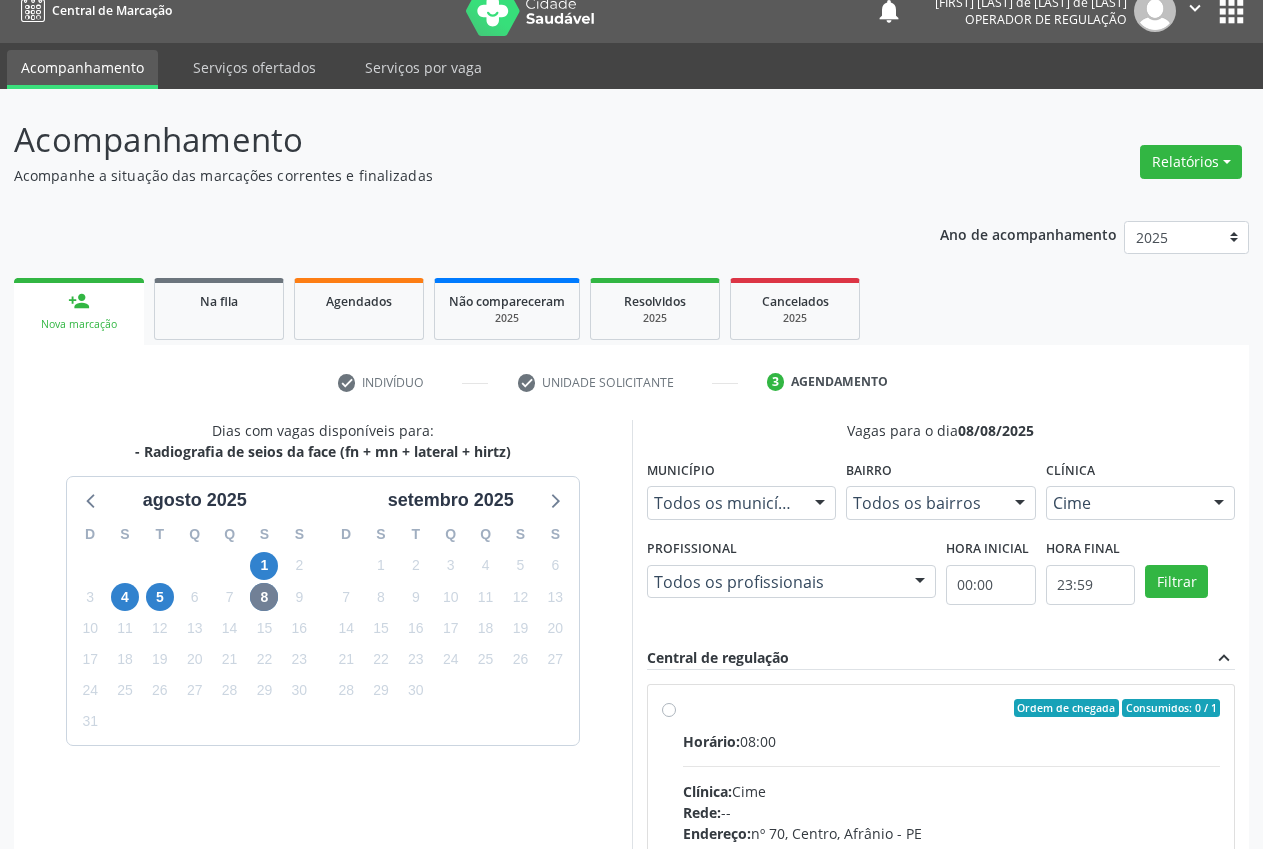 click on "Ordem de chegada
Consumidos: 0 / 1
Horário:   08:00
Clínica:  Cime
Rede:
--
Endereço:   nº 70, Centro, [CITY] - [STATE]
Telefone:   (87) [PHONE]
Profissional:
--
Informações adicionais sobre o atendimento
Idade de atendimento:
Sem restrição
Gênero(s) atendido(s):
Sem restrição
Informações adicionais:
--" at bounding box center (952, 852) 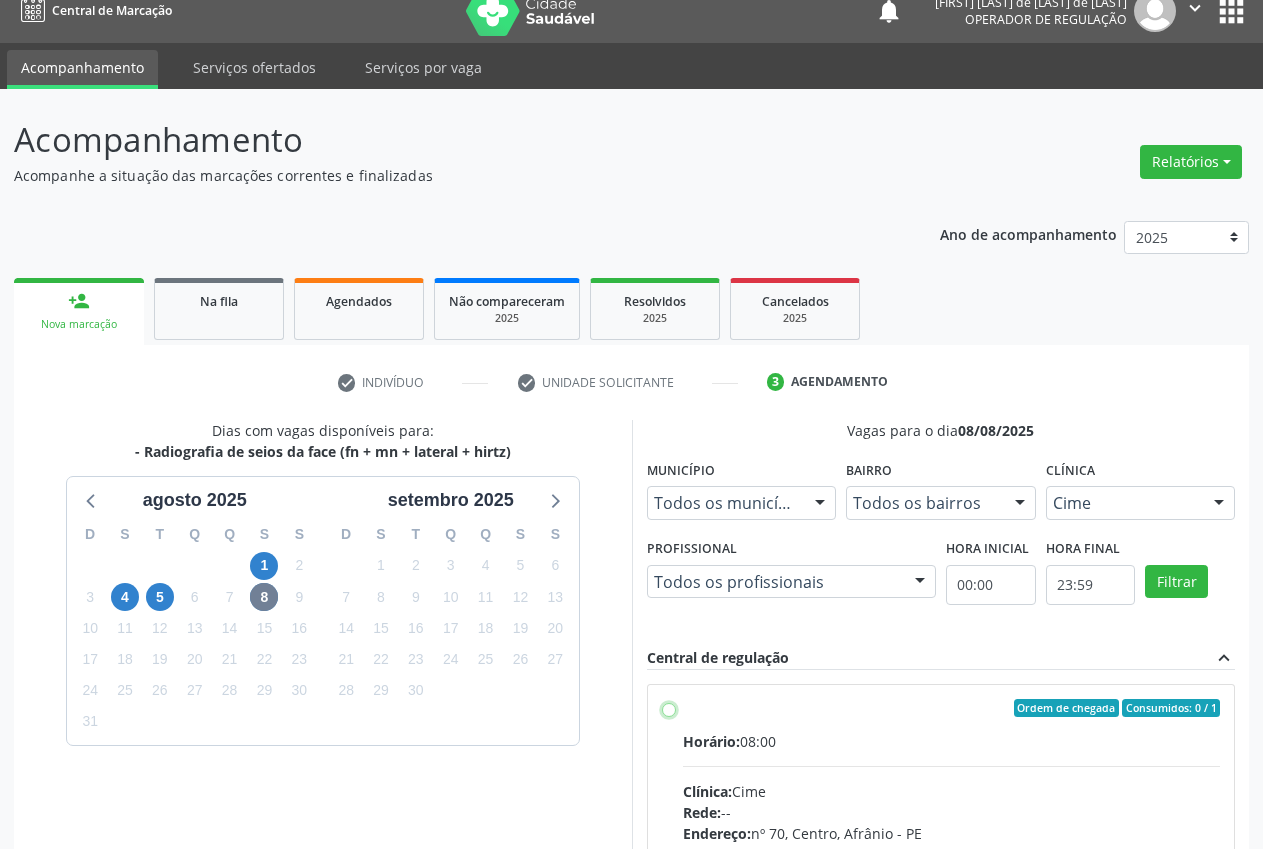 click on "Ordem de chegada
Consumidos: 0 / 1
Horário:   08:00
Clínica:  Cime
Rede:
--
Endereço:   nº 70, Centro, [CITY] - [STATE]
Telefone:   (87) [PHONE]
Profissional:
--
Informações adicionais sobre o atendimento
Idade de atendimento:
Sem restrição
Gênero(s) atendido(s):
Sem restrição
Informações adicionais:
--" at bounding box center (669, 708) 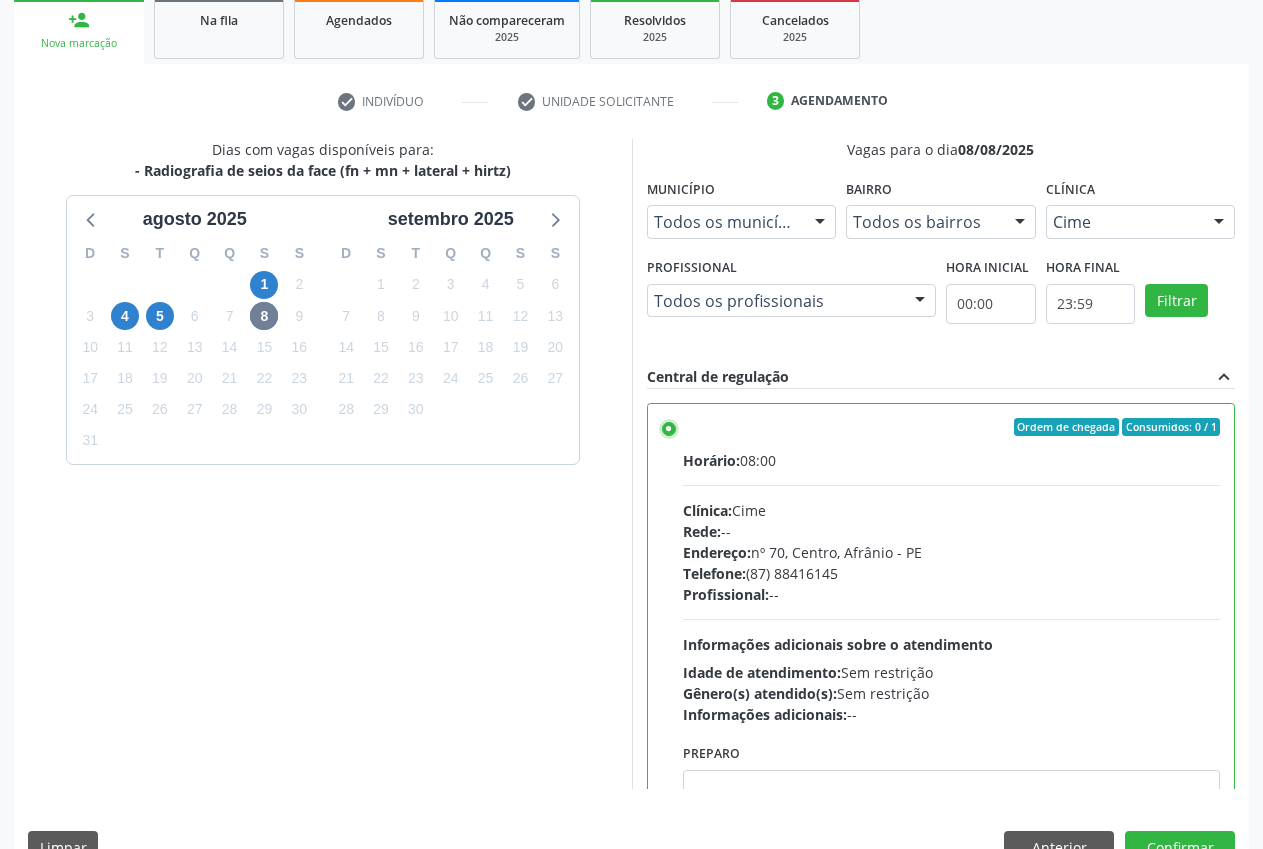 scroll, scrollTop: 346, scrollLeft: 0, axis: vertical 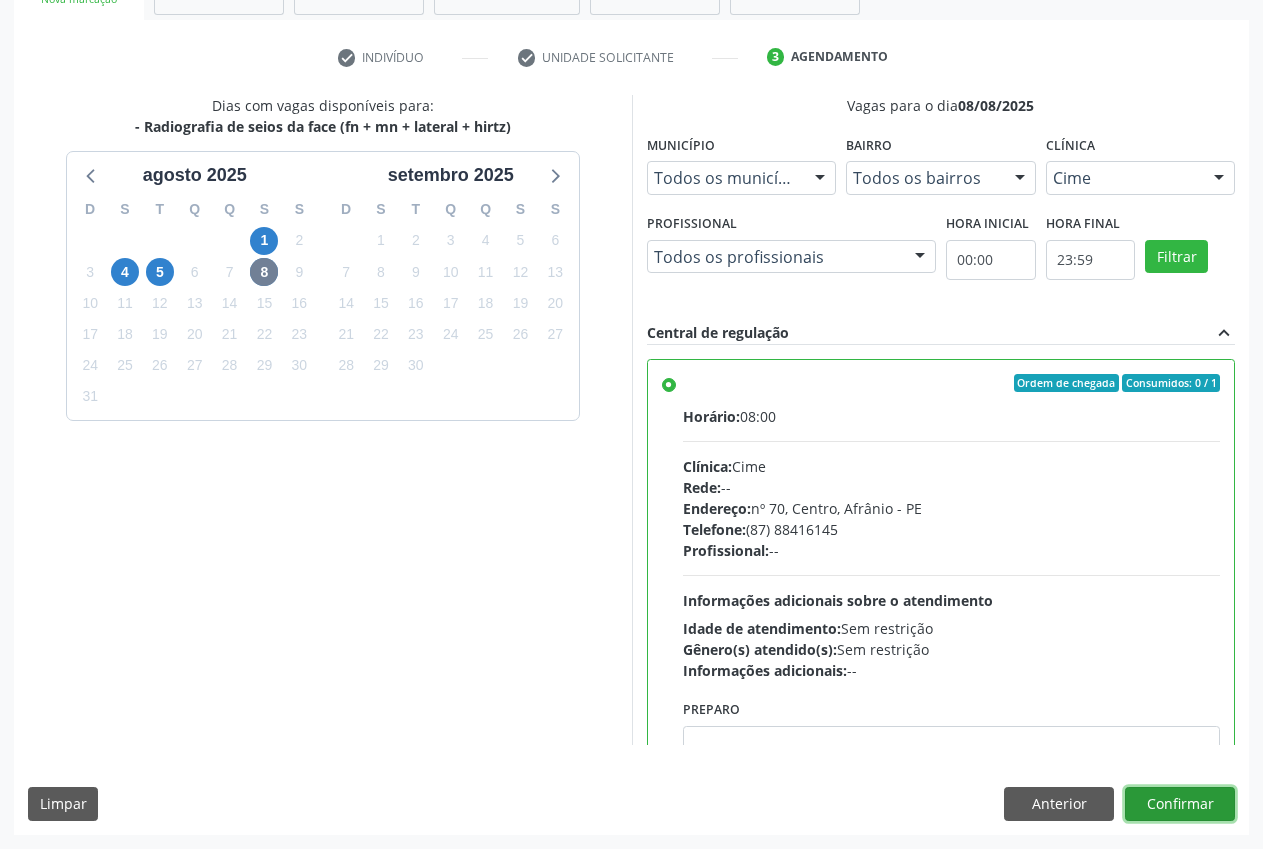 click on "Confirmar" at bounding box center (1180, 804) 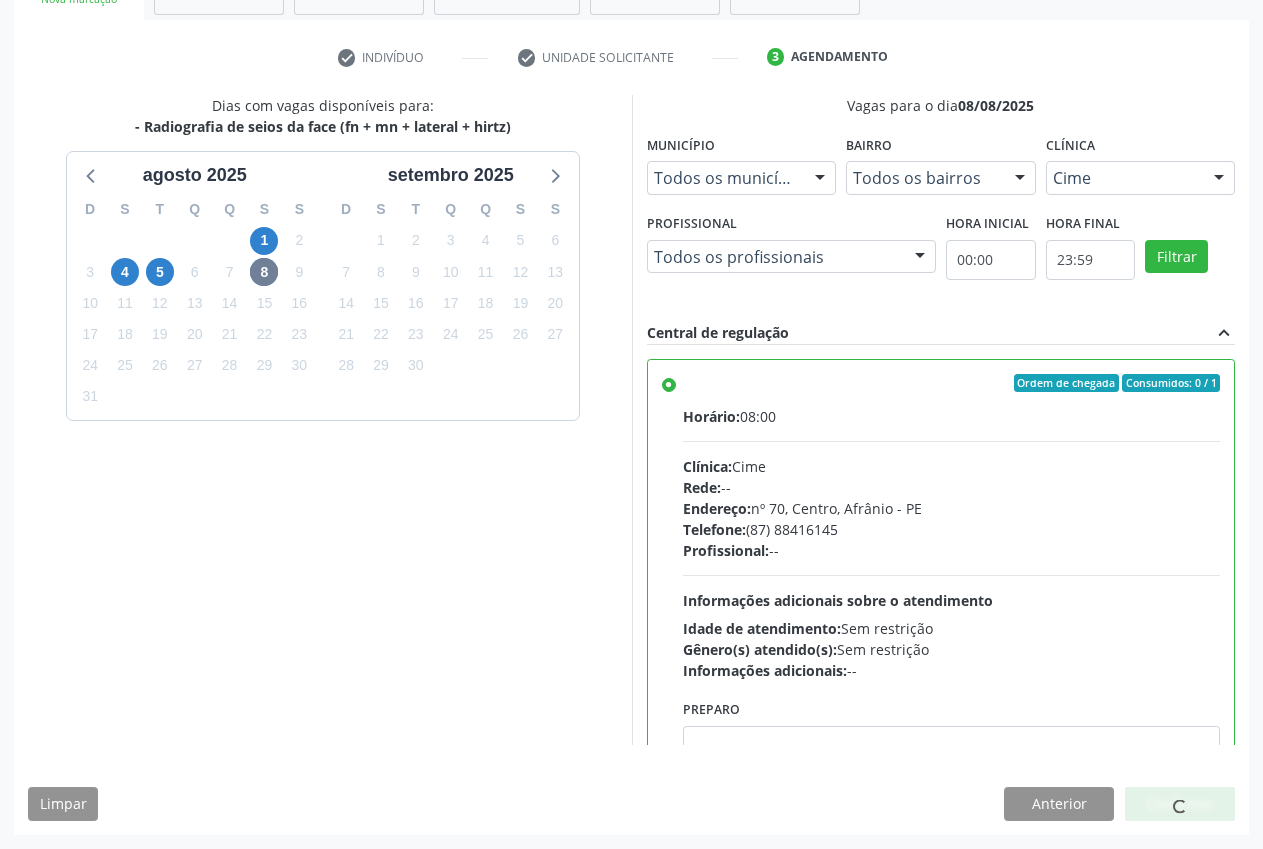 scroll, scrollTop: 0, scrollLeft: 0, axis: both 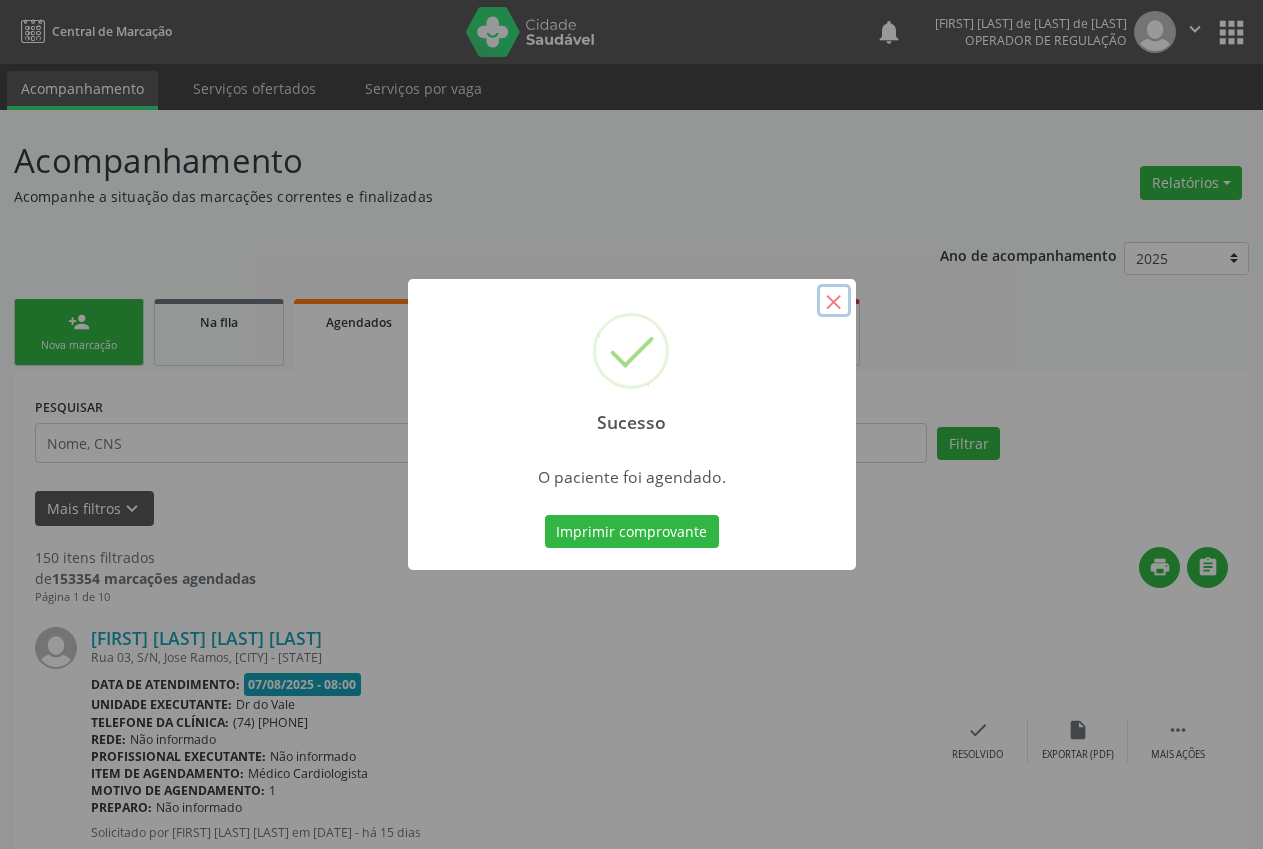 click on "×" at bounding box center [834, 301] 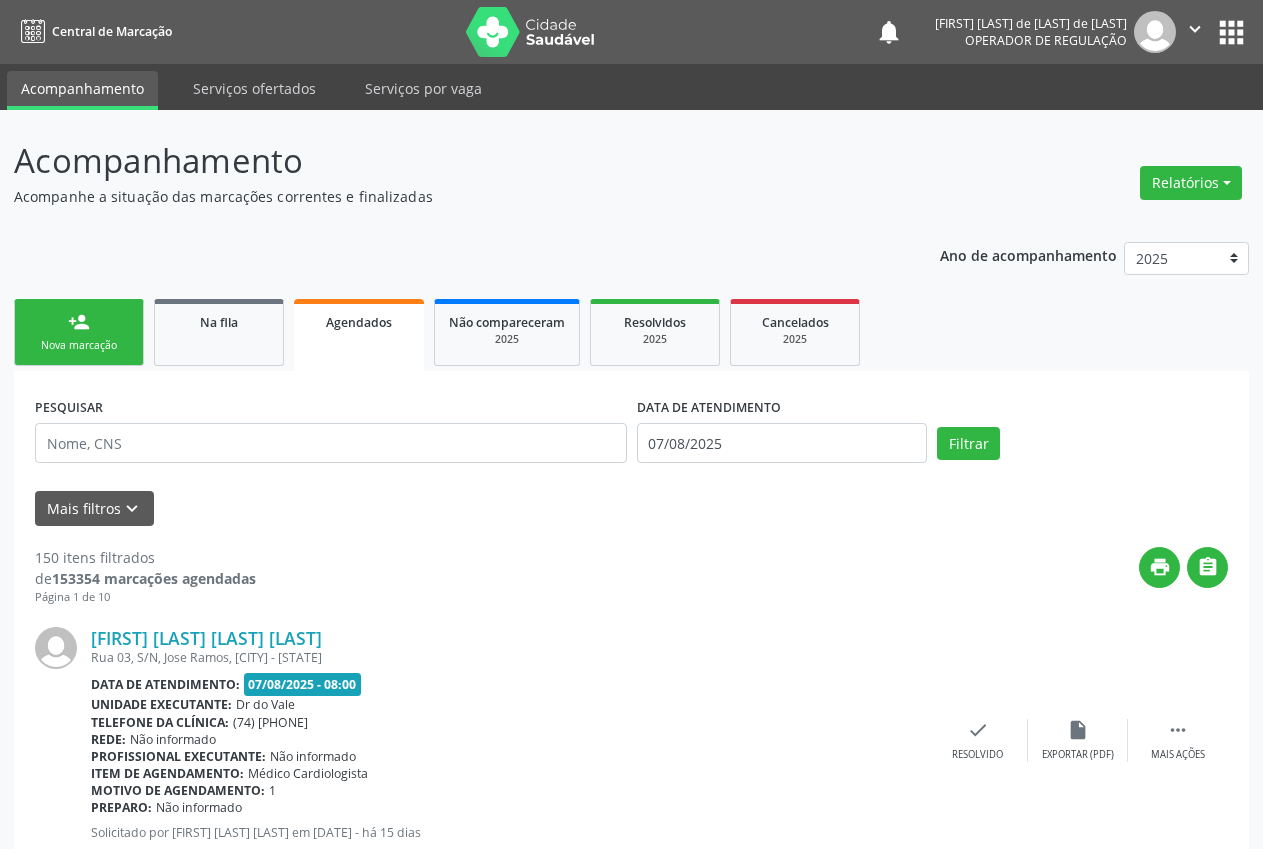 click on "Nova marcação" at bounding box center (79, 345) 